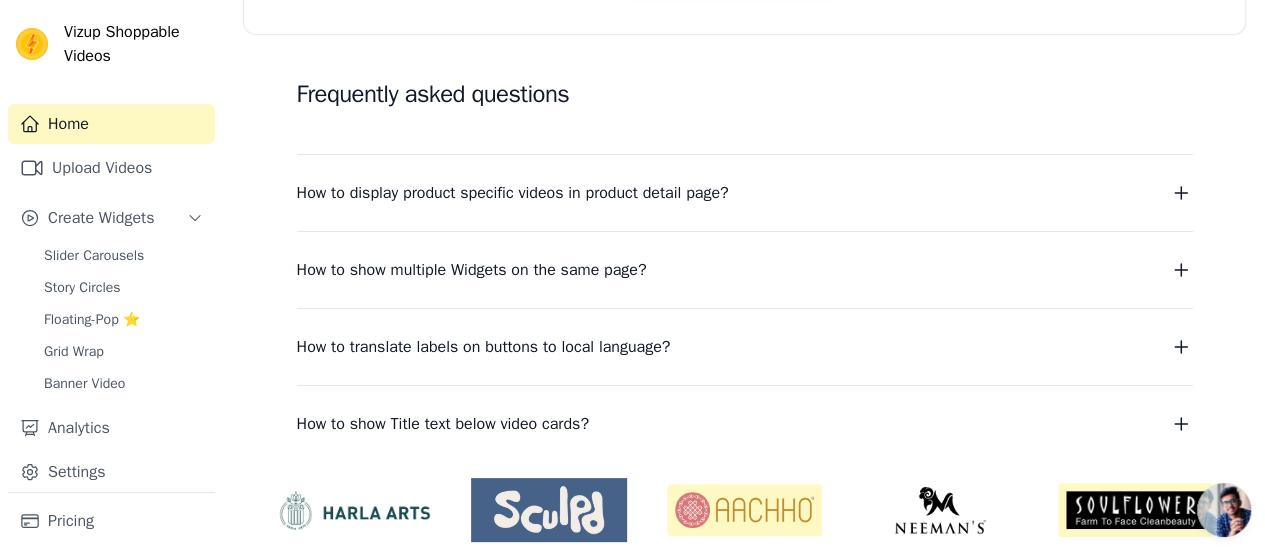 scroll, scrollTop: 568, scrollLeft: 0, axis: vertical 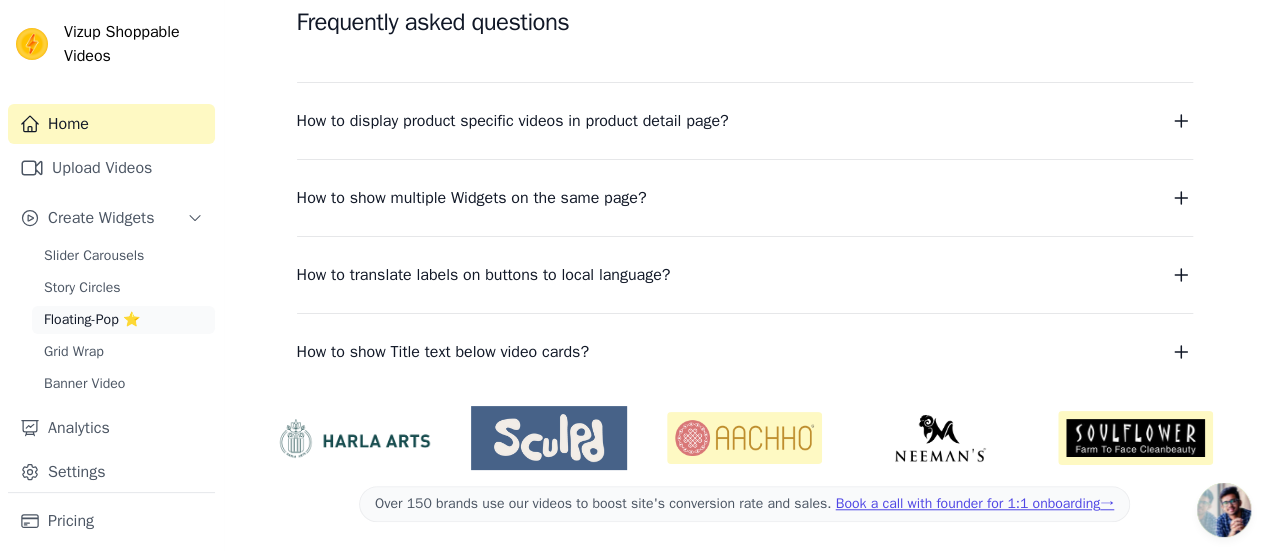 click on "Floating-Pop ⭐" at bounding box center (92, 320) 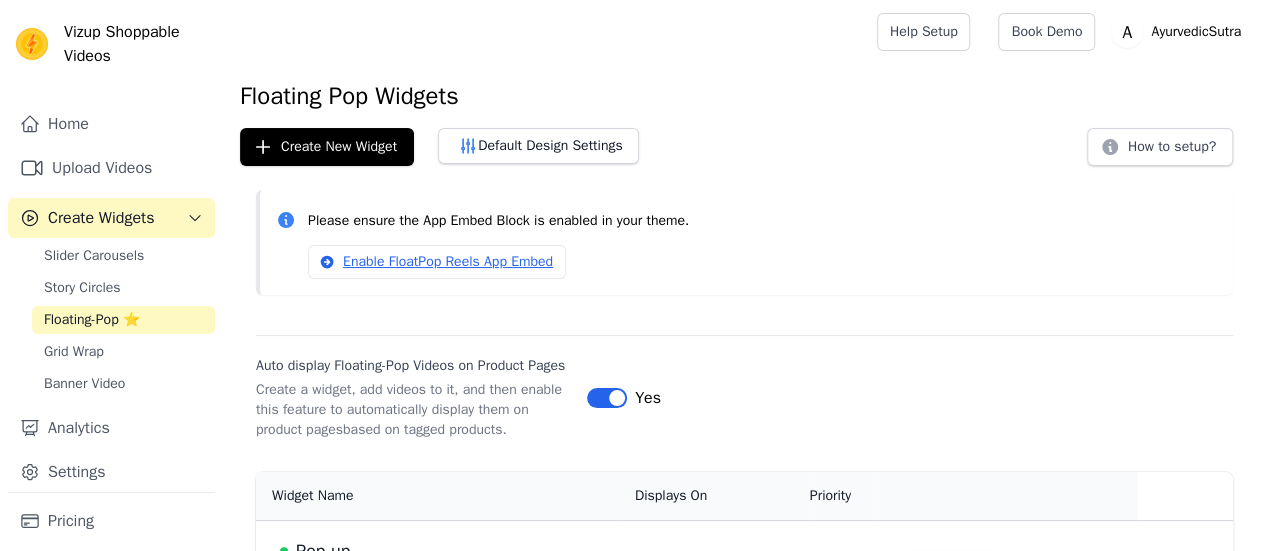 scroll, scrollTop: 87, scrollLeft: 0, axis: vertical 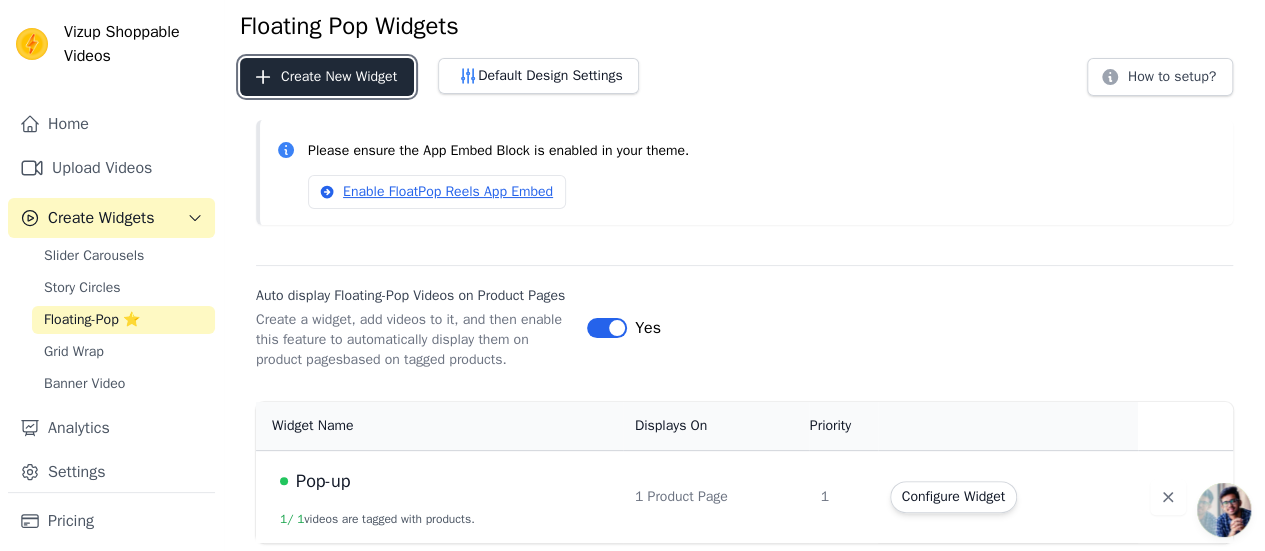click on "Create New Widget" at bounding box center [327, 77] 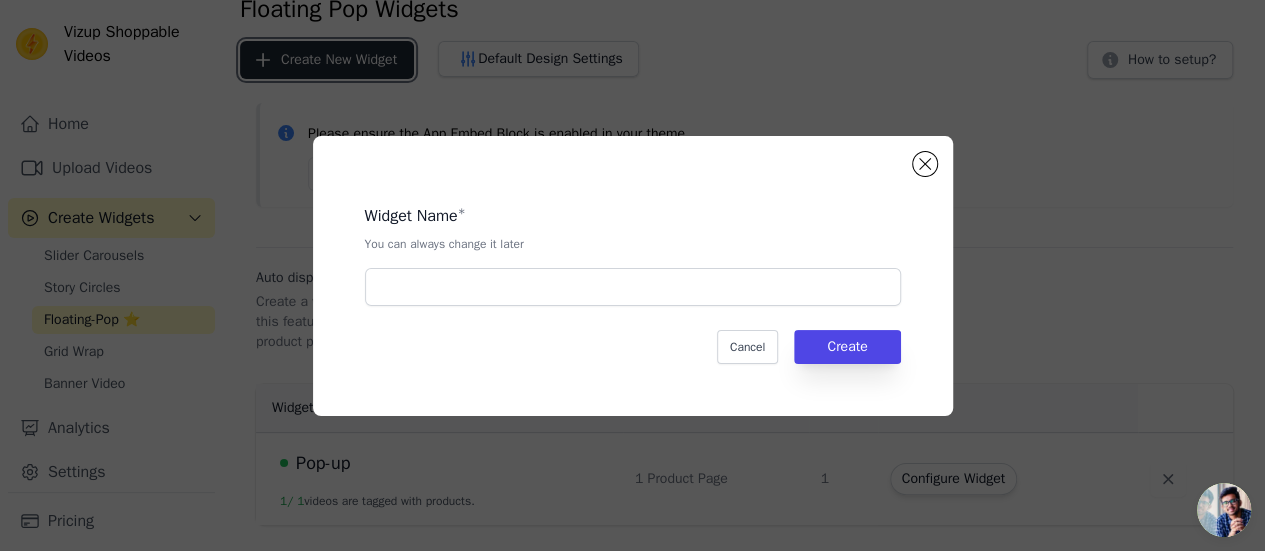 scroll, scrollTop: 0, scrollLeft: 0, axis: both 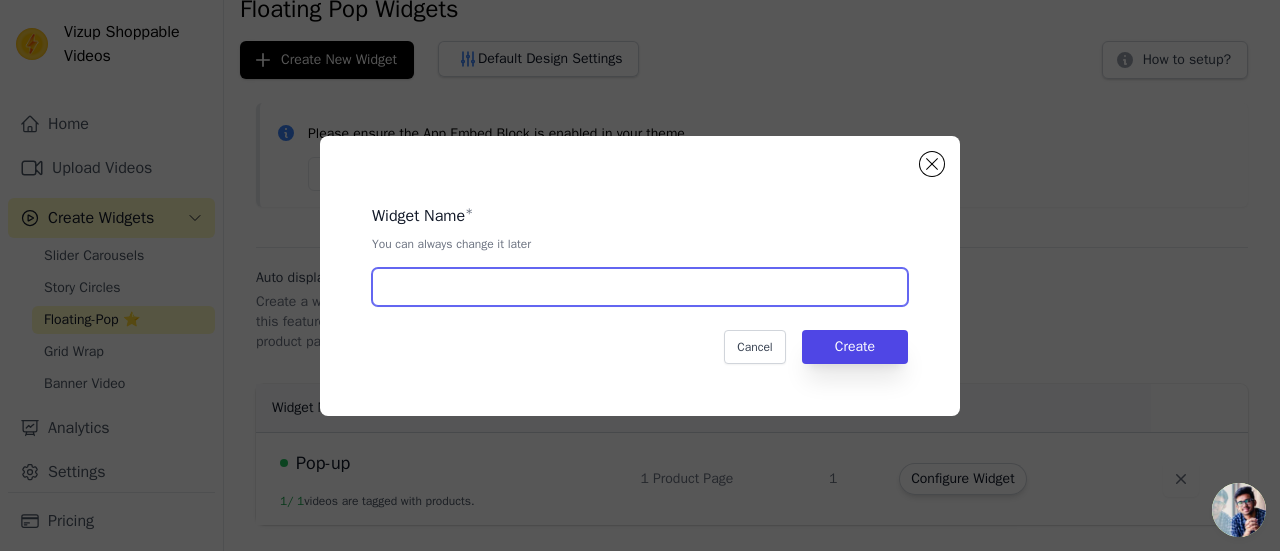 click at bounding box center [640, 287] 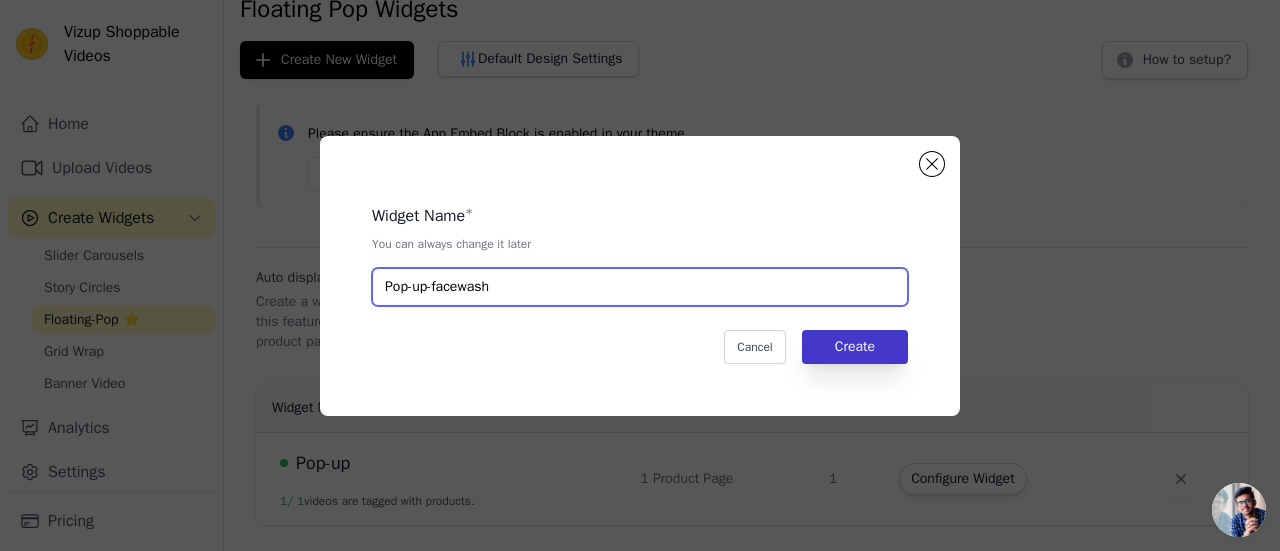 type on "Pop-up-facewash" 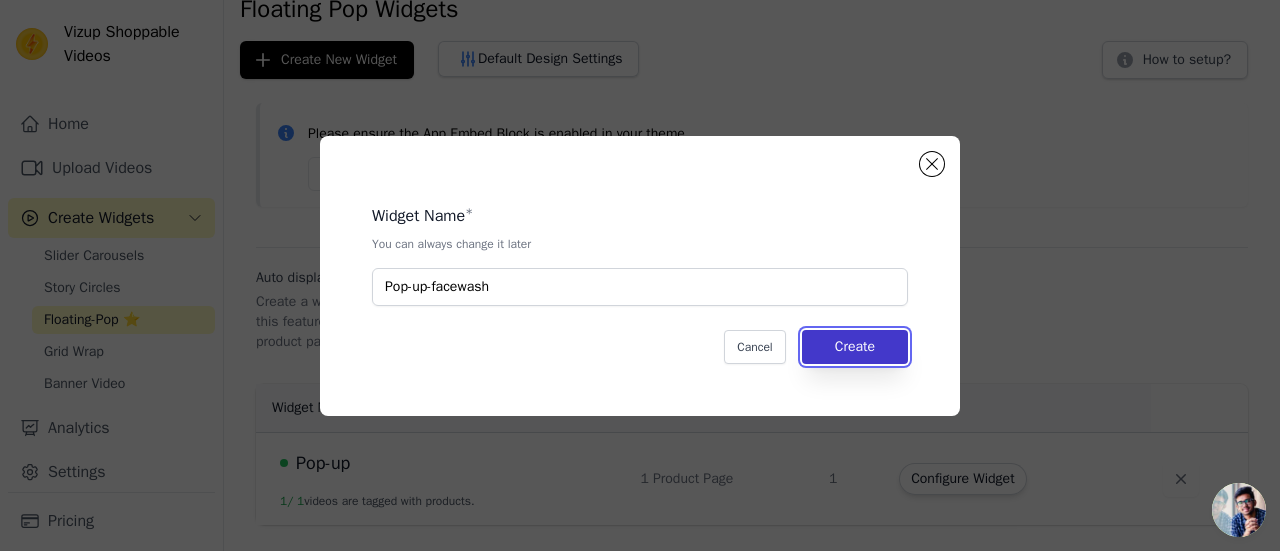 click on "Create" at bounding box center (855, 347) 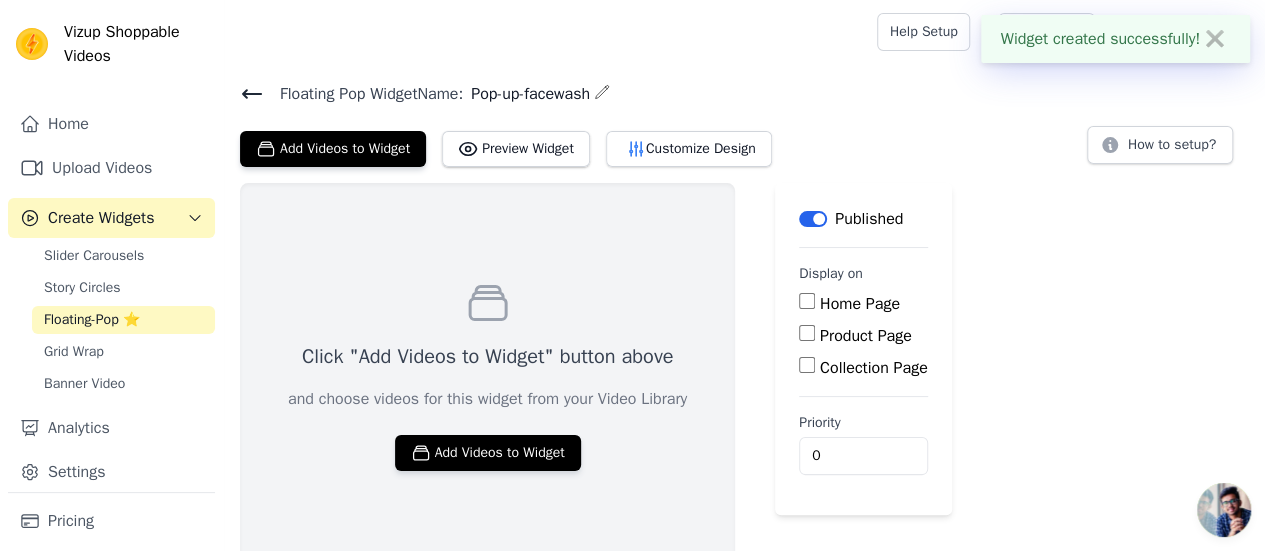 scroll, scrollTop: 14, scrollLeft: 0, axis: vertical 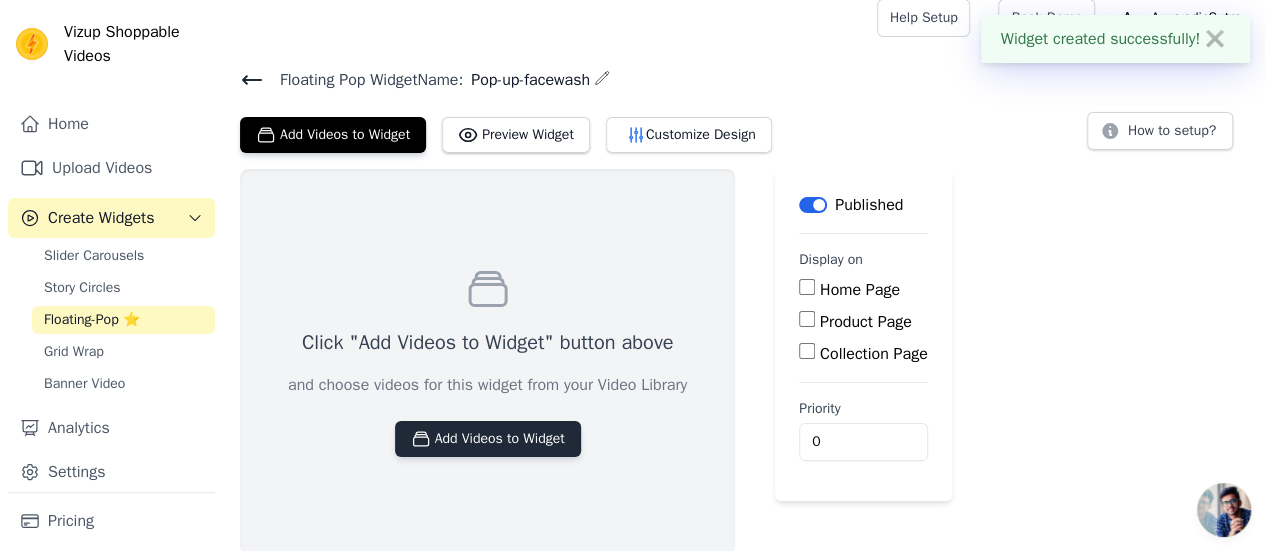 click on "Add Videos to Widget" at bounding box center (488, 439) 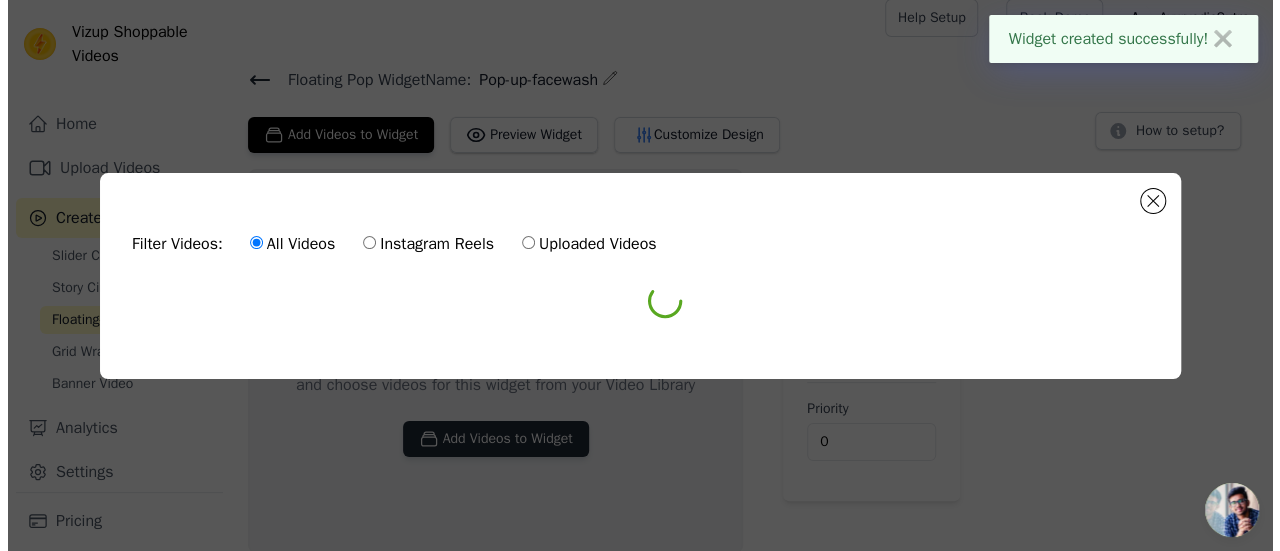 scroll, scrollTop: 0, scrollLeft: 0, axis: both 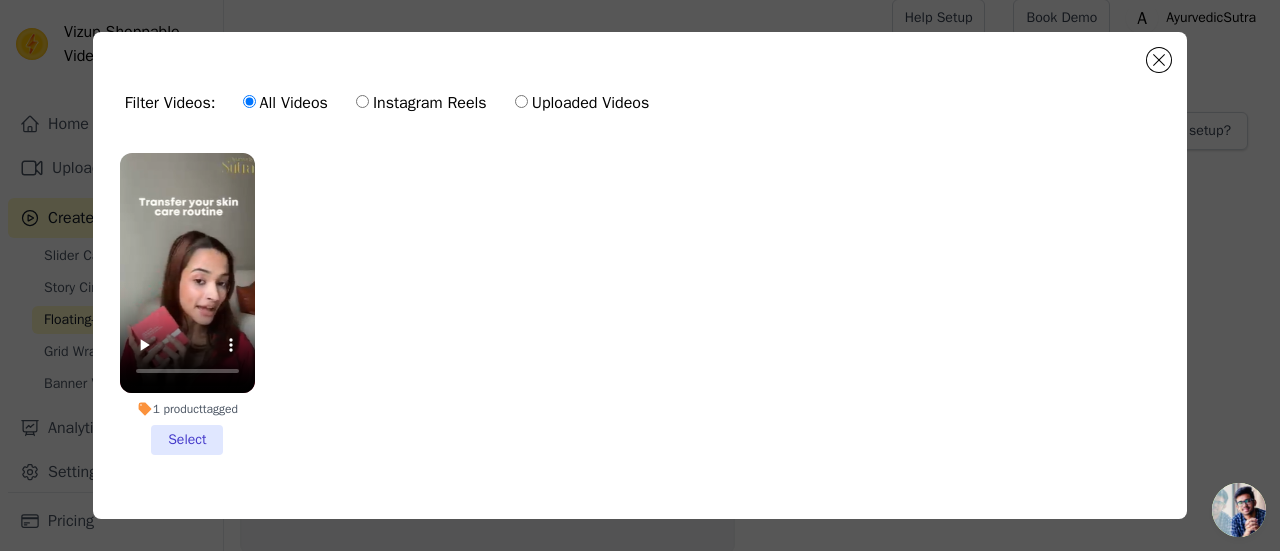click on "Instagram Reels" at bounding box center (362, 101) 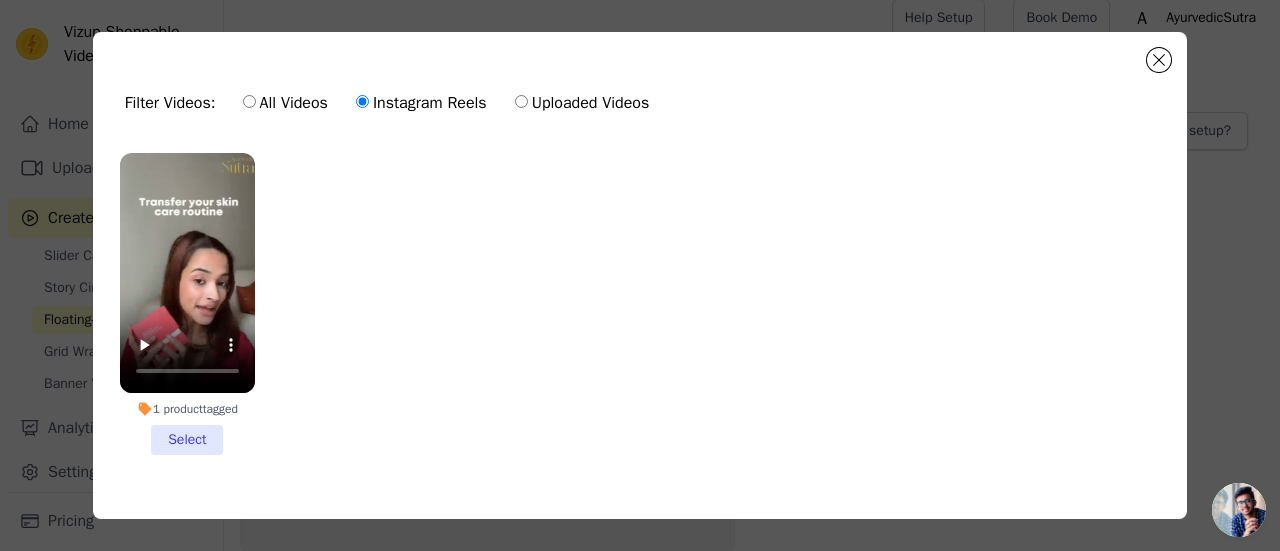 click on "Instagram Reels" at bounding box center [421, 103] 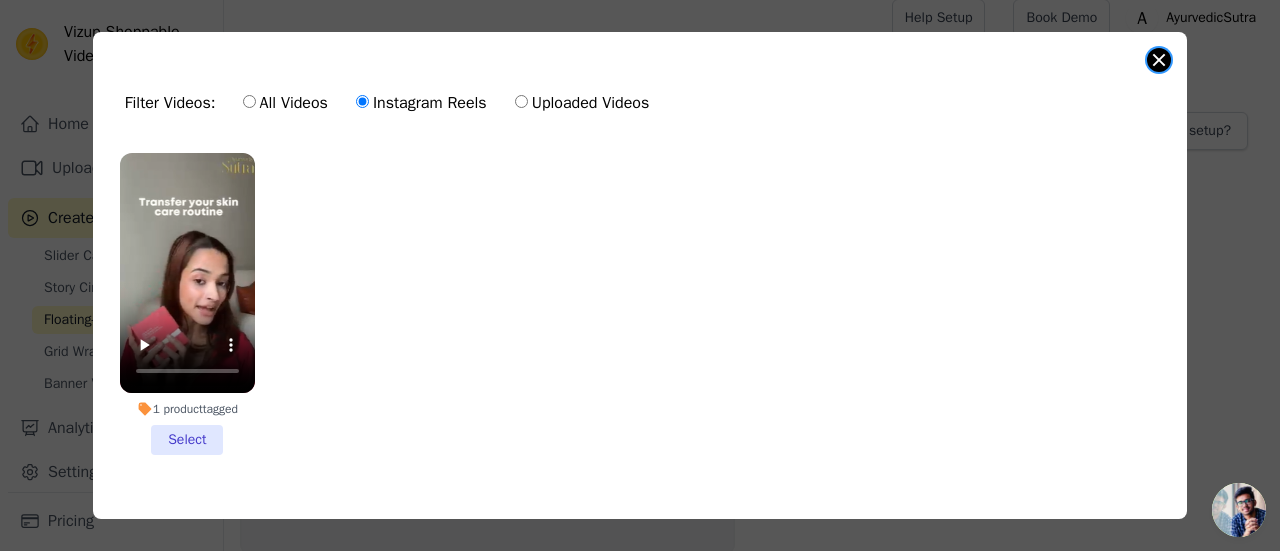 click at bounding box center (1159, 60) 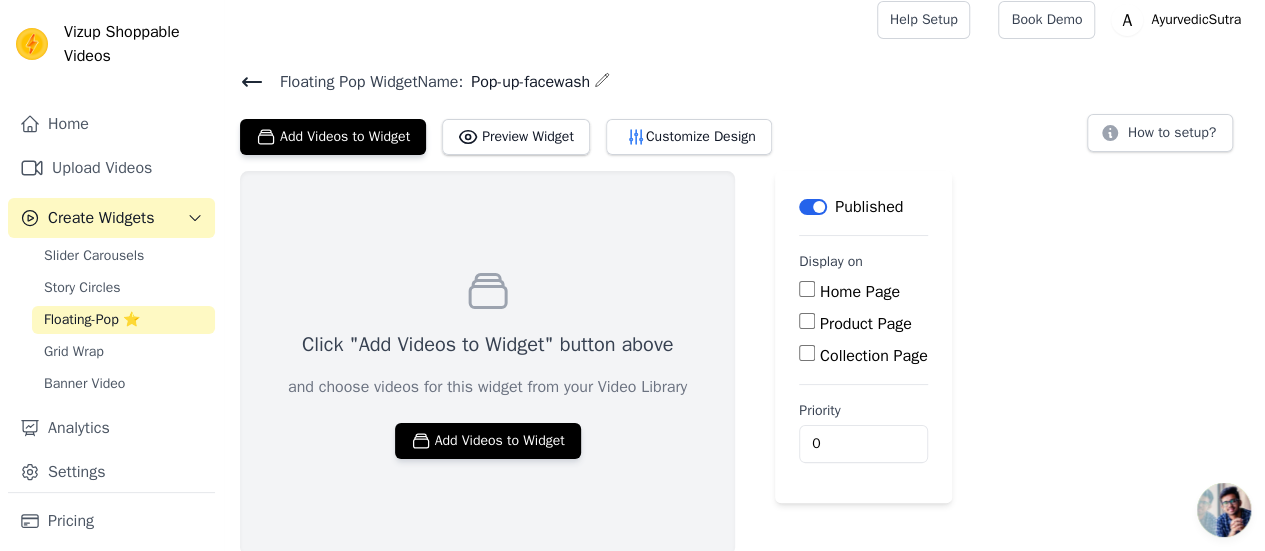 scroll, scrollTop: 14, scrollLeft: 0, axis: vertical 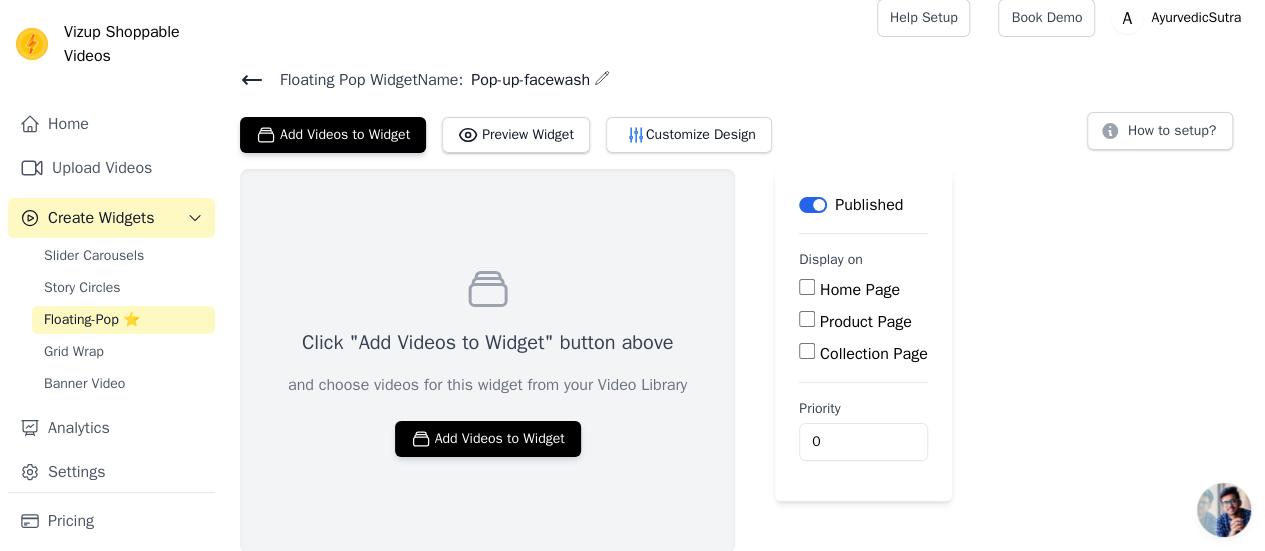 click on "Product Page" at bounding box center (863, 322) 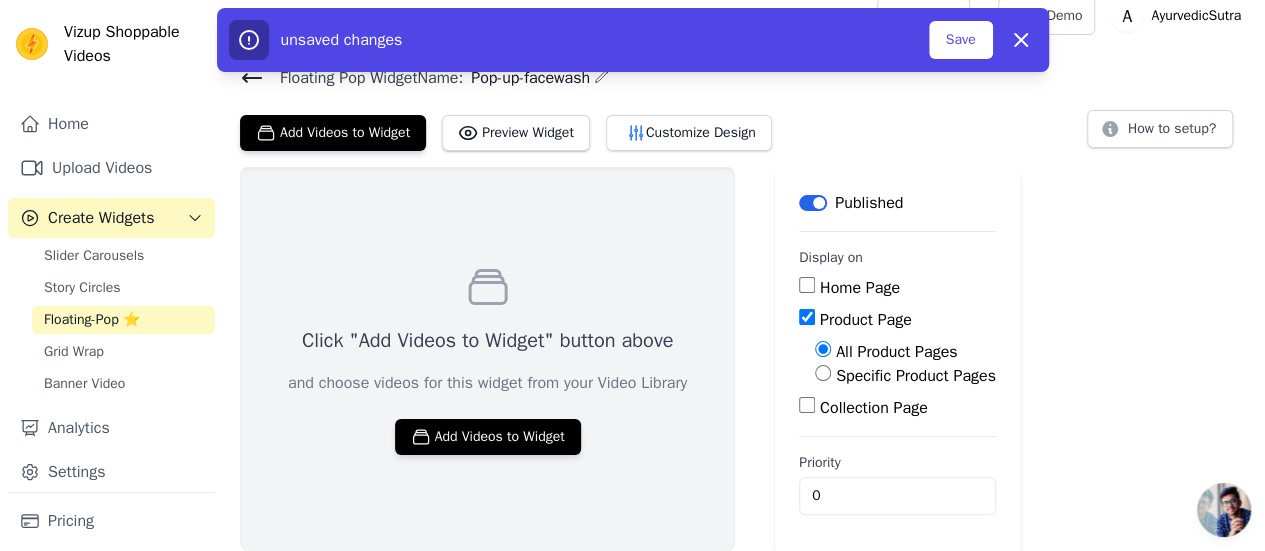scroll, scrollTop: 16, scrollLeft: 0, axis: vertical 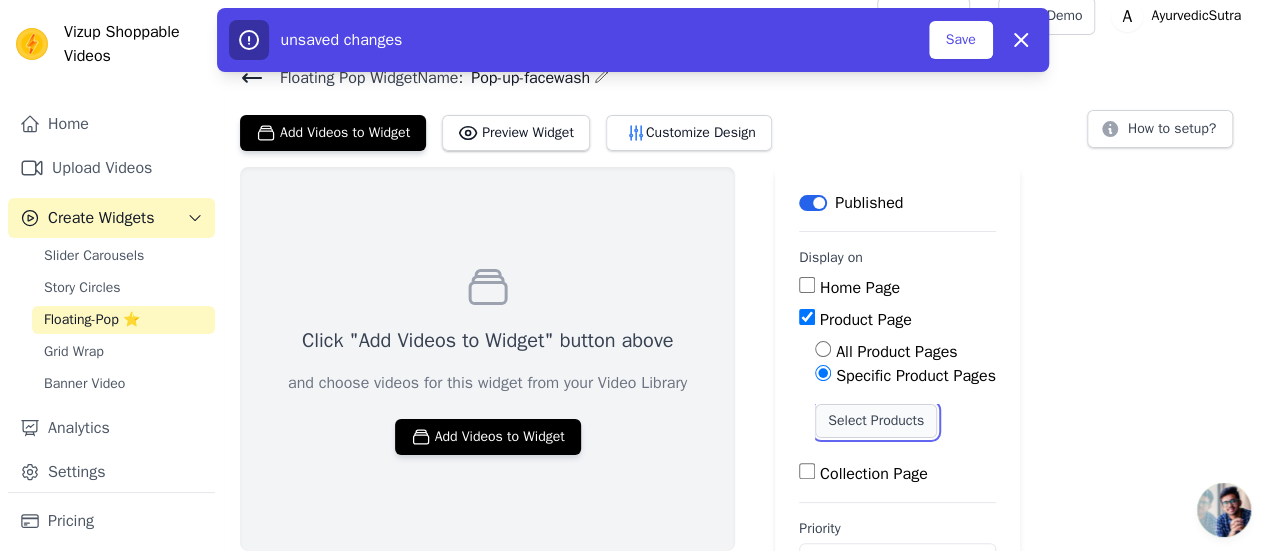 click on "Select Products" at bounding box center [876, 421] 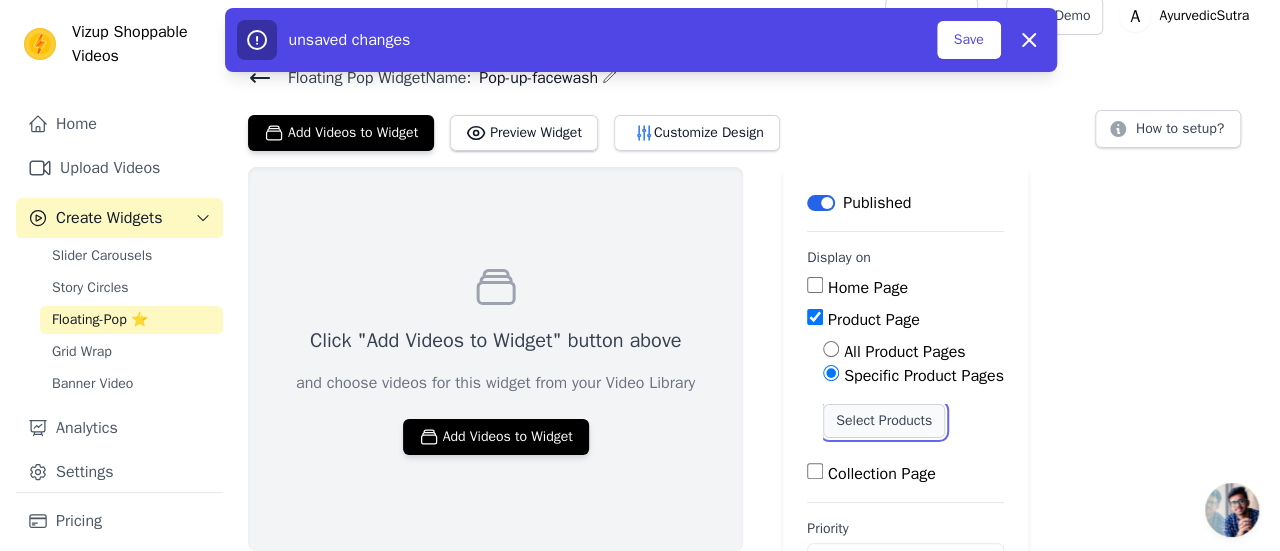 scroll, scrollTop: 0, scrollLeft: 0, axis: both 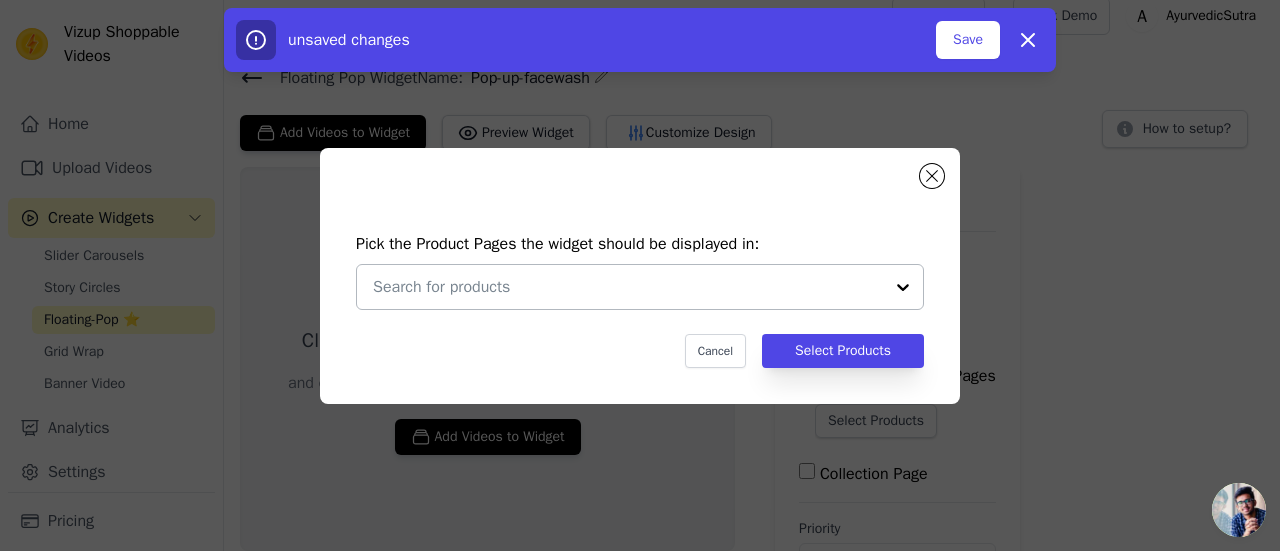 click at bounding box center [628, 287] 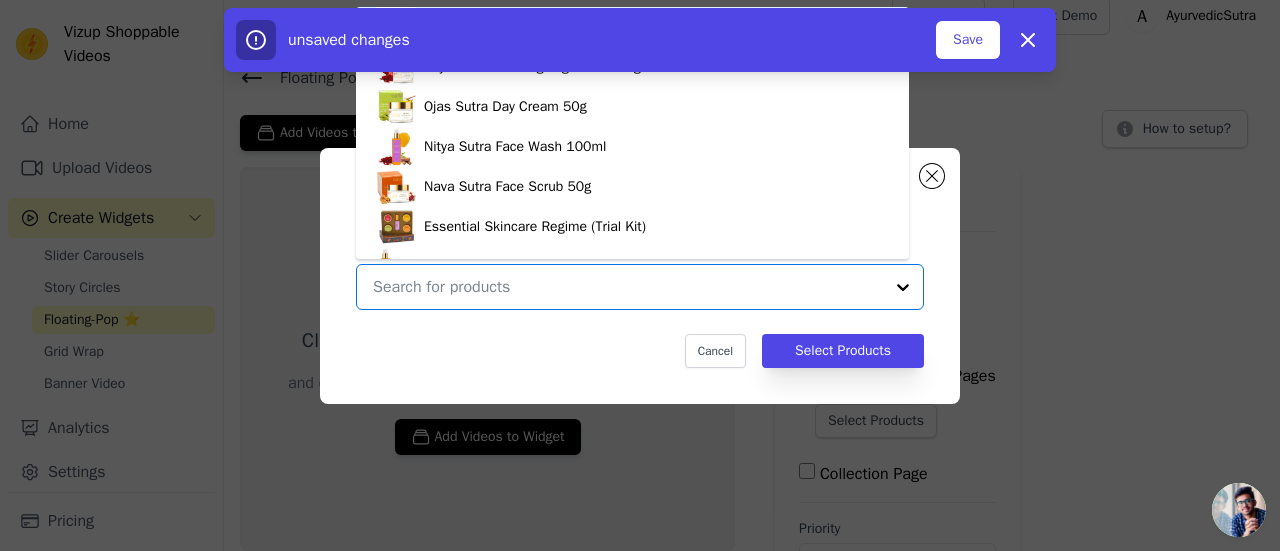 scroll, scrollTop: 28, scrollLeft: 0, axis: vertical 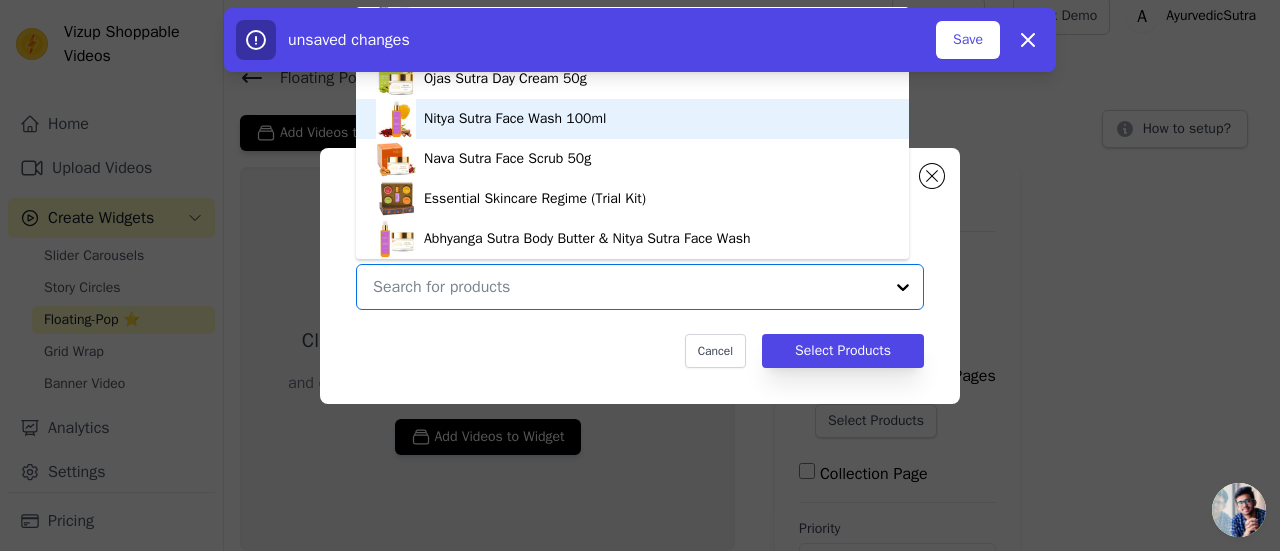 click on "Nitya Sutra Face Wash 100ml" at bounding box center (632, 119) 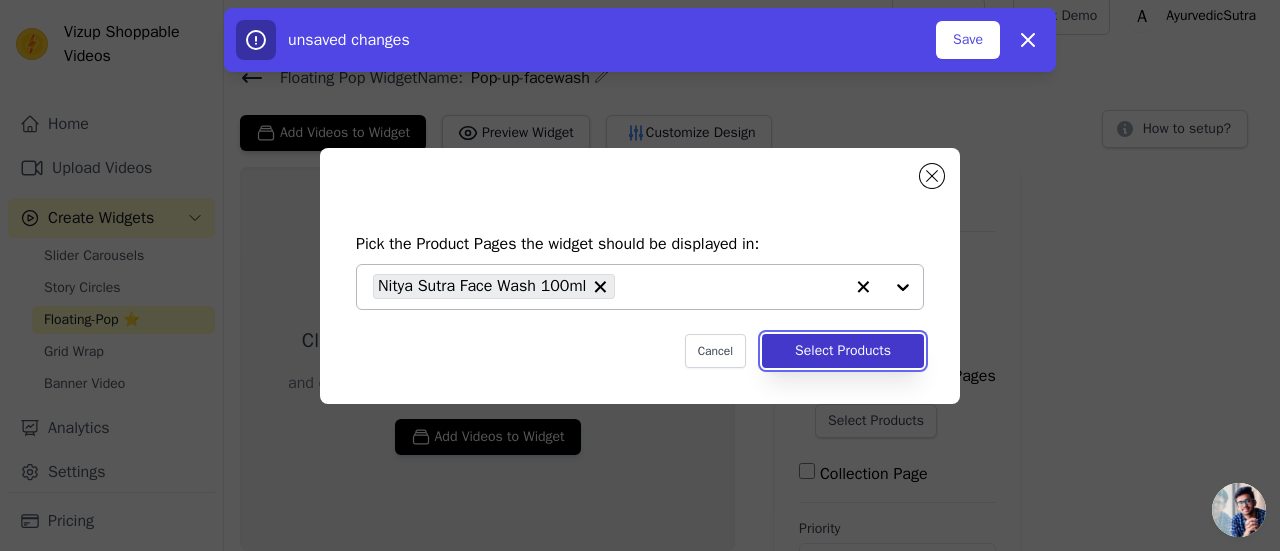 click on "Select Products" at bounding box center (843, 351) 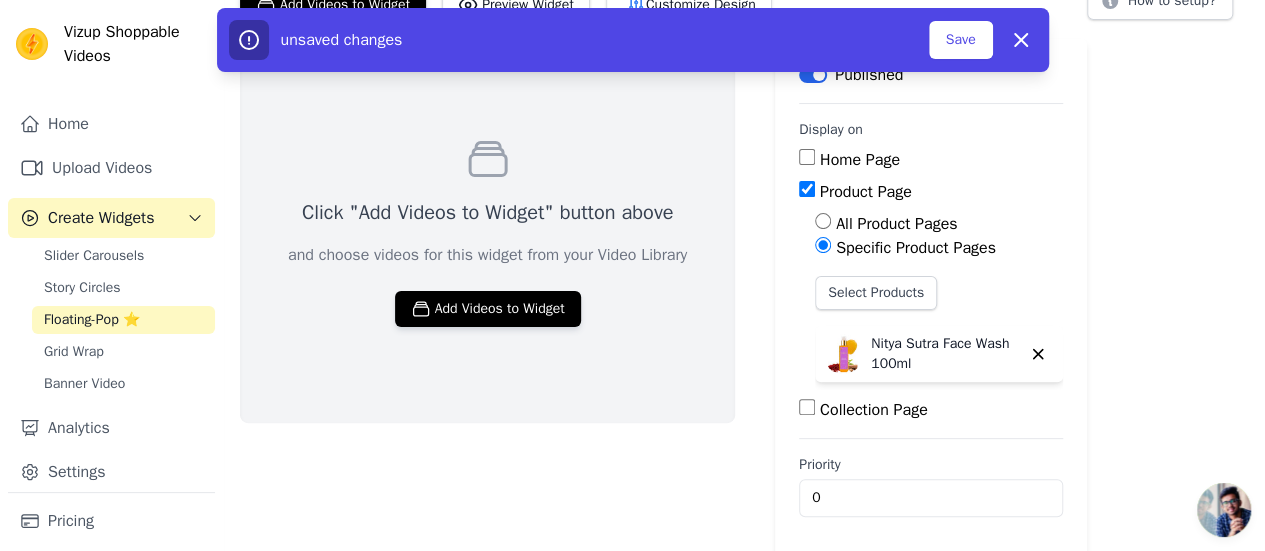 scroll, scrollTop: 146, scrollLeft: 0, axis: vertical 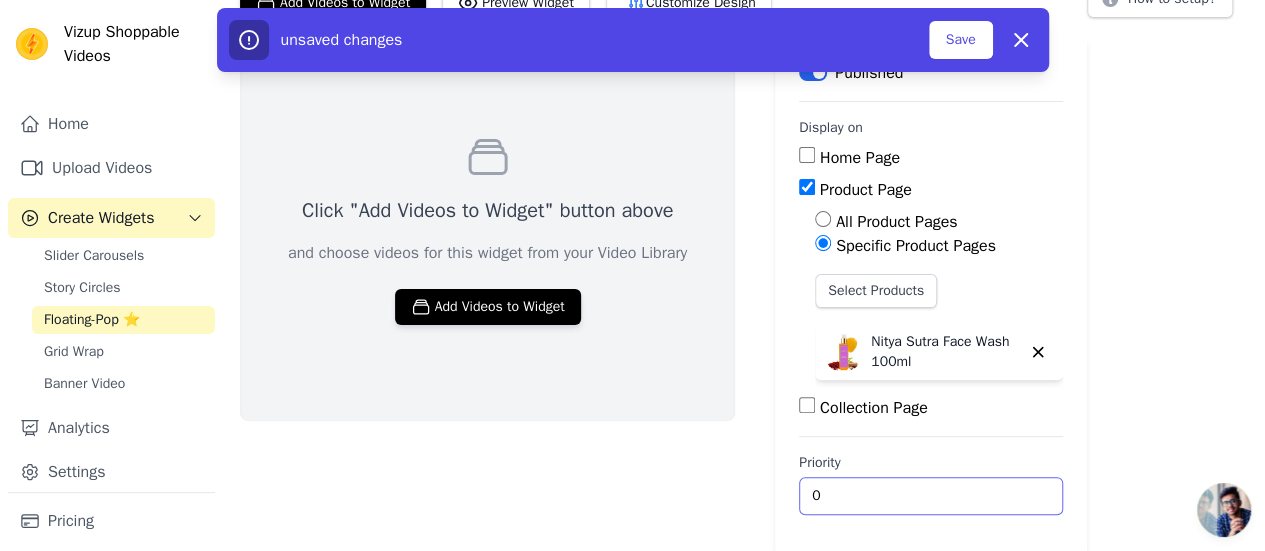 drag, startPoint x: 847, startPoint y: 507, endPoint x: 818, endPoint y: 512, distance: 29.427877 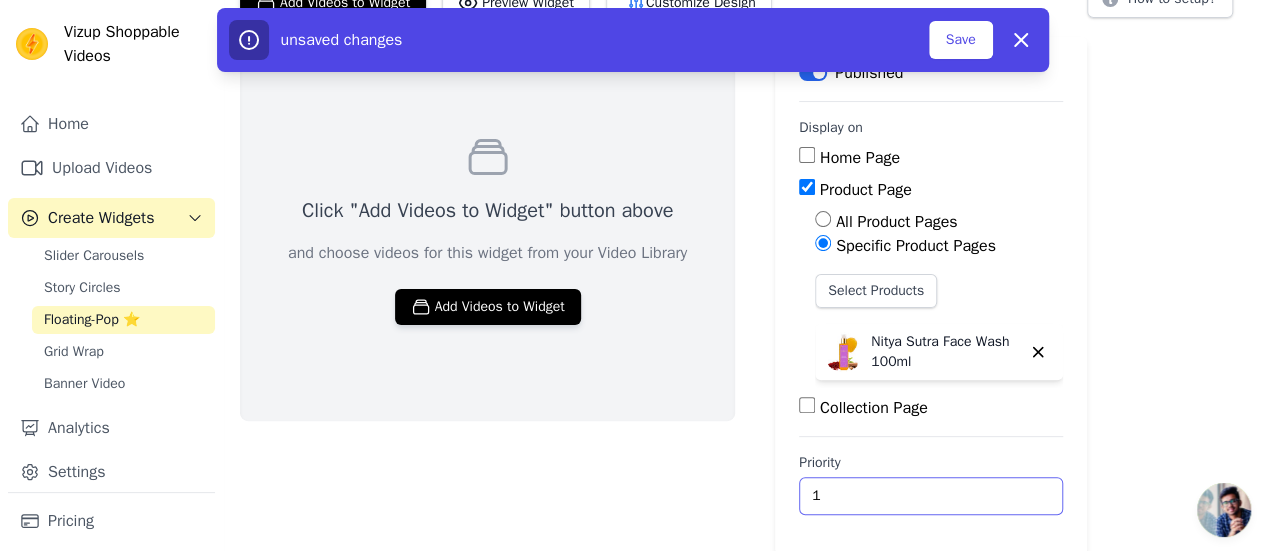 type on "1" 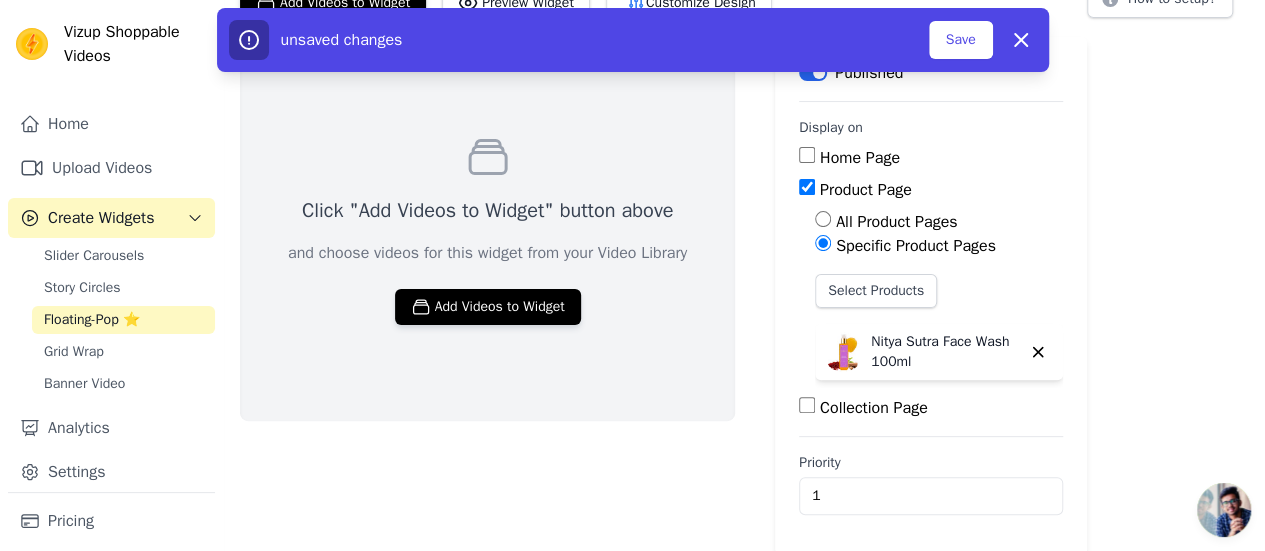 click on "Click "Add Videos to Widget" button above   and choose videos for this widget from your Video Library
Add Videos to Widget" at bounding box center (487, 229) 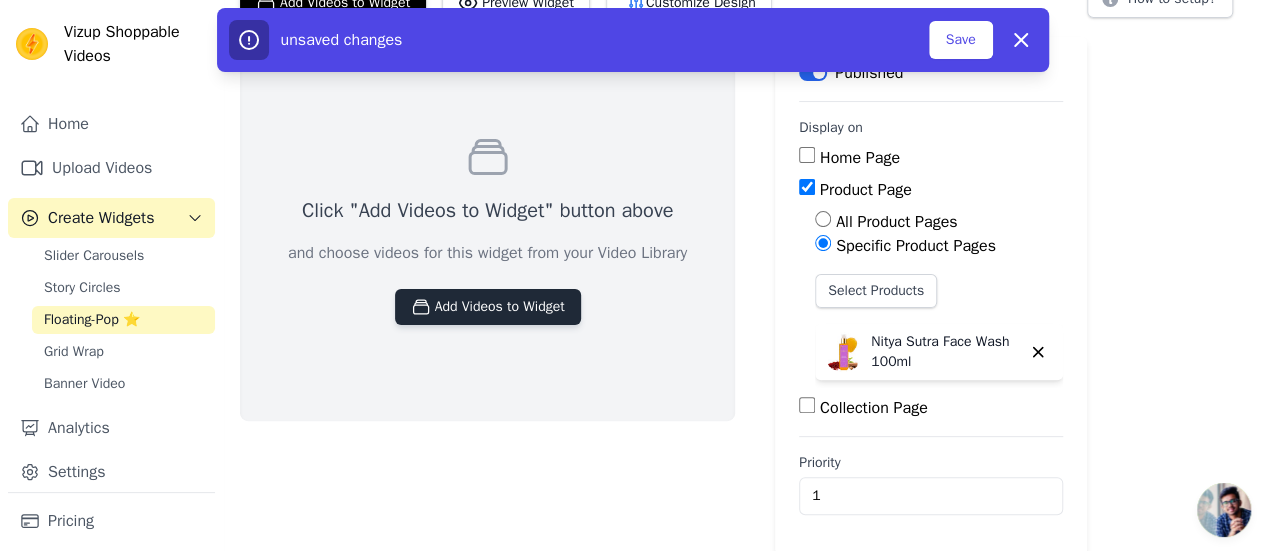 click on "Add Videos to Widget" at bounding box center [488, 307] 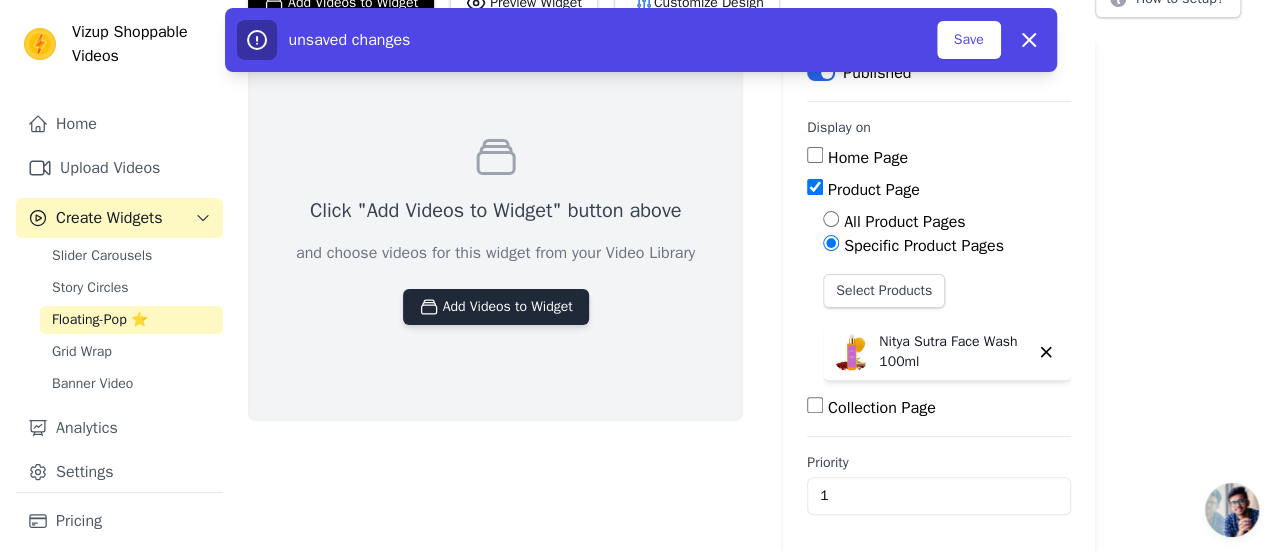 scroll, scrollTop: 0, scrollLeft: 0, axis: both 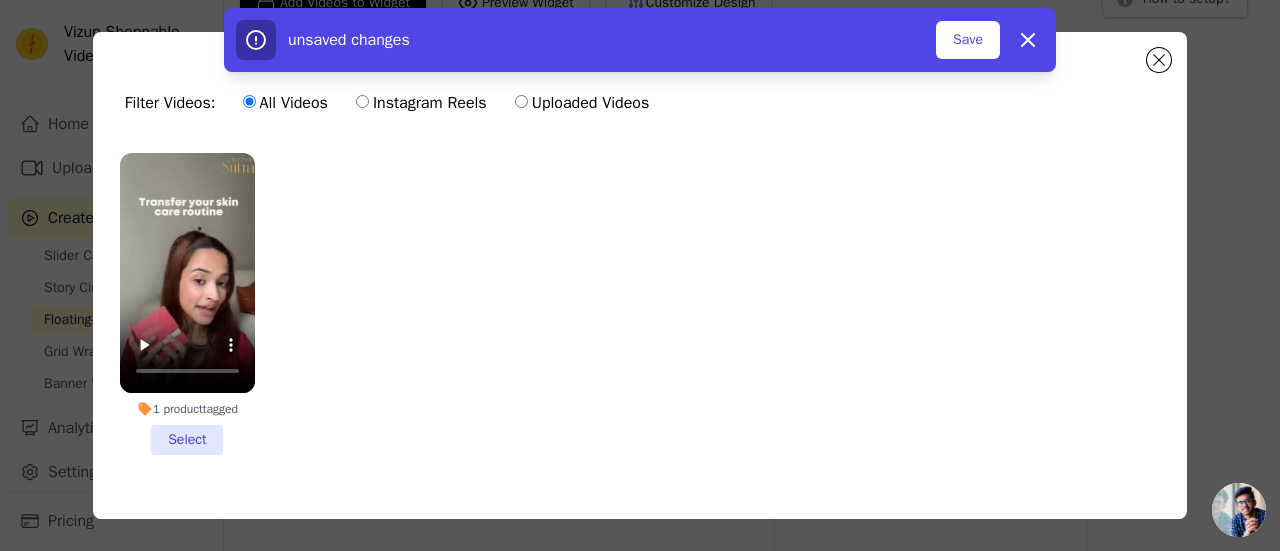 click on "Uploaded Videos" at bounding box center (582, 103) 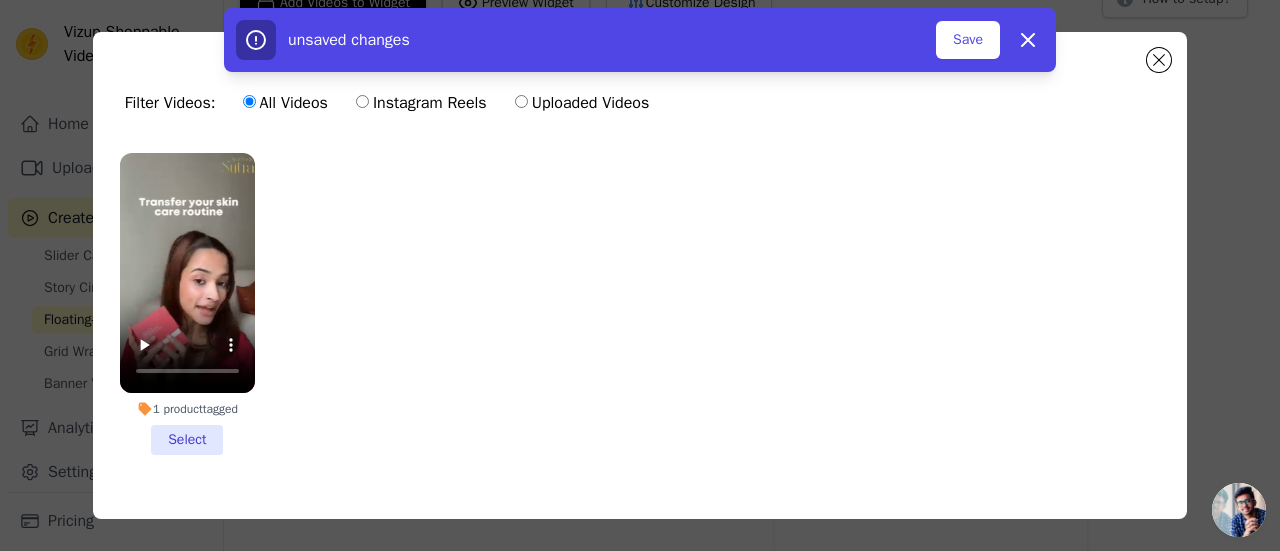 click on "Uploaded Videos" at bounding box center (521, 101) 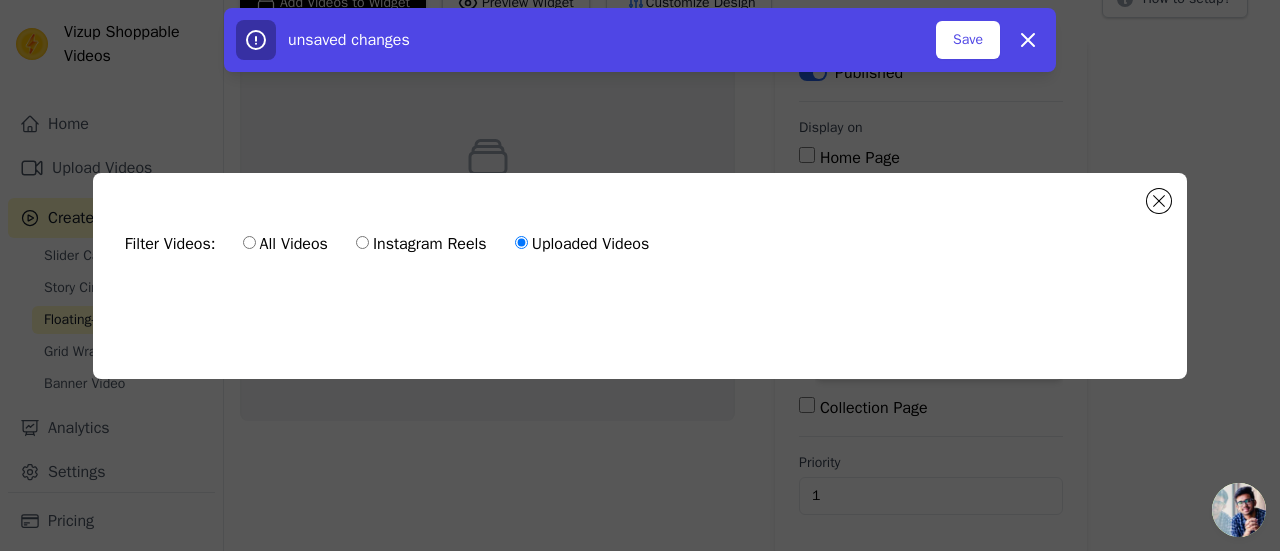 click on "All Videos
Instagram Reels
Uploaded Videos" at bounding box center [446, 244] 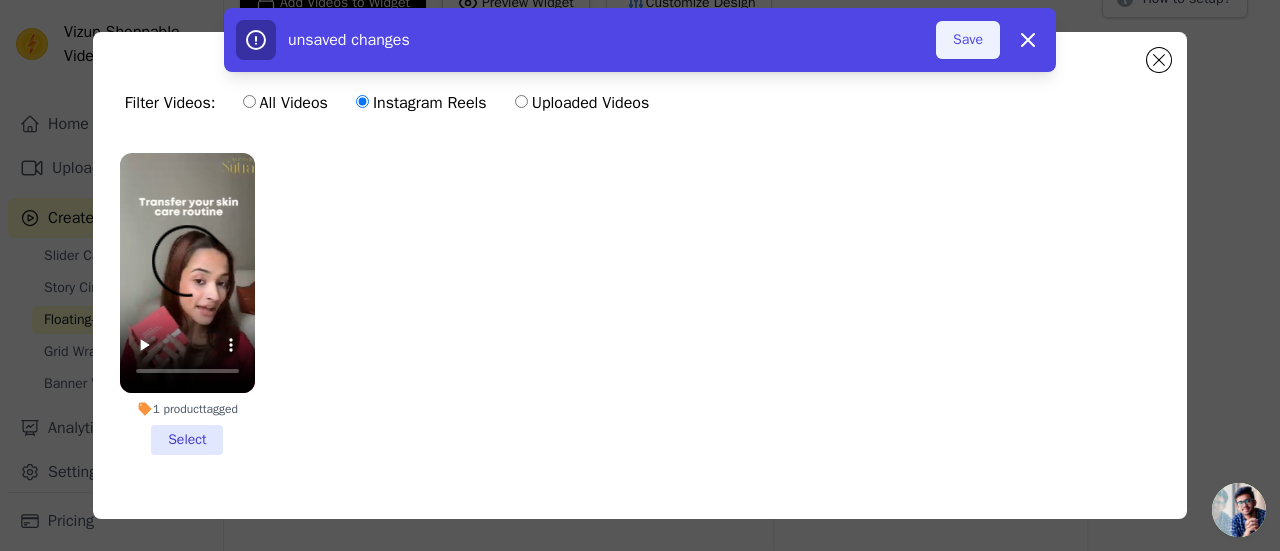 click on "Save" at bounding box center (968, 40) 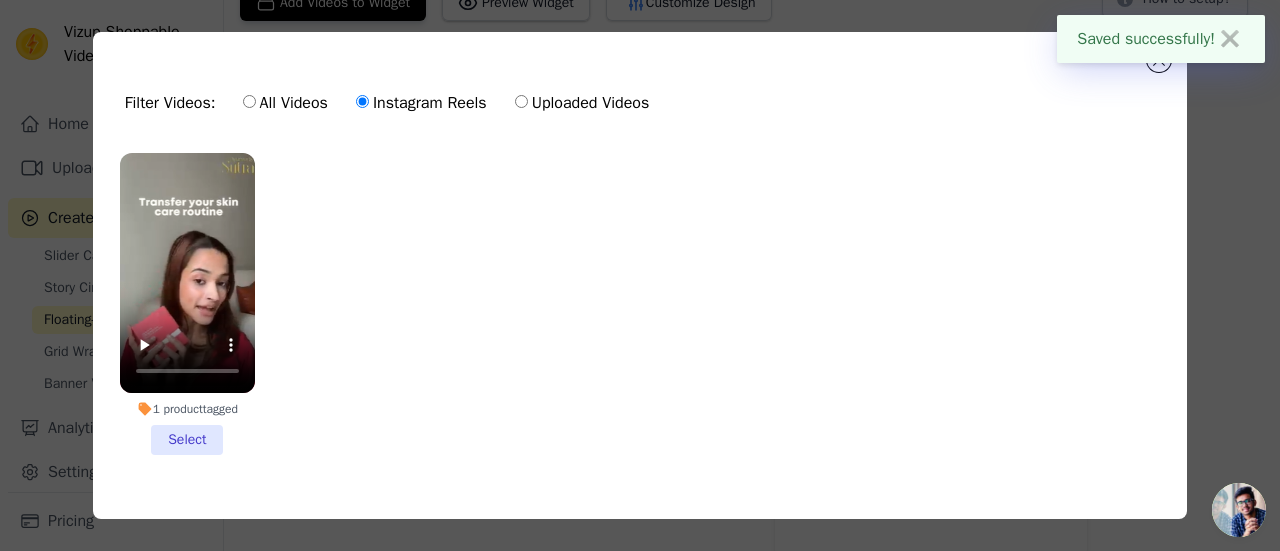 scroll, scrollTop: 47, scrollLeft: 0, axis: vertical 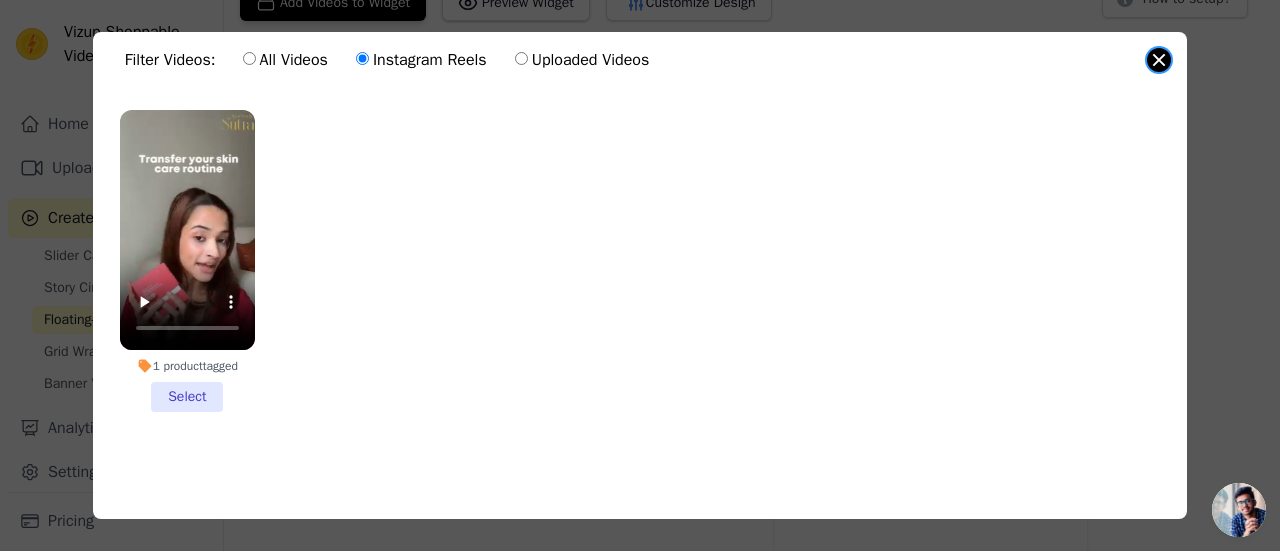 click at bounding box center [1159, 60] 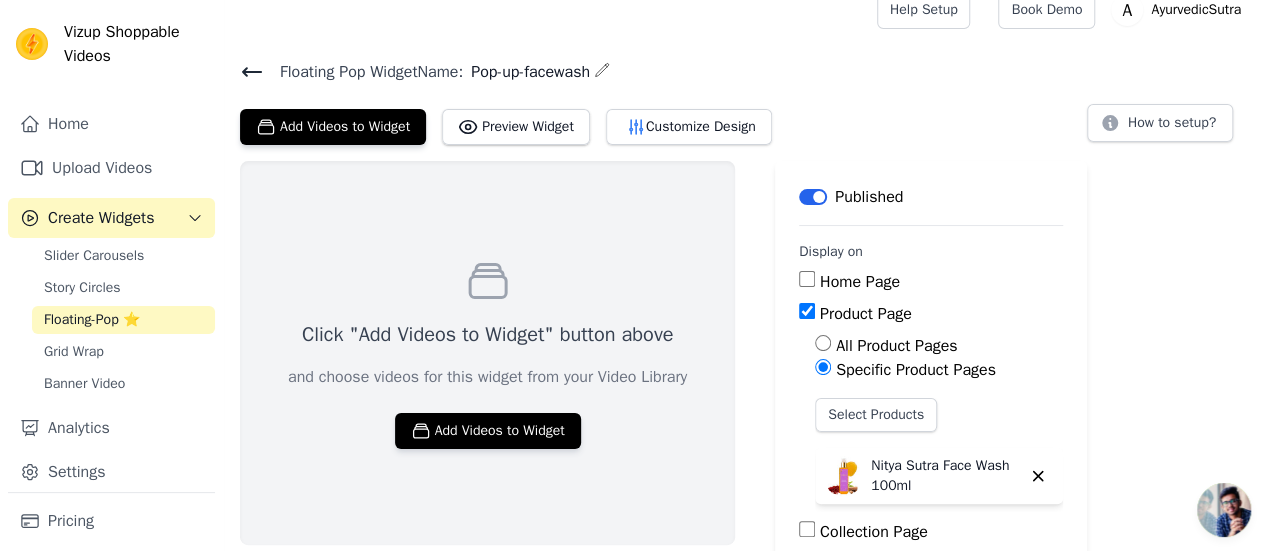 scroll, scrollTop: 146, scrollLeft: 0, axis: vertical 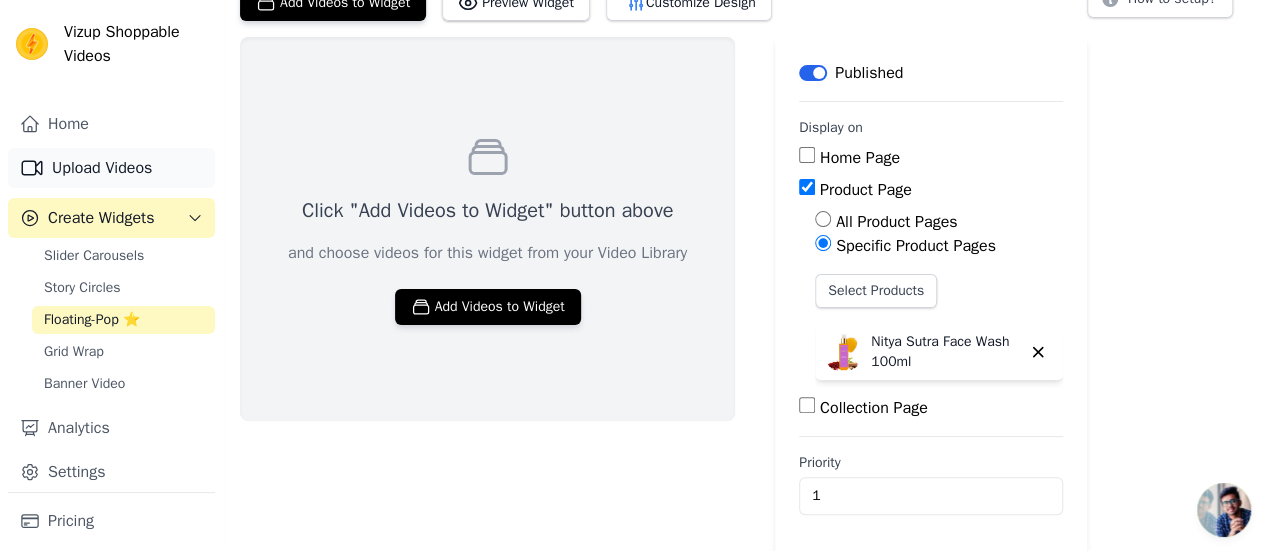 click on "Upload Videos" at bounding box center [111, 168] 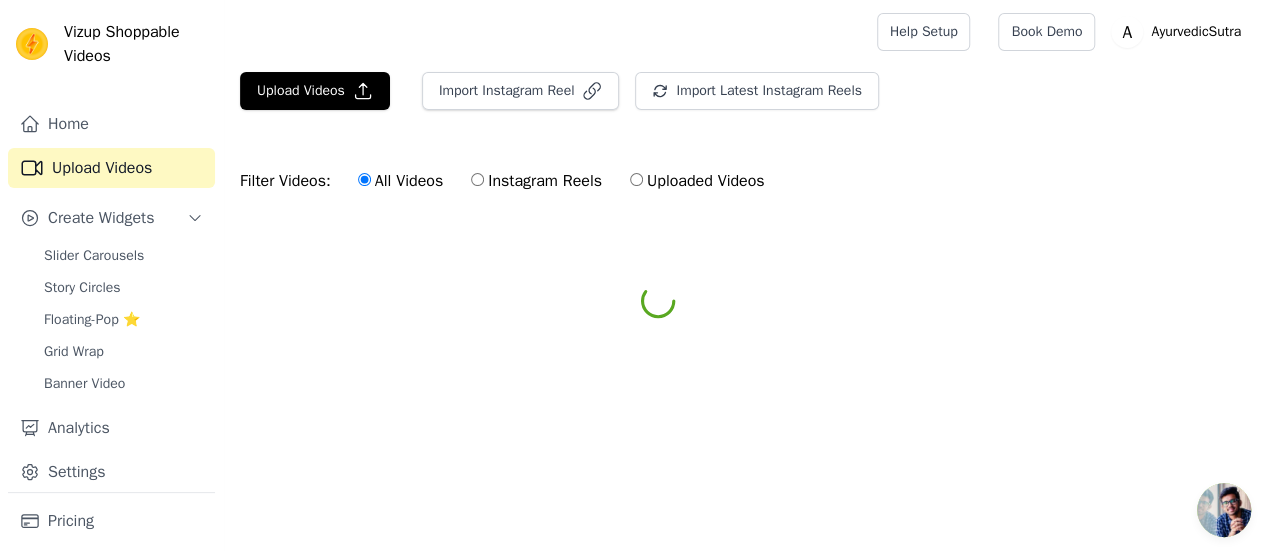 scroll, scrollTop: 0, scrollLeft: 0, axis: both 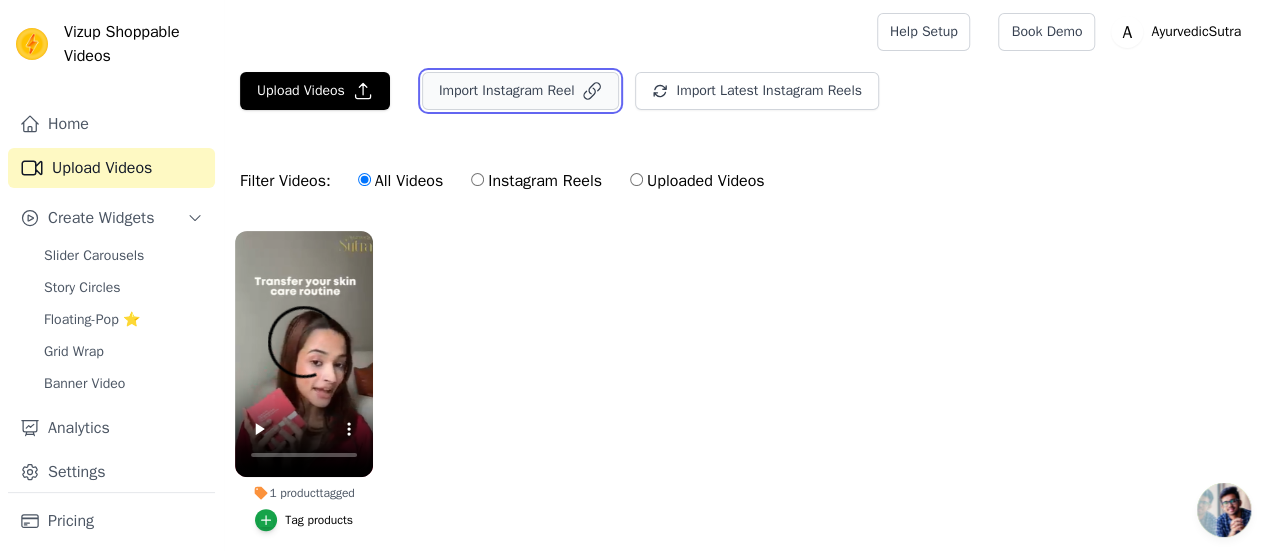 click on "Import Instagram Reel" at bounding box center [521, 91] 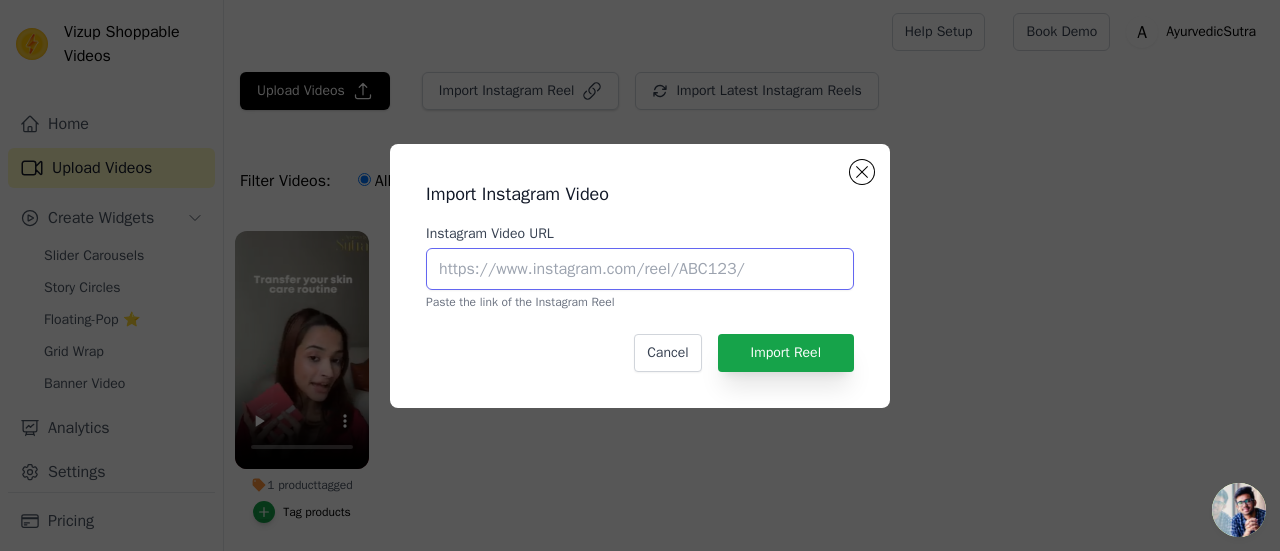 click on "Instagram Video URL" at bounding box center (640, 269) 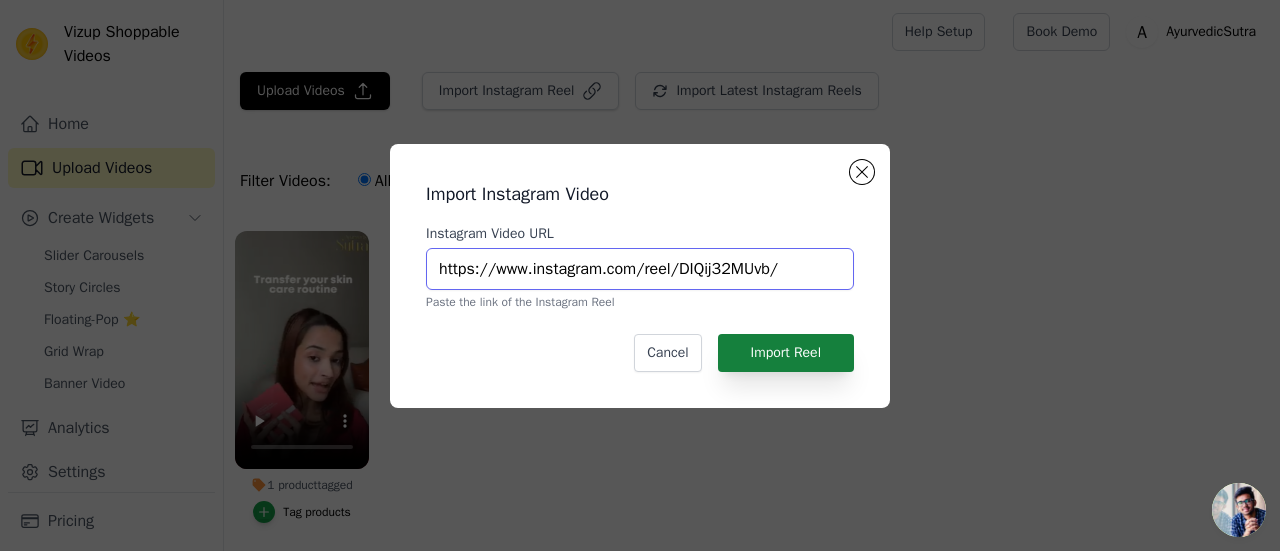 type on "https://www.instagram.com/reel/DIQij32MUvb/" 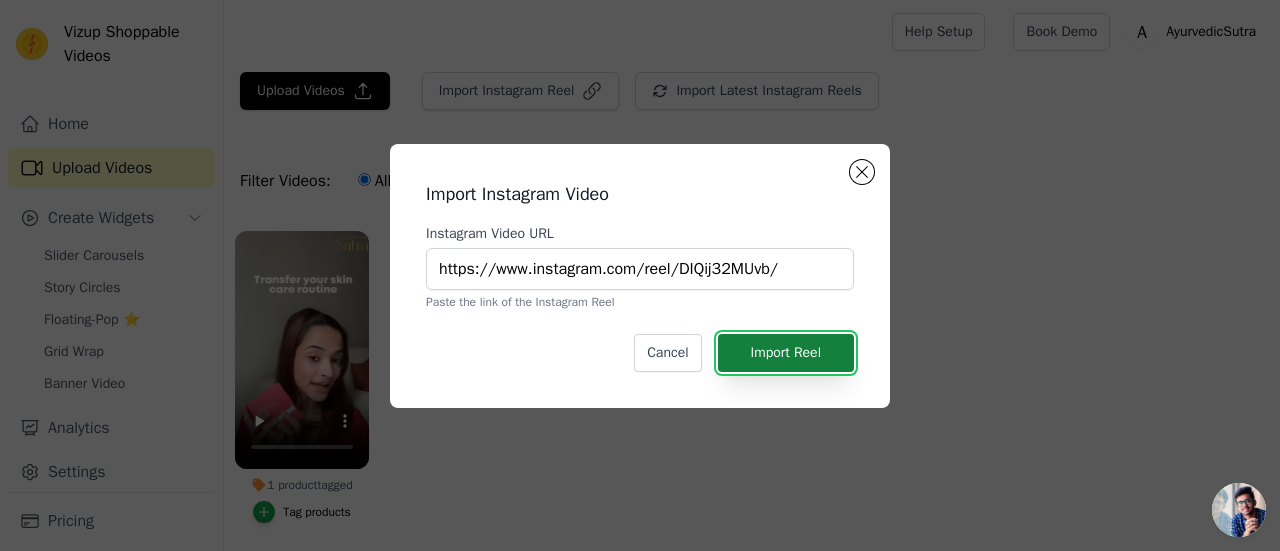 click on "Import Reel" at bounding box center [786, 353] 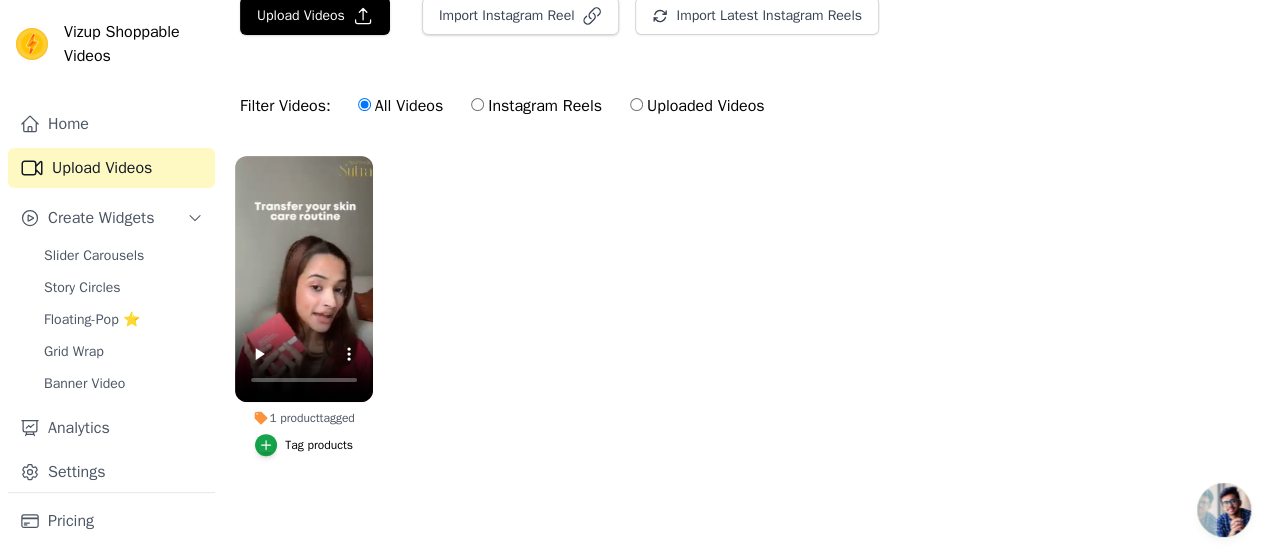 scroll, scrollTop: 0, scrollLeft: 0, axis: both 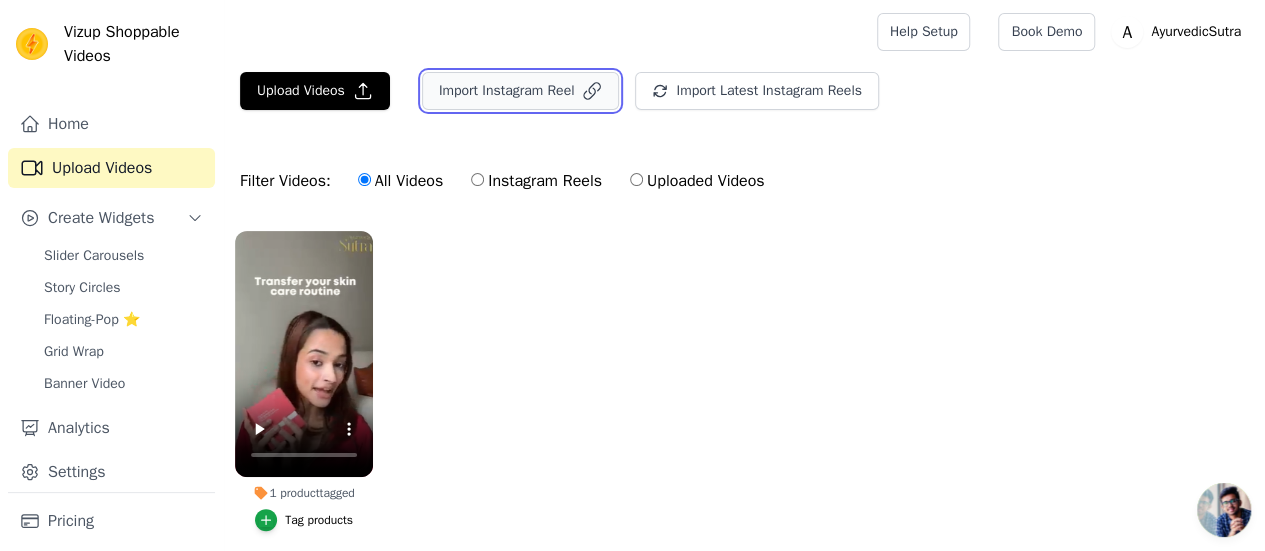 click on "Import Instagram Reel" at bounding box center [521, 91] 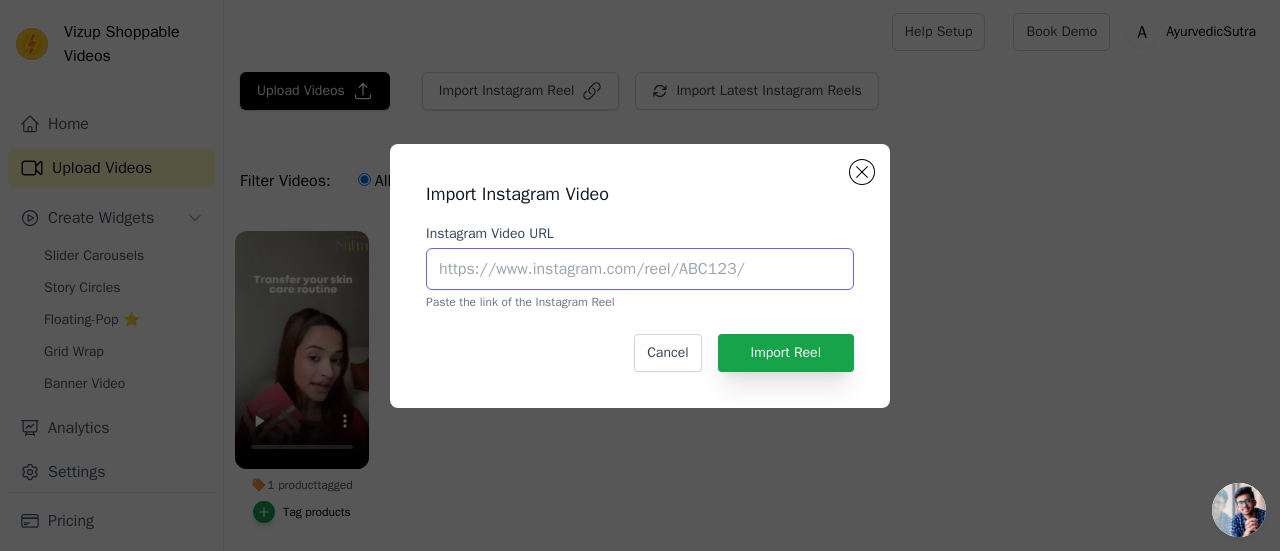 click on "Instagram Video URL" at bounding box center [640, 269] 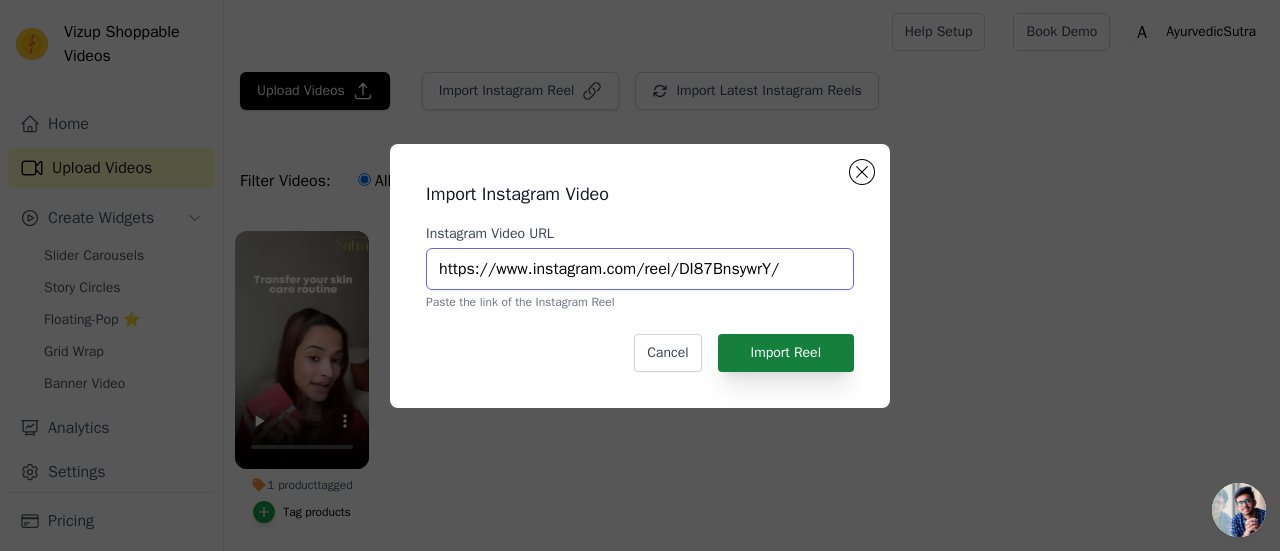 type on "https://www.instagram.com/reel/DI87BnsywrY/" 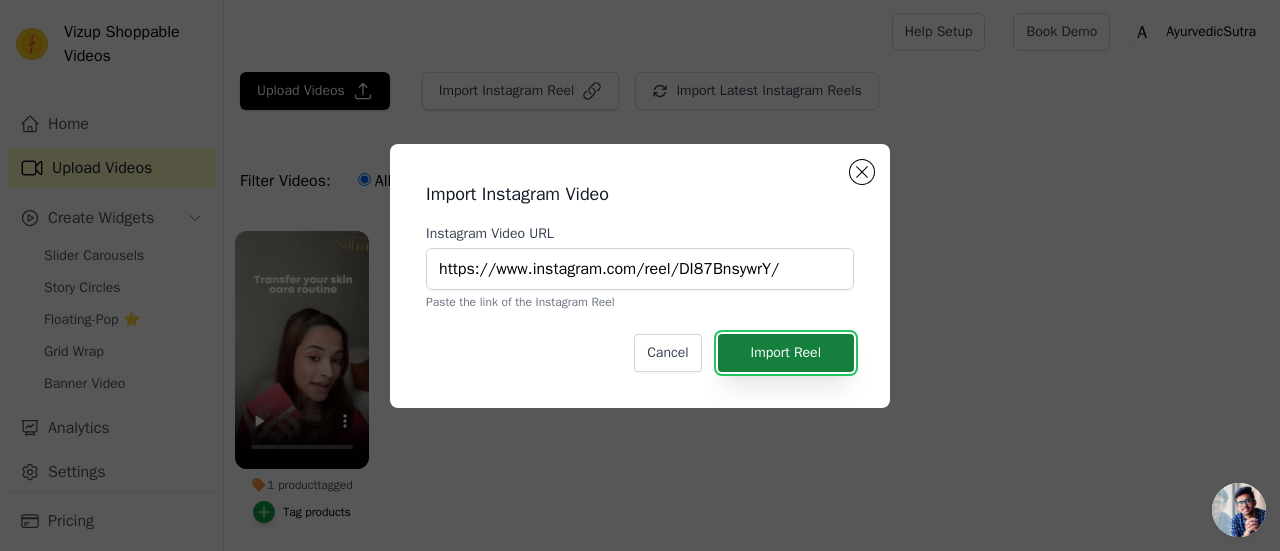 click on "Import Reel" at bounding box center [786, 353] 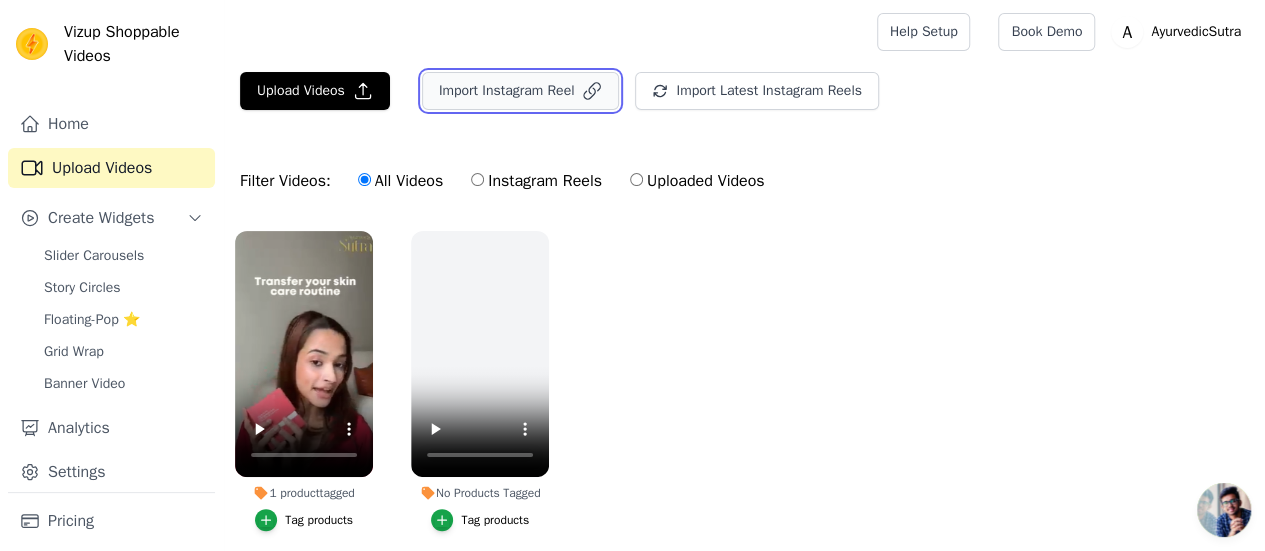 click on "Import Instagram Reel" at bounding box center [521, 91] 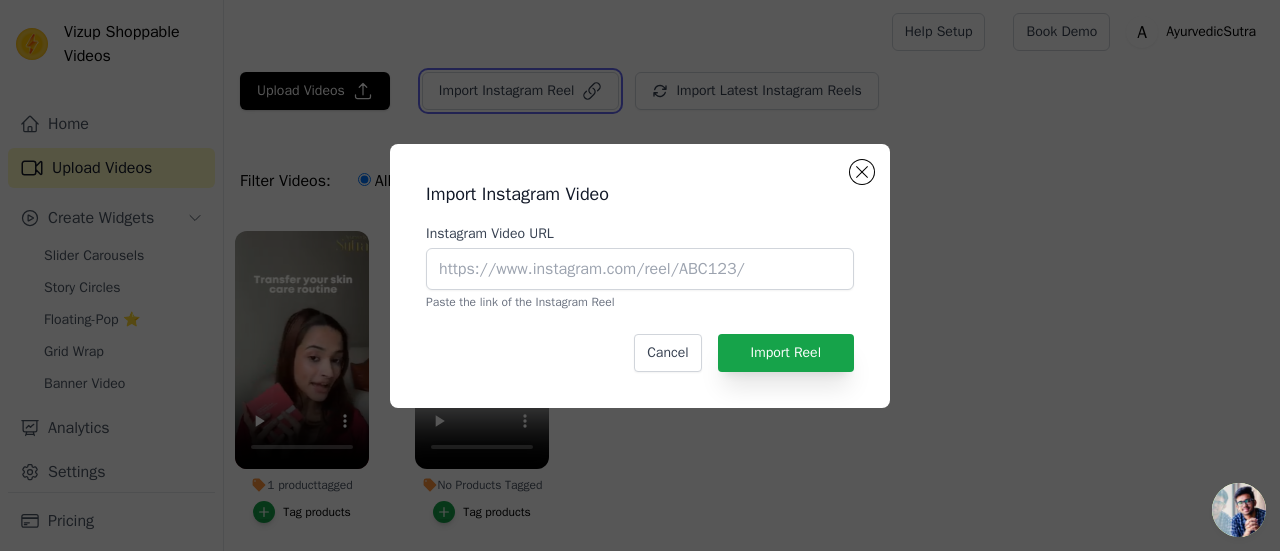 type 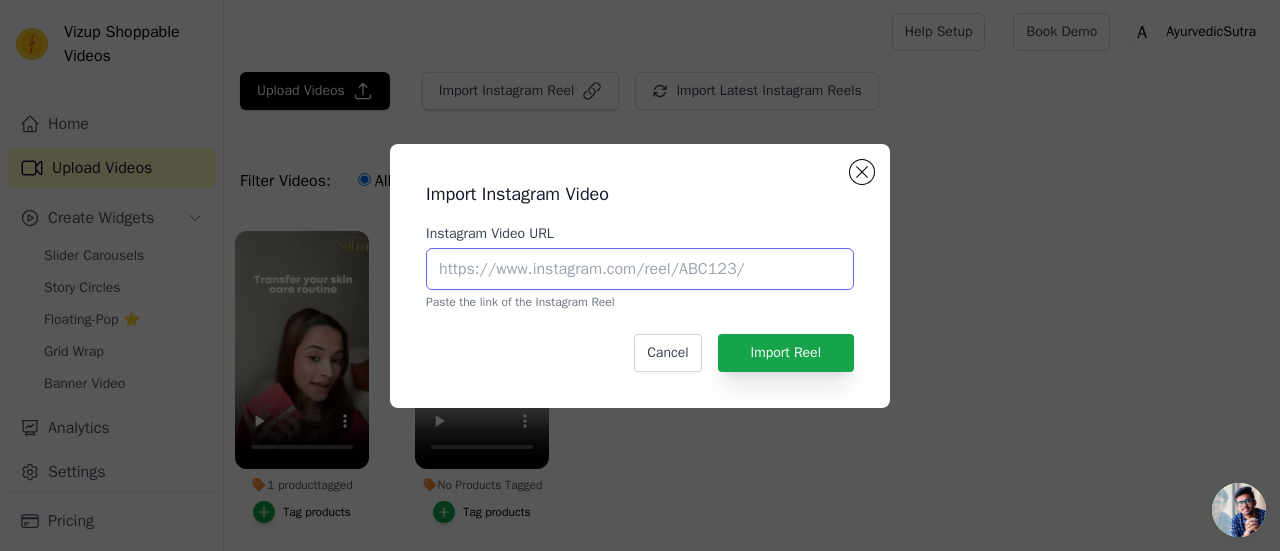 click on "Instagram Video URL" at bounding box center [640, 269] 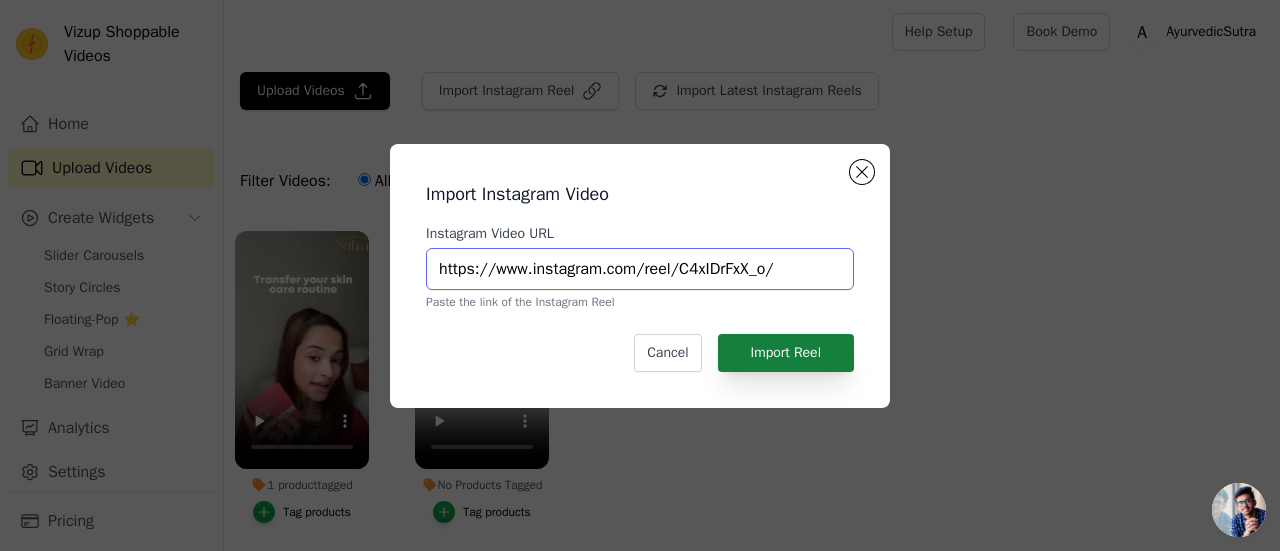 type on "https://www.instagram.com/reel/C4xIDrFxX_o/" 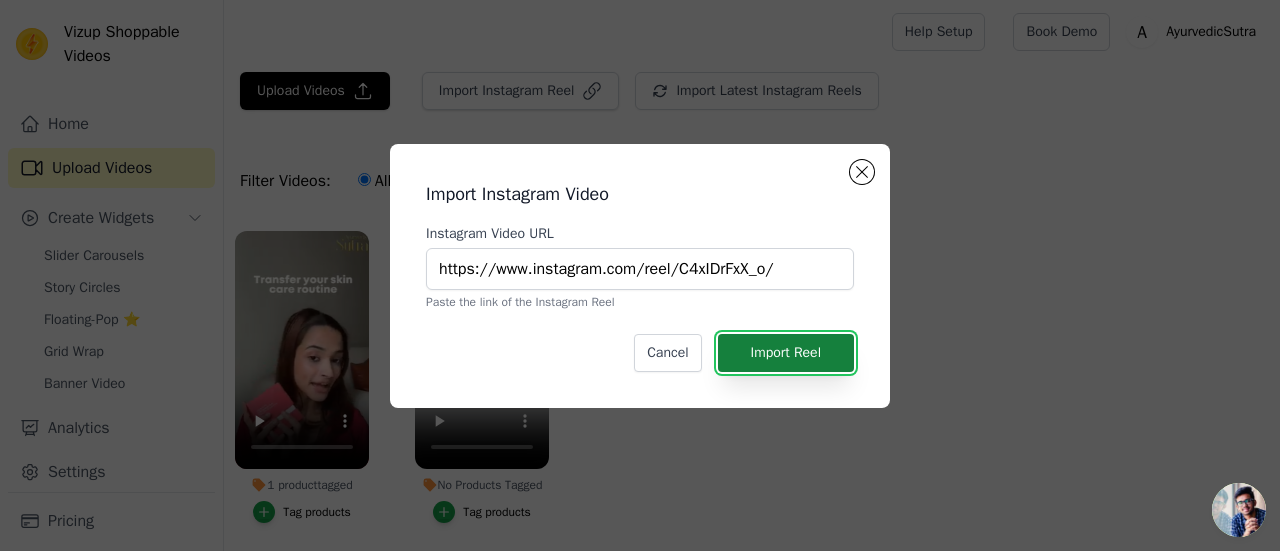 click on "Import Reel" at bounding box center [786, 353] 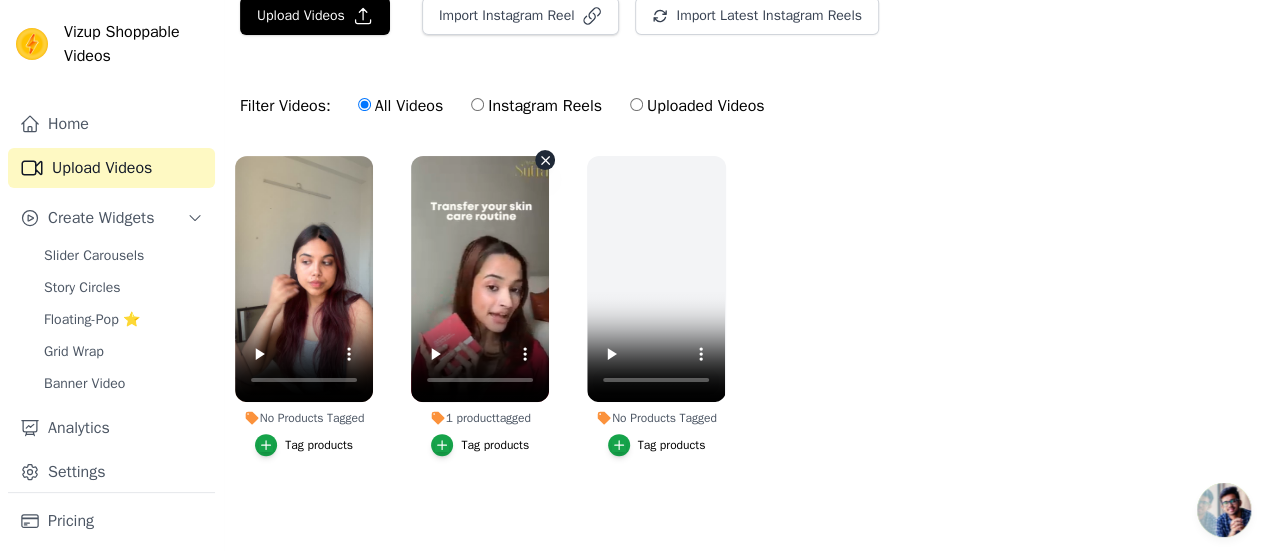 scroll, scrollTop: 74, scrollLeft: 0, axis: vertical 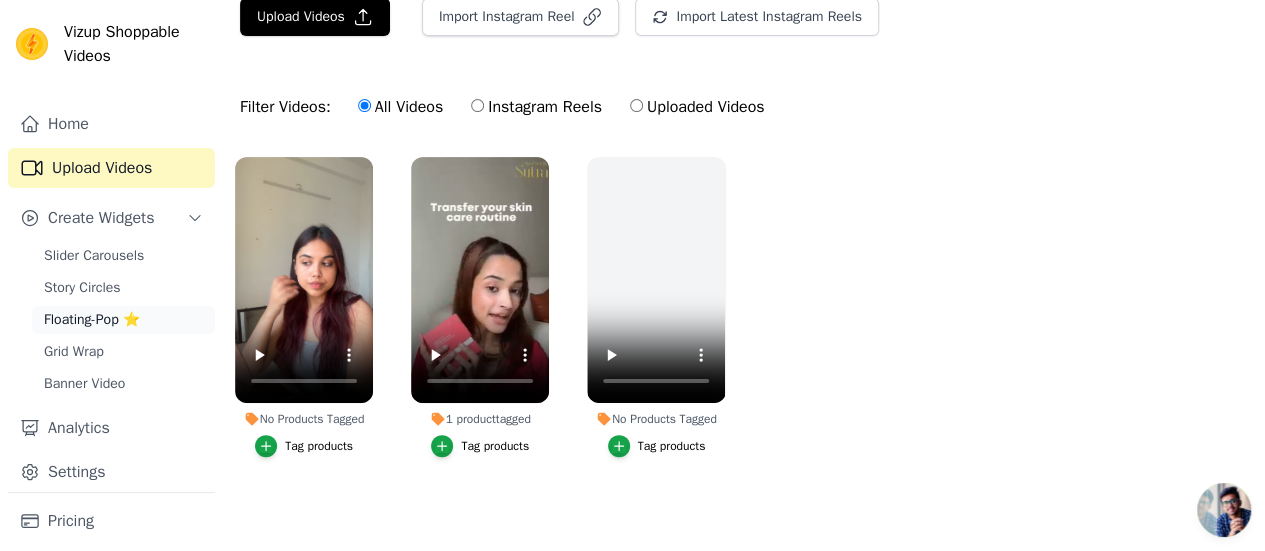 click on "Floating-Pop ⭐" at bounding box center [92, 320] 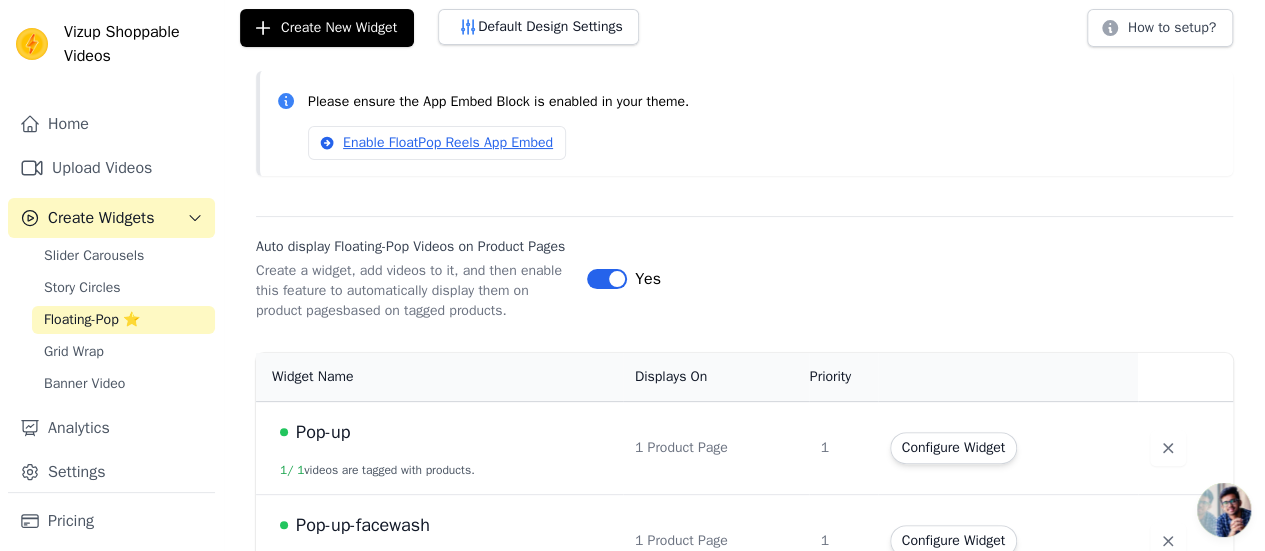 scroll, scrollTop: 180, scrollLeft: 0, axis: vertical 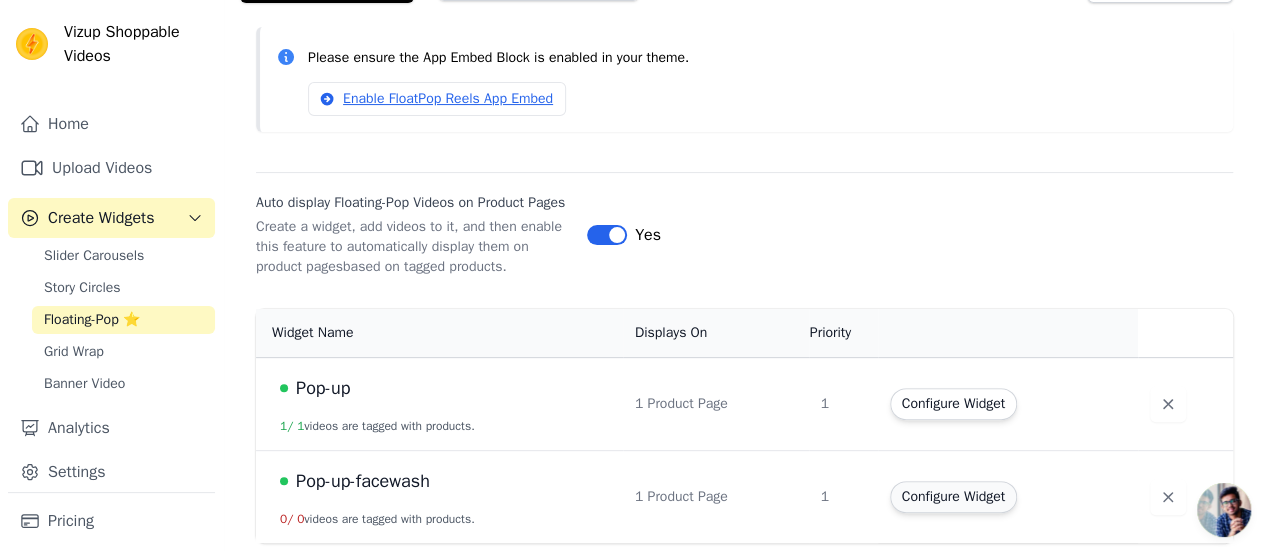 click on "Configure Widget" at bounding box center (953, 497) 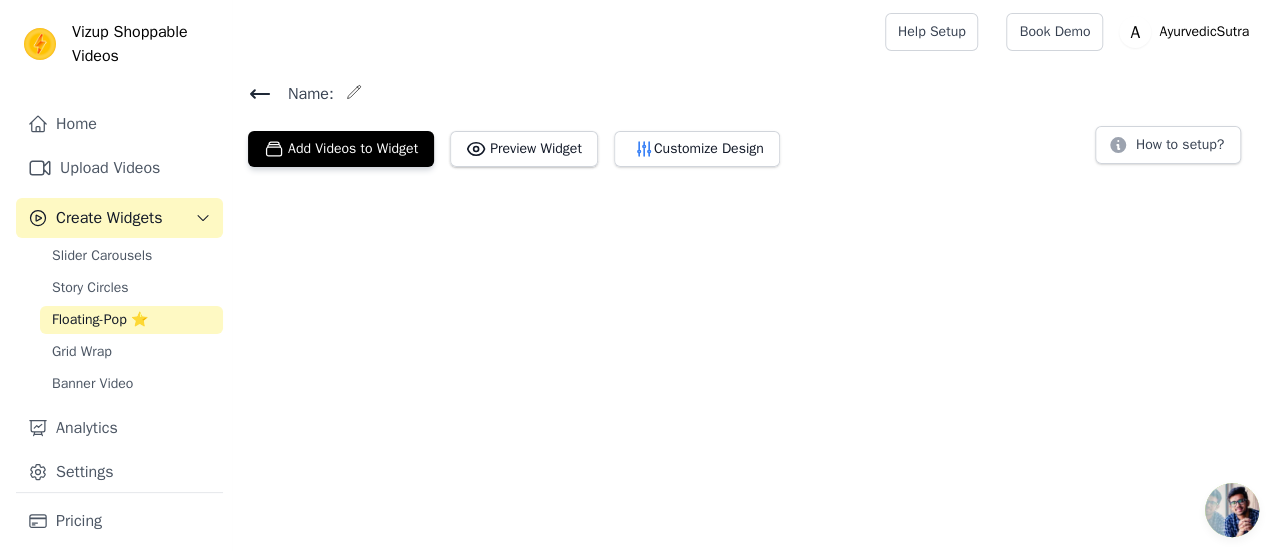 scroll, scrollTop: 0, scrollLeft: 0, axis: both 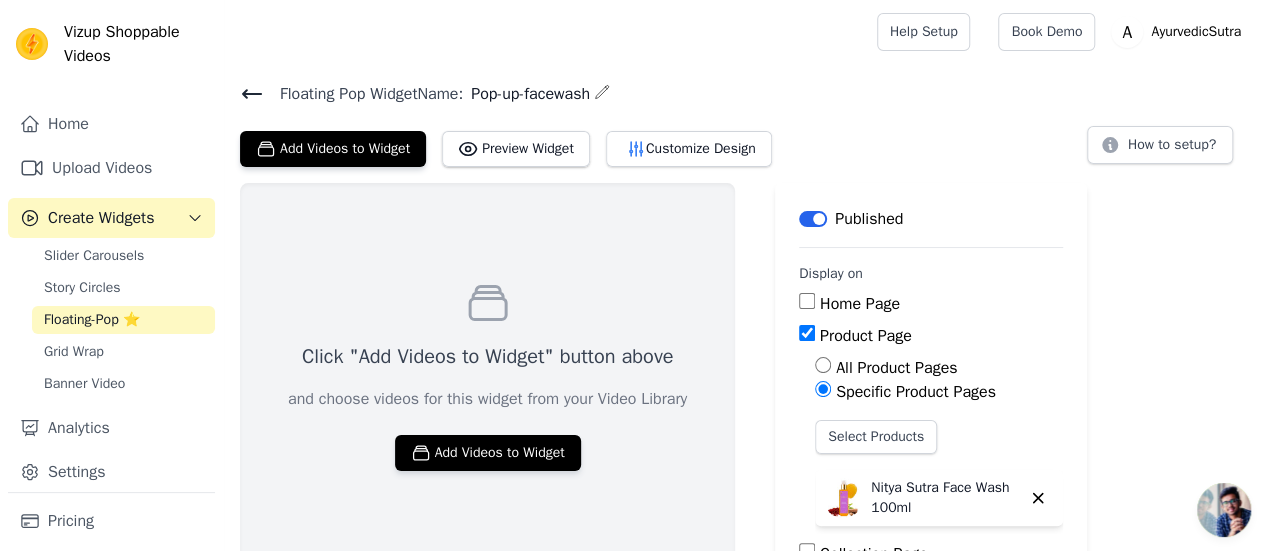 click at bounding box center [602, 92] 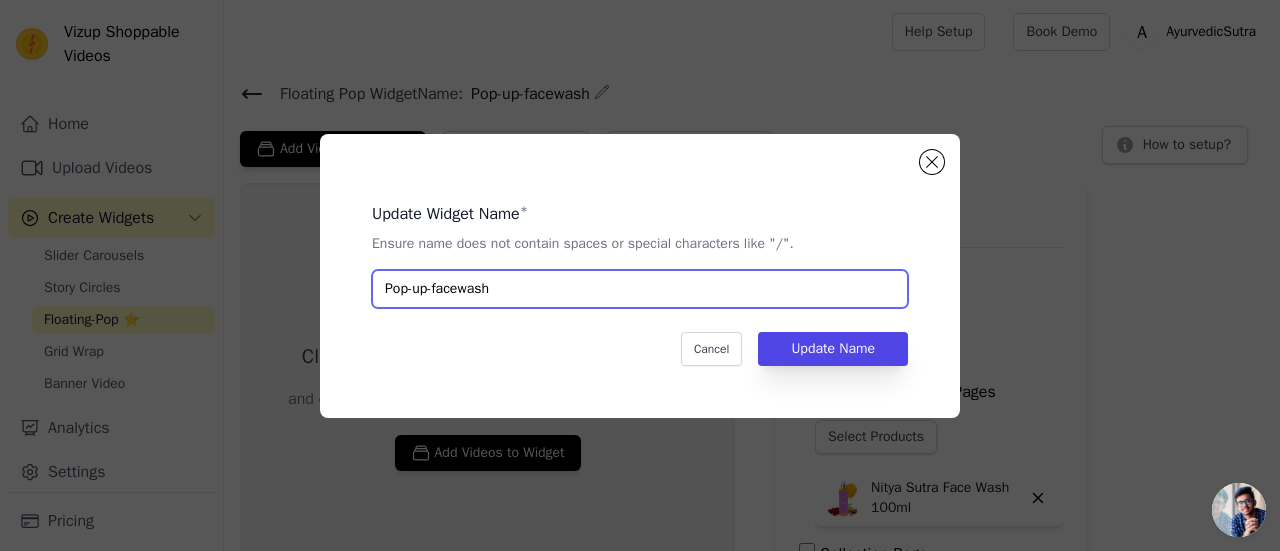 click on "Pop-up-facewash" at bounding box center (640, 289) 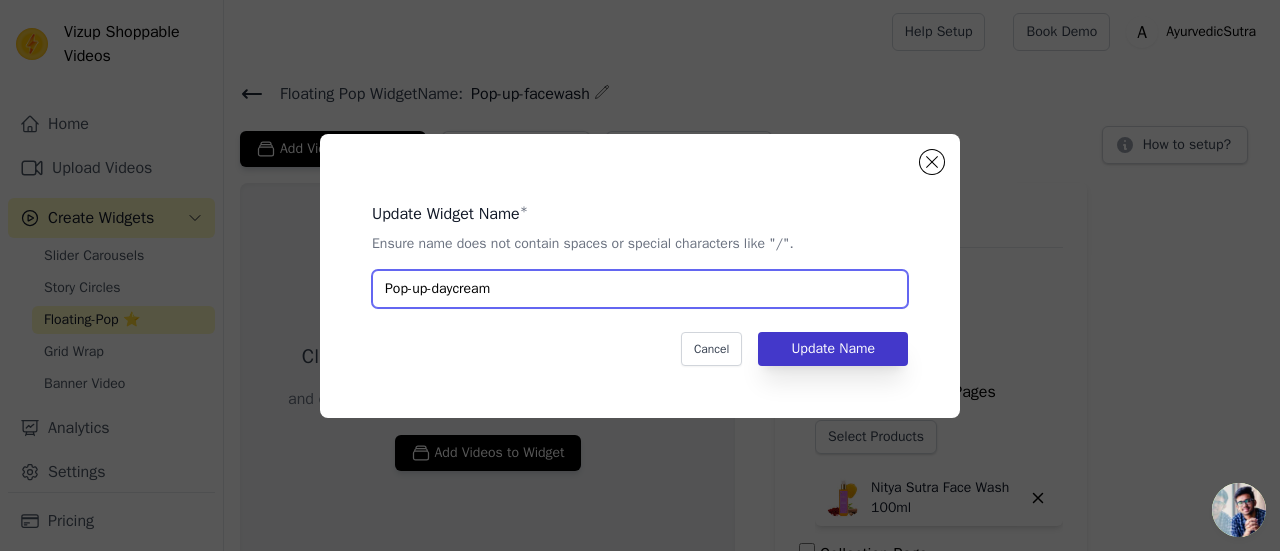 type on "Pop-up-daycream" 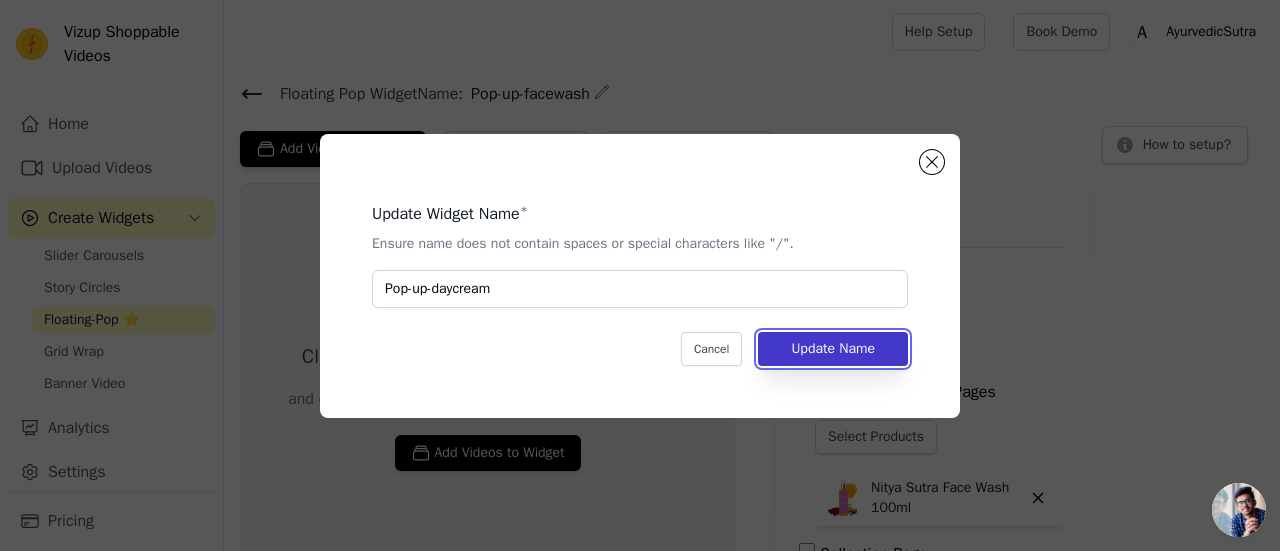 click on "Update Name" at bounding box center [833, 349] 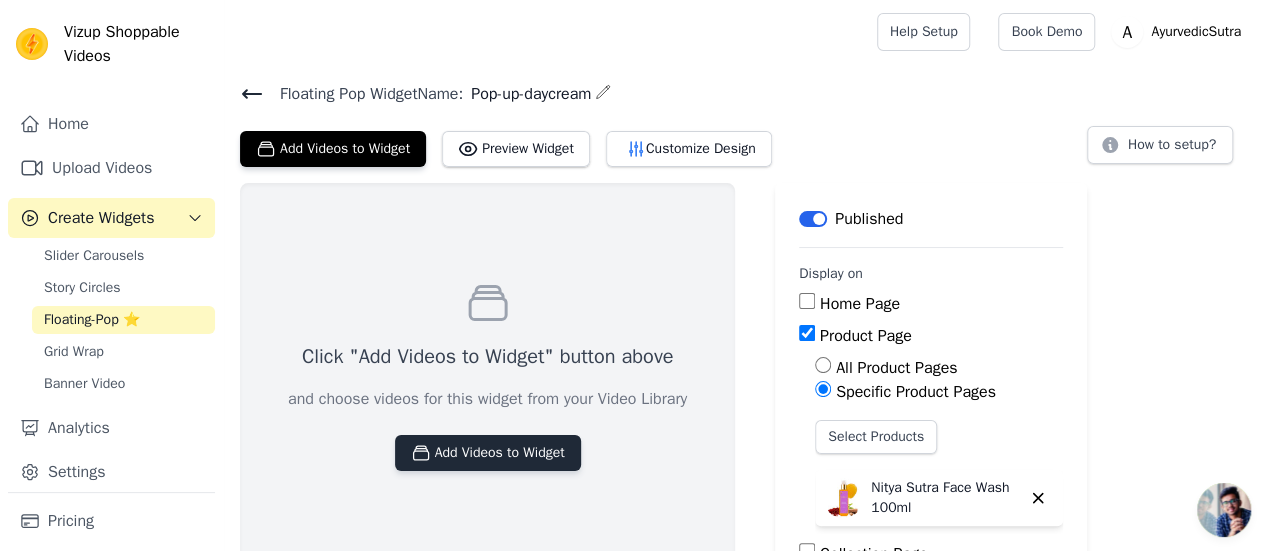 click on "Add Videos to Widget" at bounding box center [488, 453] 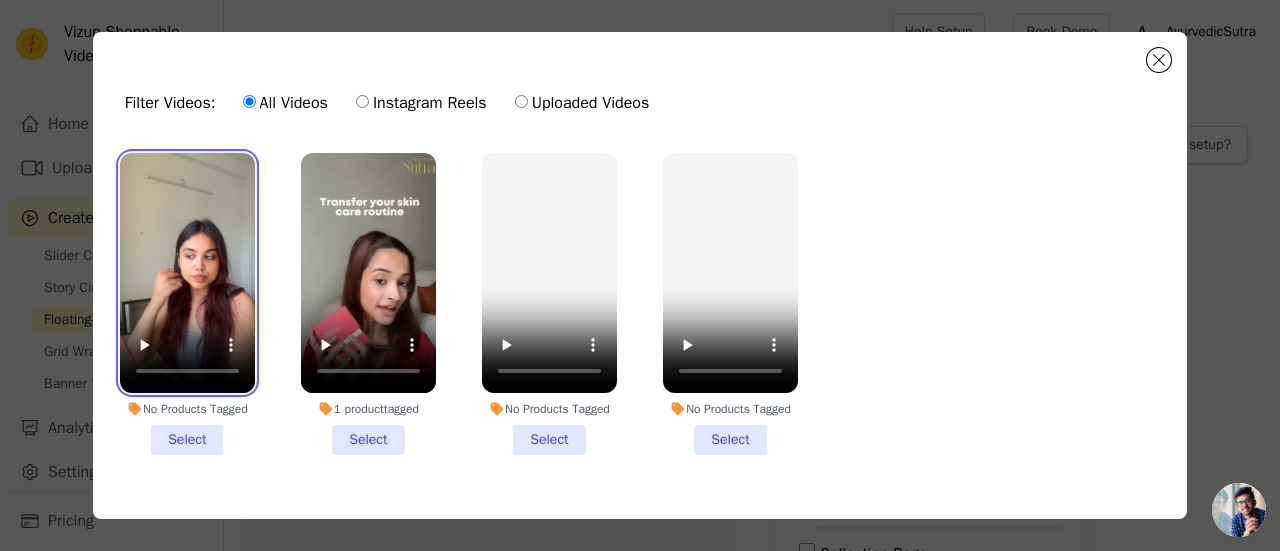 click at bounding box center [187, 273] 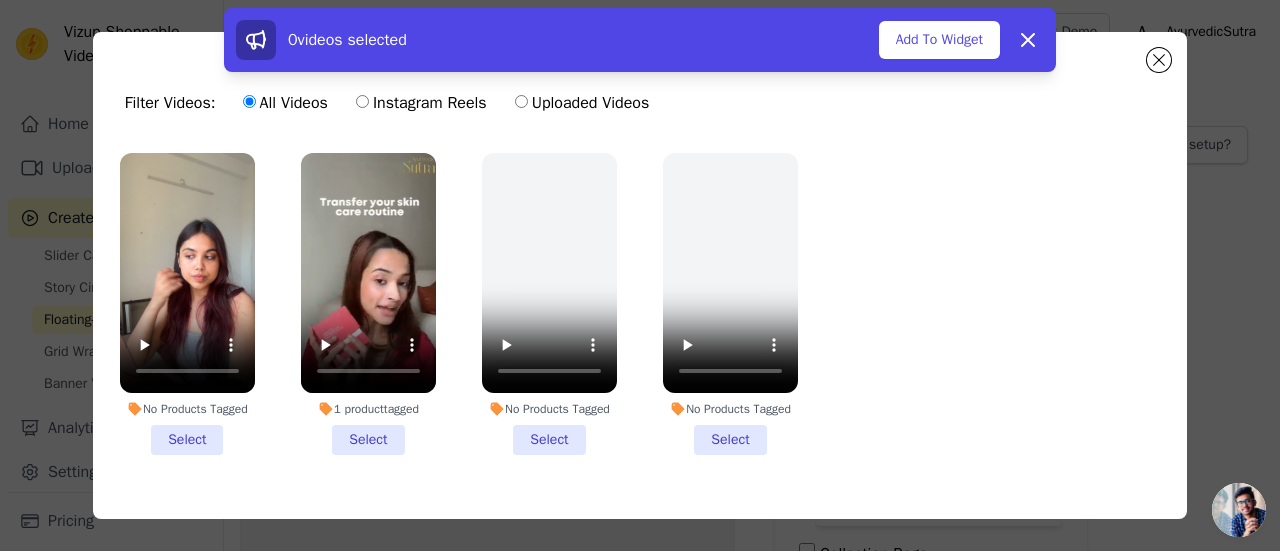 click on "No Products Tagged     Select" at bounding box center [187, 304] 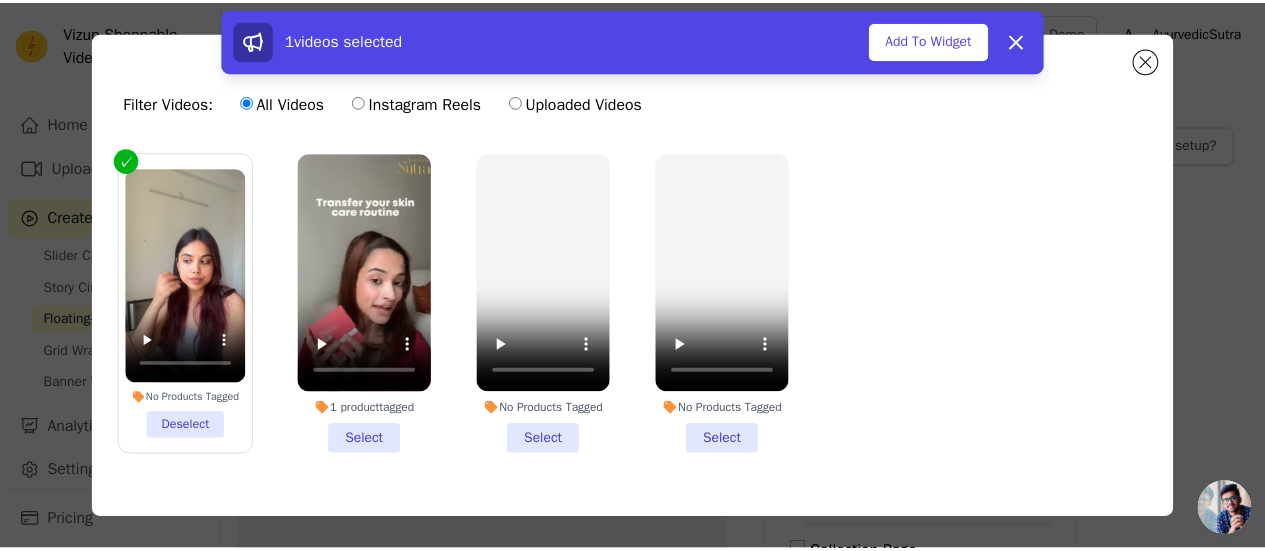 scroll, scrollTop: 47, scrollLeft: 0, axis: vertical 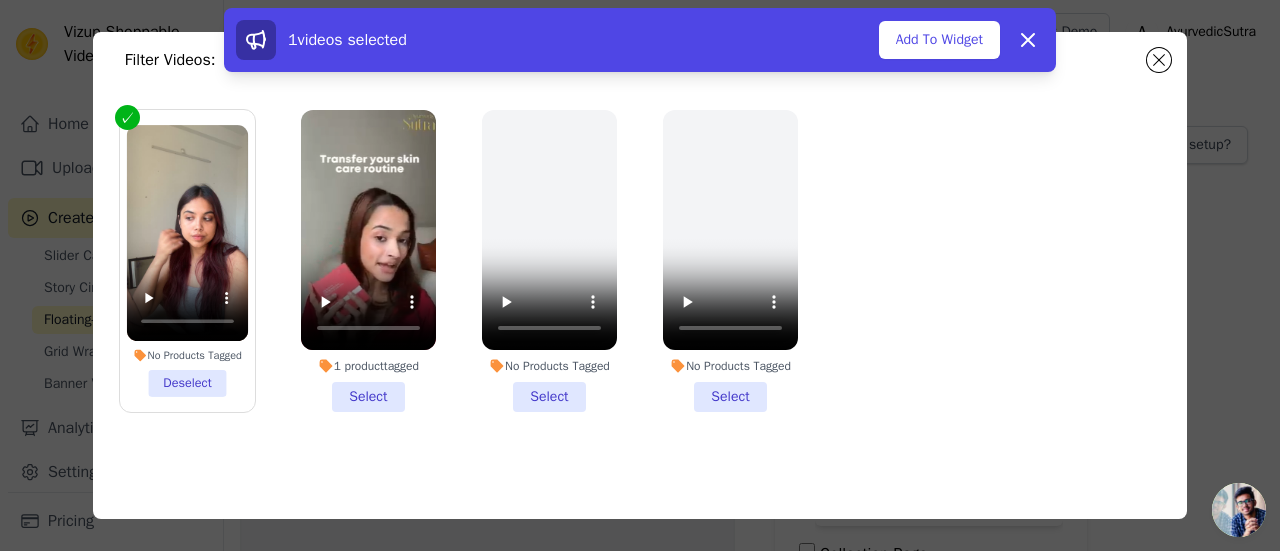 click on "No Products Tagged     Deselect" at bounding box center [188, 261] 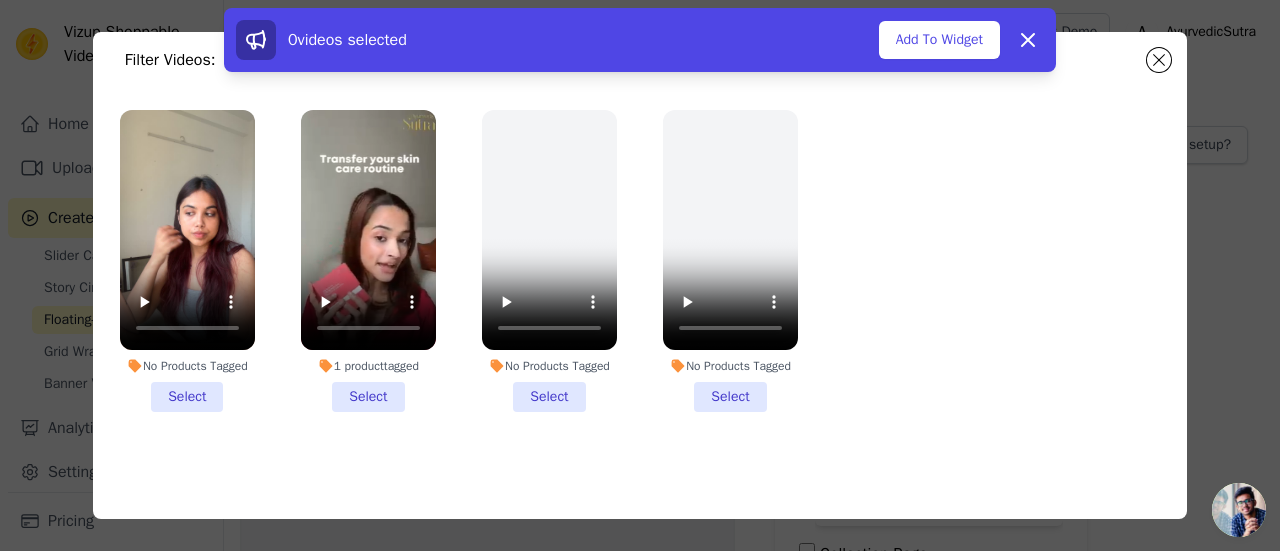 click on "No Products Tagged     Select" at bounding box center (187, 261) 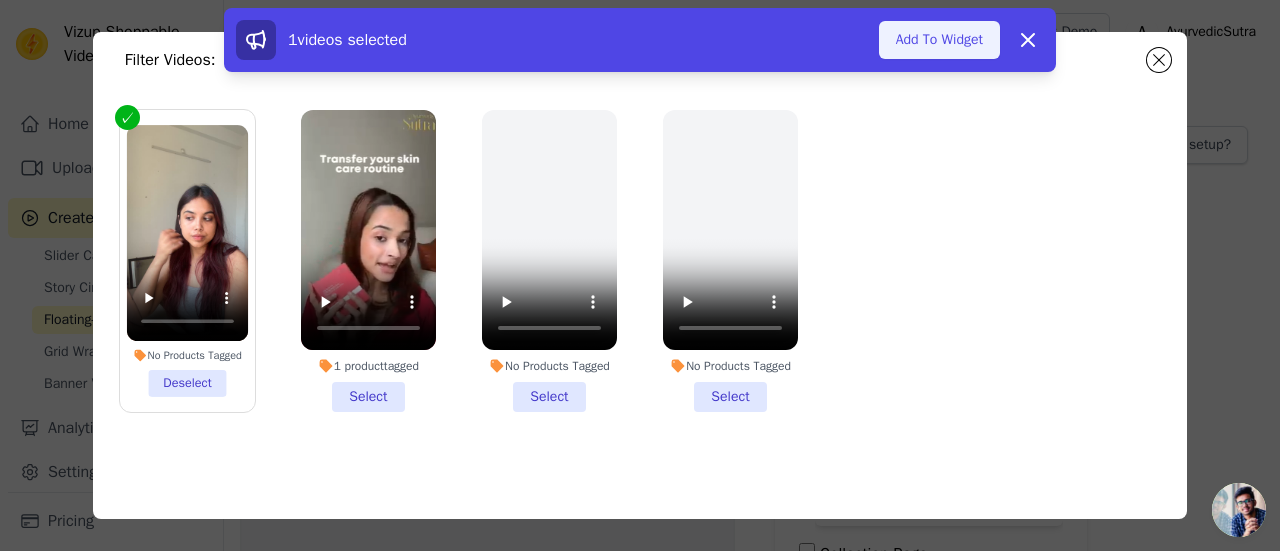 click on "Add To Widget" at bounding box center (939, 40) 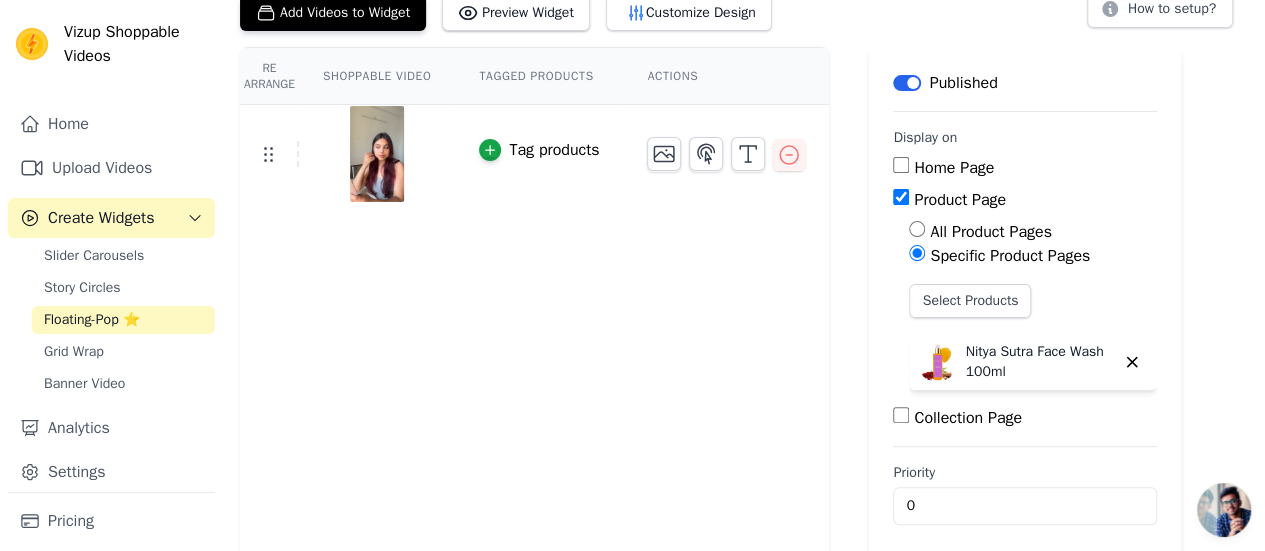 scroll, scrollTop: 137, scrollLeft: 0, axis: vertical 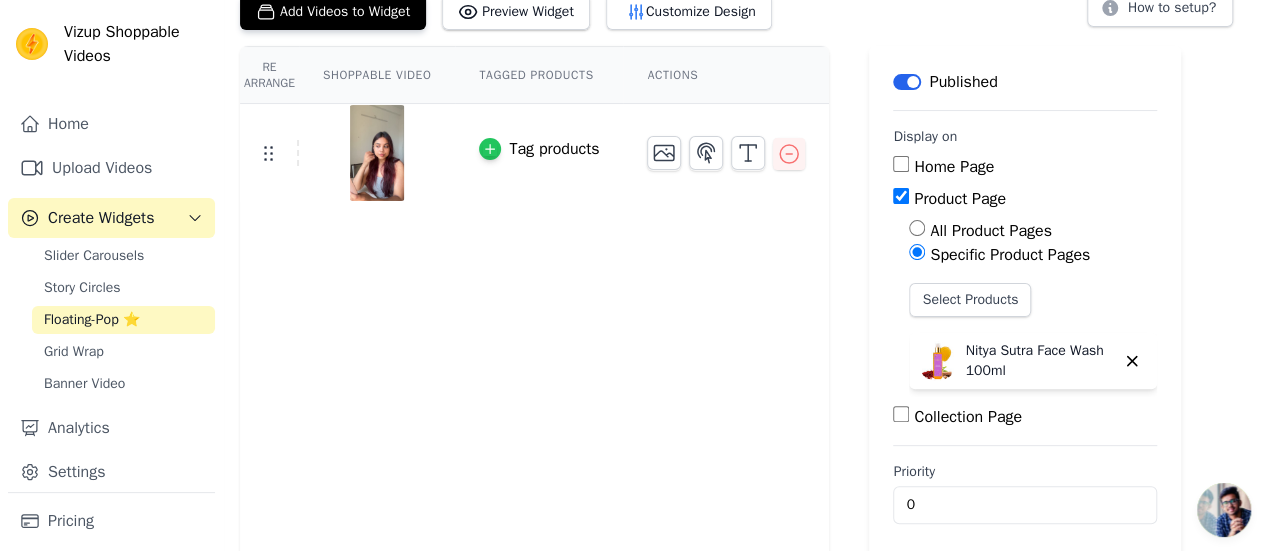 click 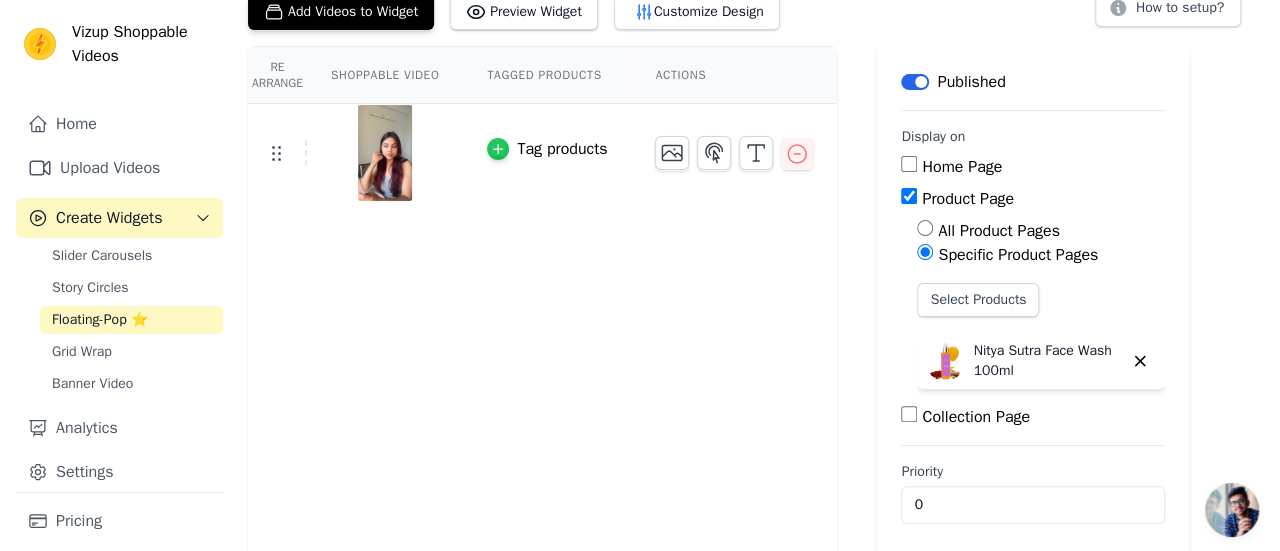 scroll, scrollTop: 0, scrollLeft: 0, axis: both 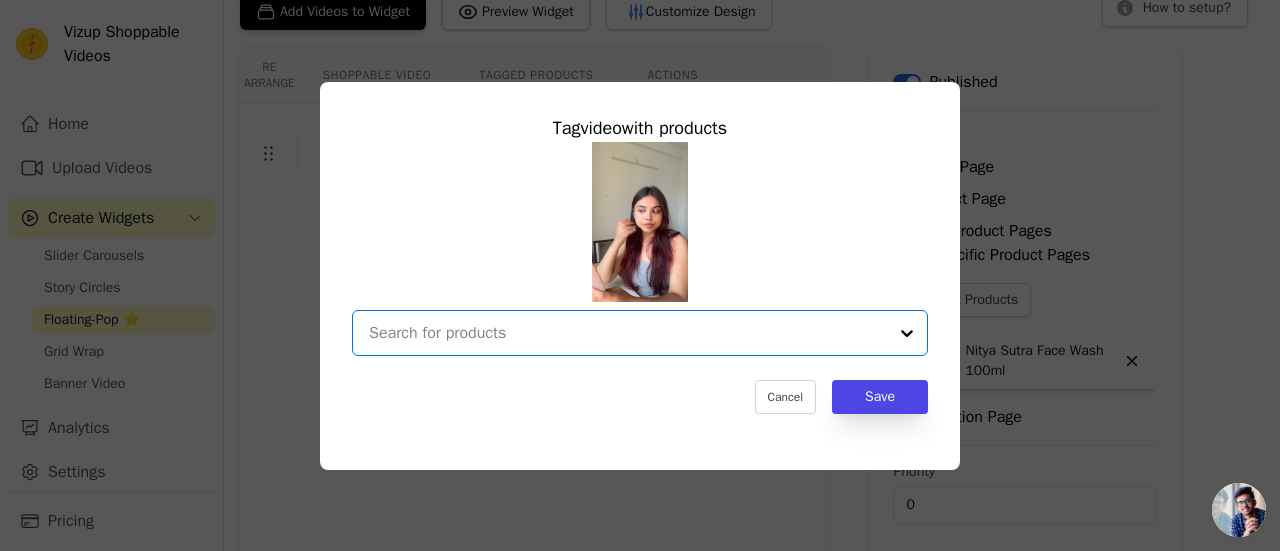 click at bounding box center [628, 333] 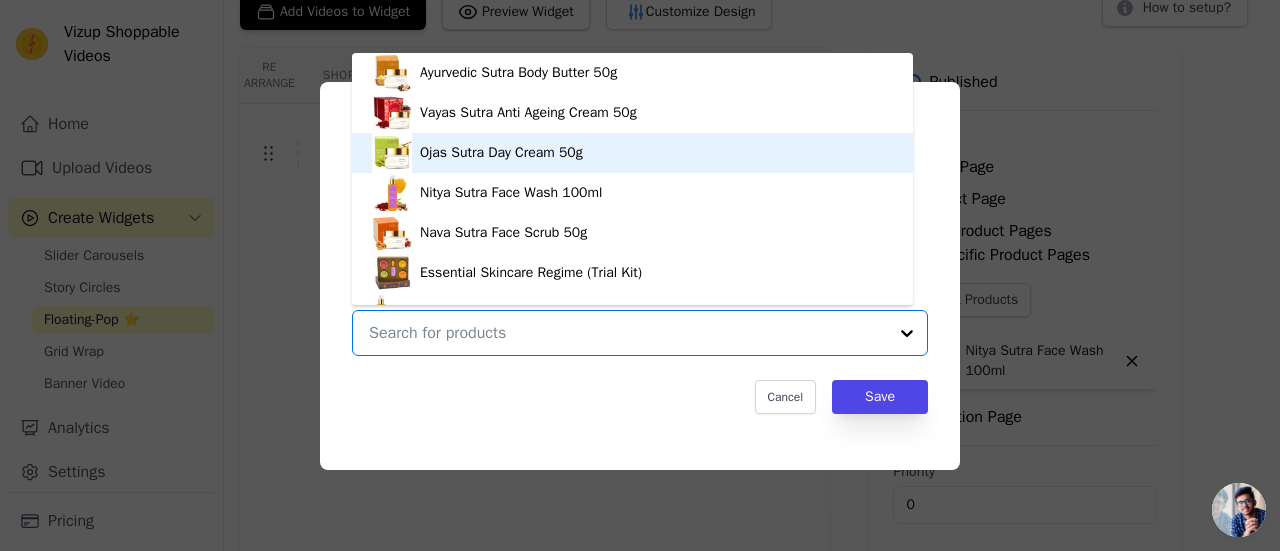 click on "Ojas Sutra Day Cream 50g" at bounding box center (632, 153) 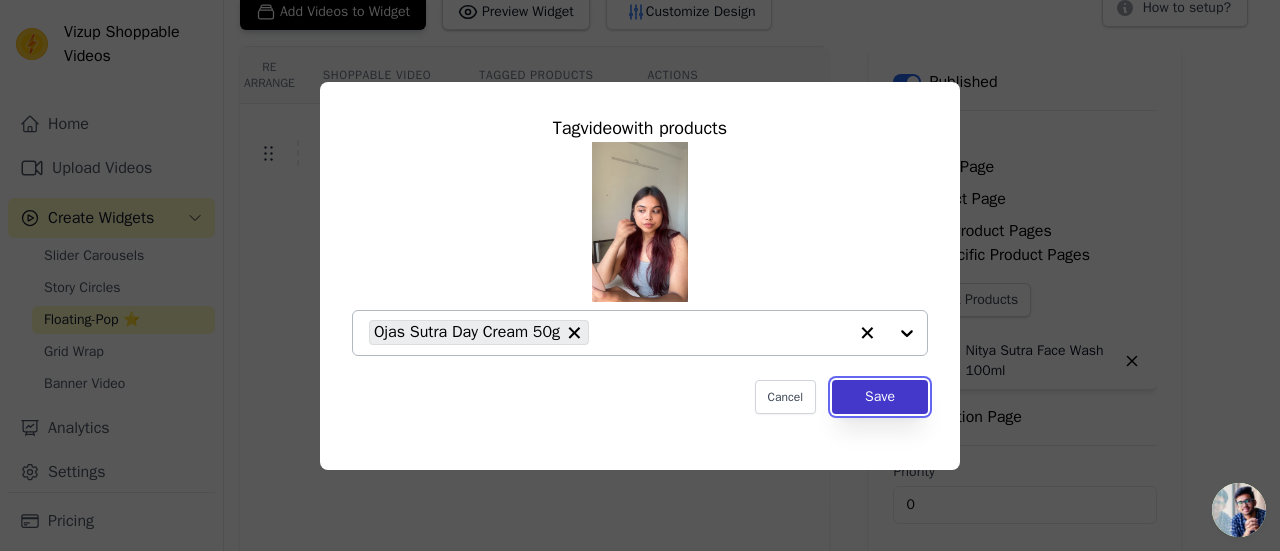 click on "Save" at bounding box center [880, 397] 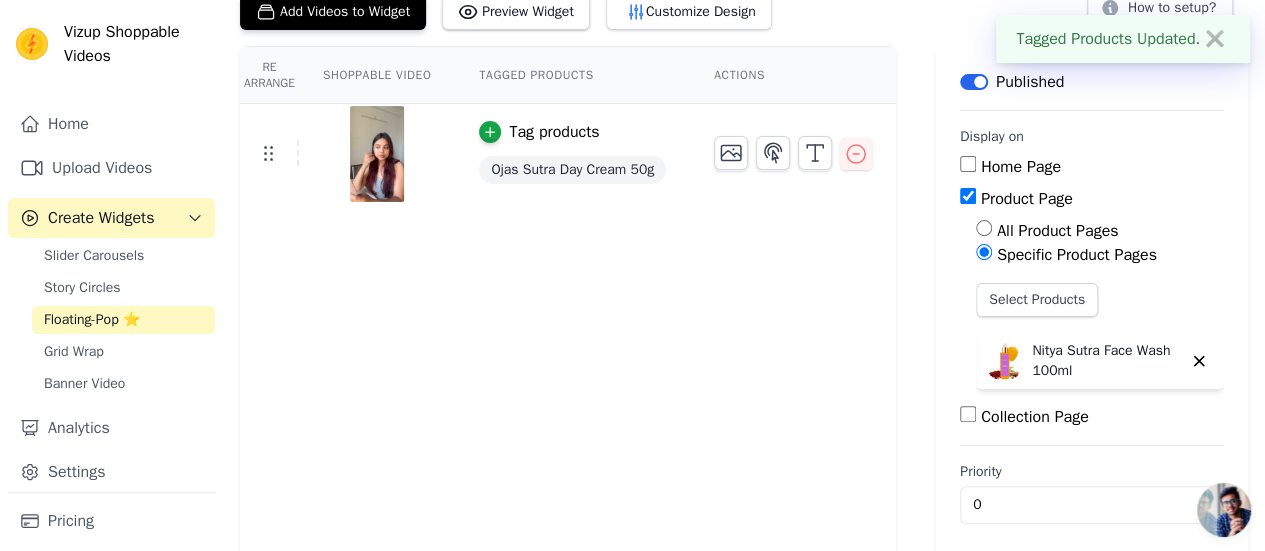 scroll, scrollTop: 146, scrollLeft: 0, axis: vertical 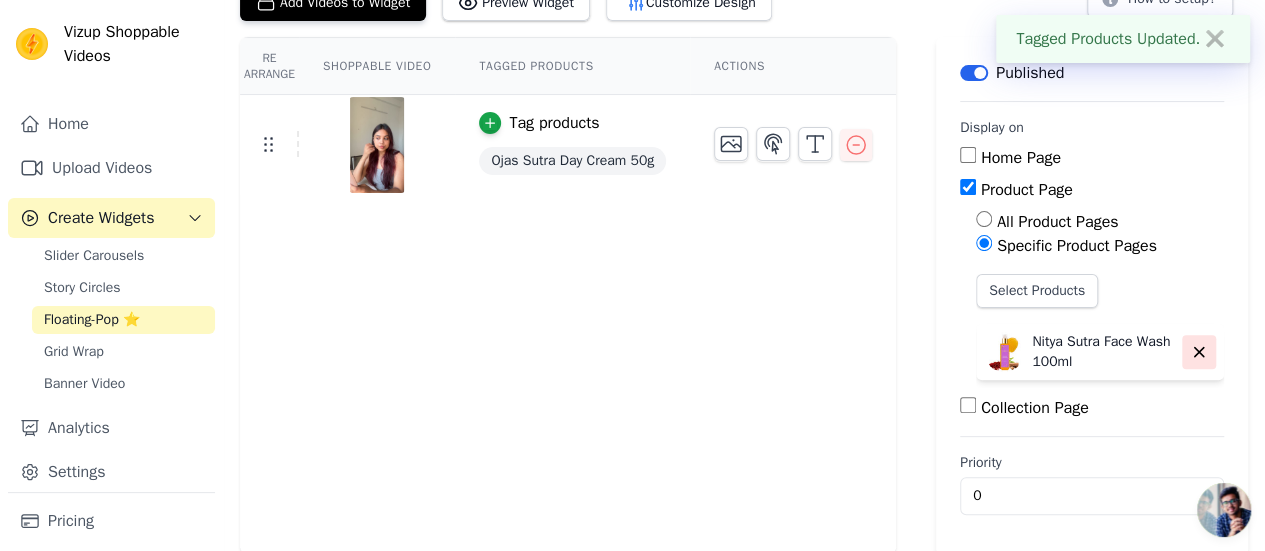 click 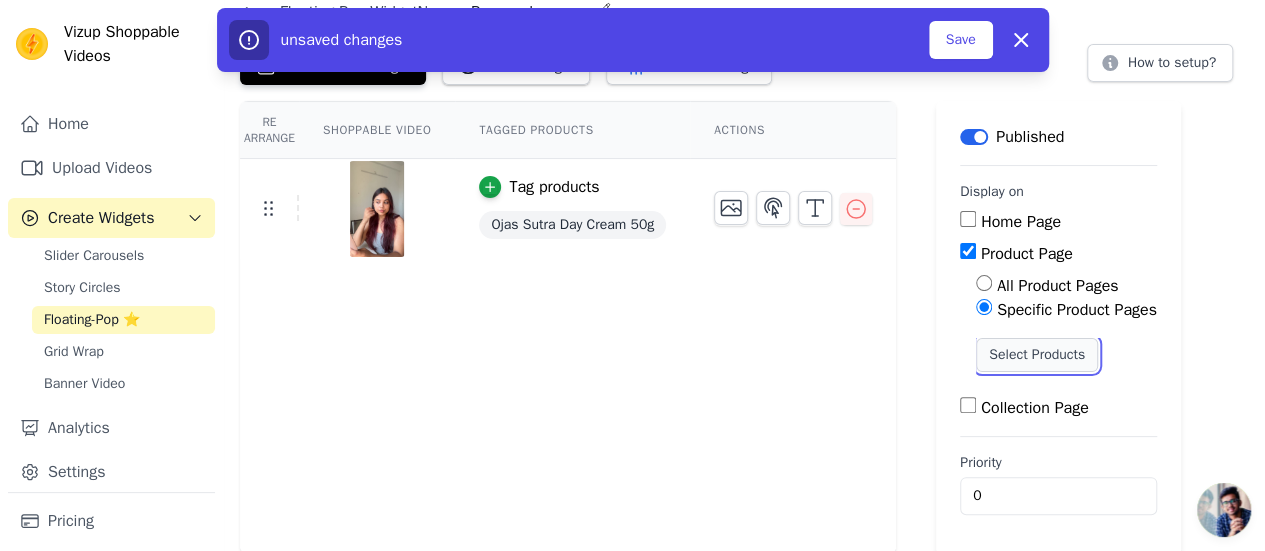 click on "Select Products" at bounding box center (1037, 355) 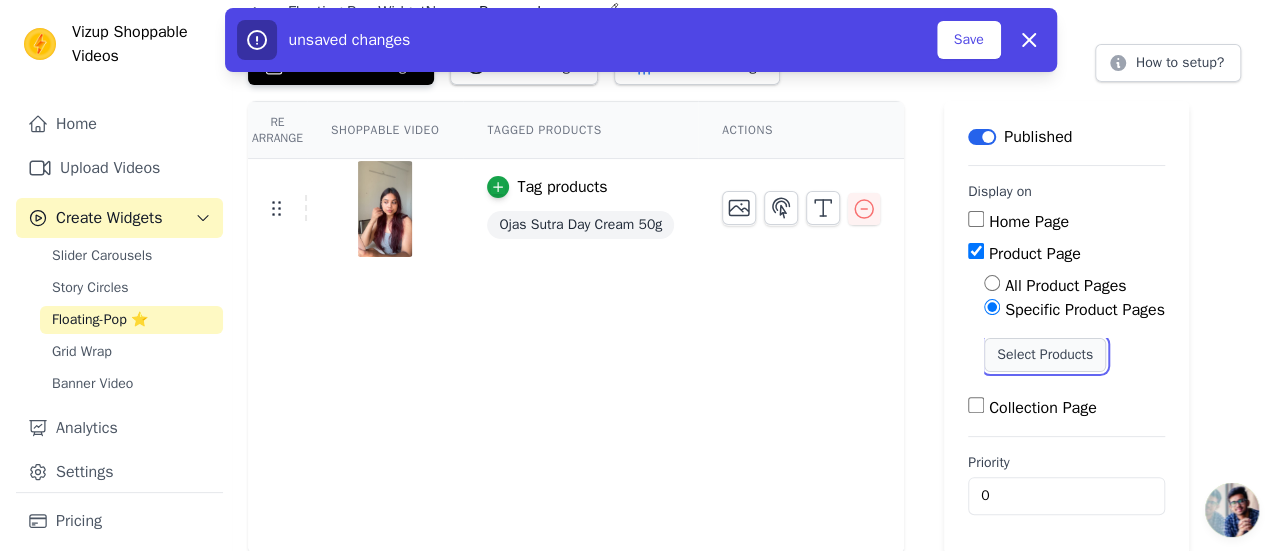 scroll, scrollTop: 0, scrollLeft: 0, axis: both 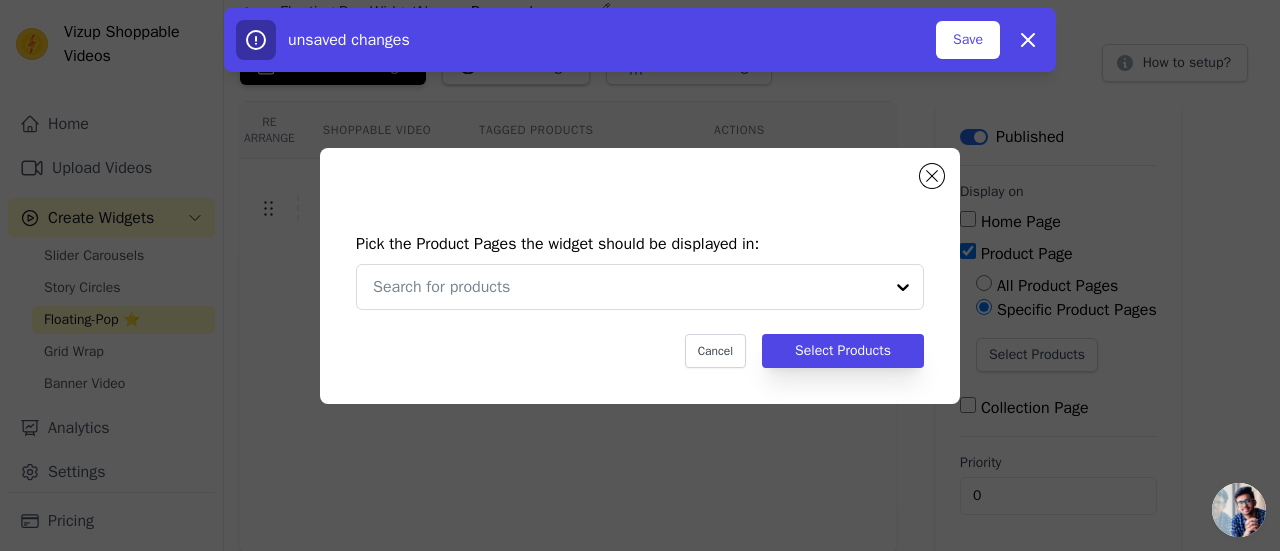 click on "Pick the Product Pages the widget should be displayed in:                       Cancel   Select Products" at bounding box center [640, 300] 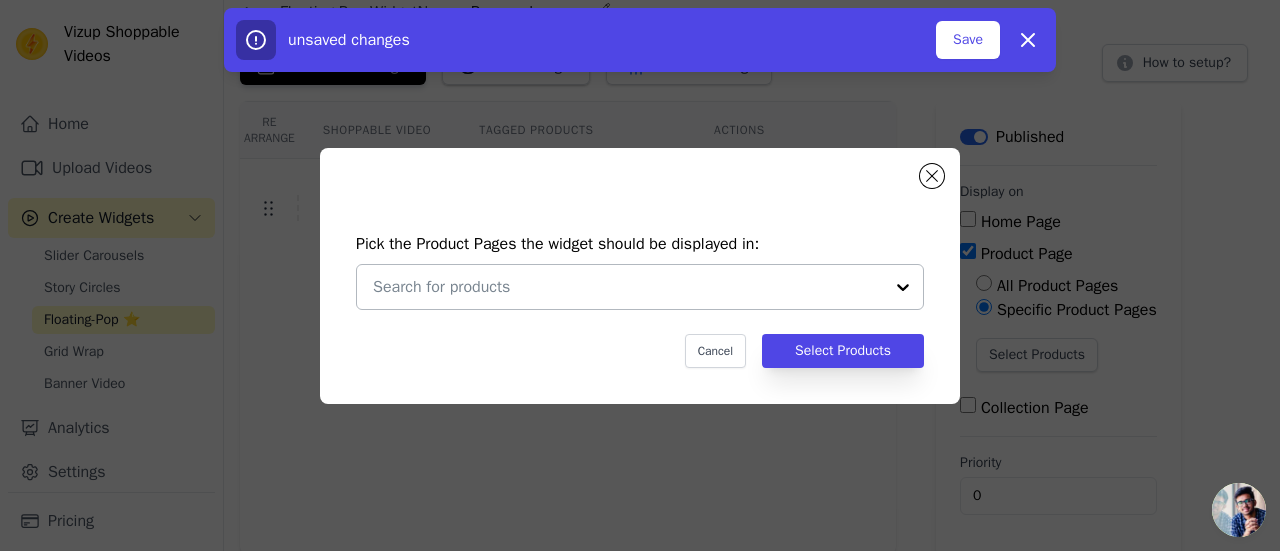 click at bounding box center (628, 287) 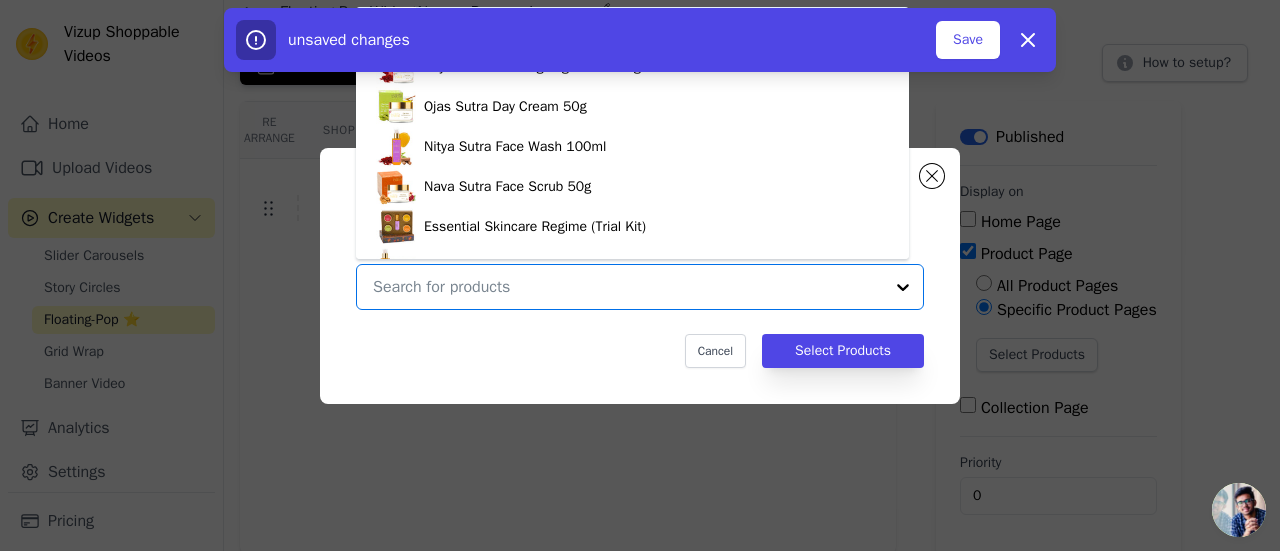 scroll, scrollTop: 28, scrollLeft: 0, axis: vertical 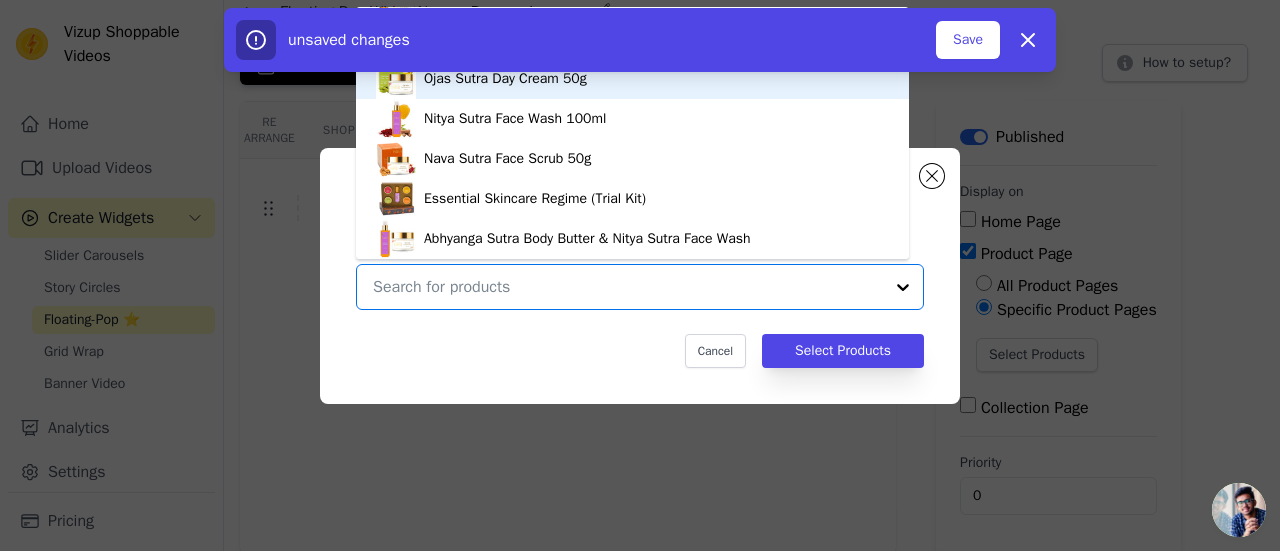 click on "Ojas Sutra Day Cream 50g" at bounding box center [505, 79] 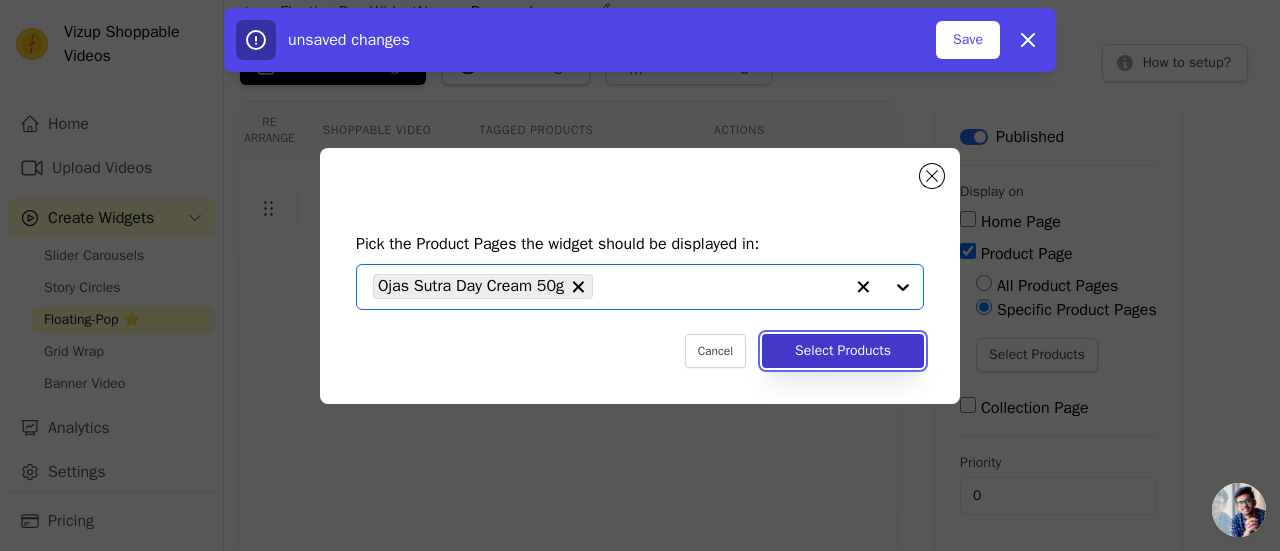 click on "Select Products" at bounding box center [843, 351] 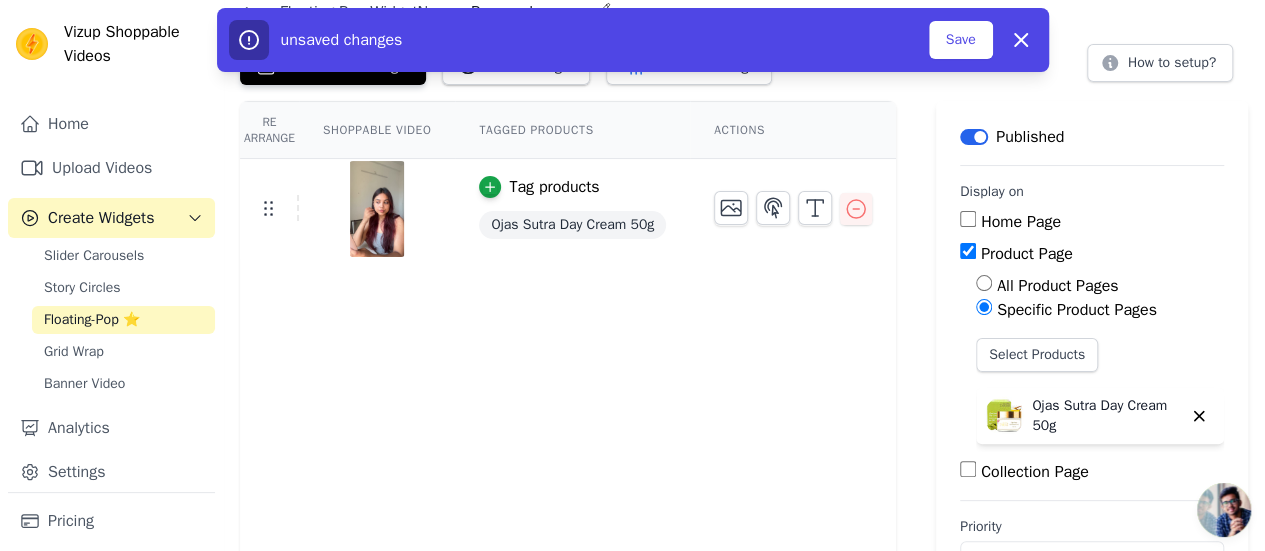 scroll, scrollTop: 146, scrollLeft: 0, axis: vertical 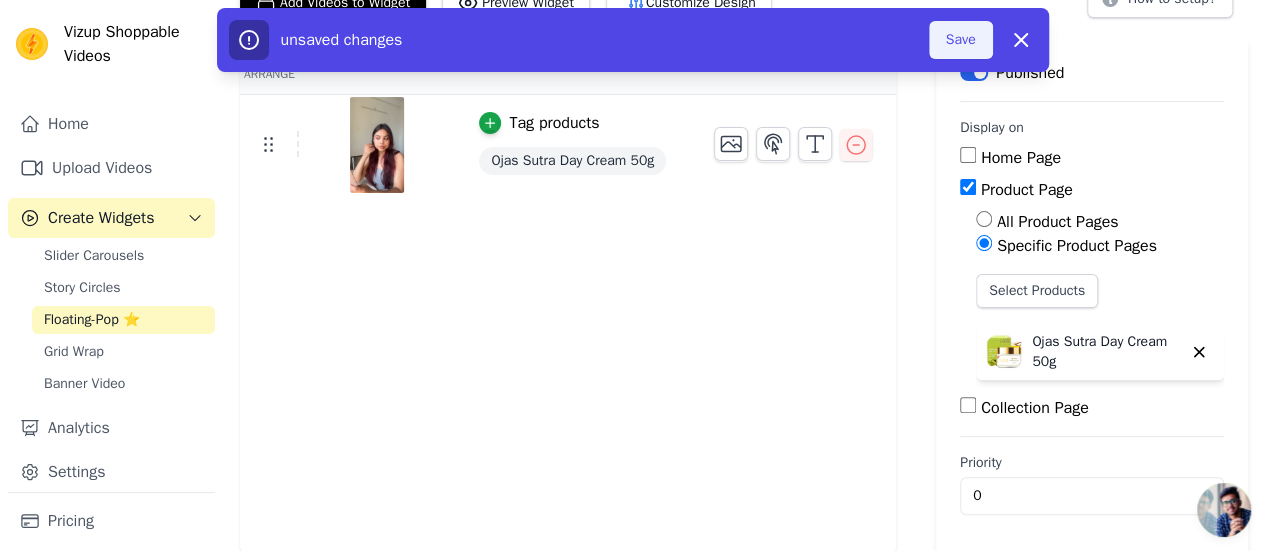 click on "Save" at bounding box center [961, 40] 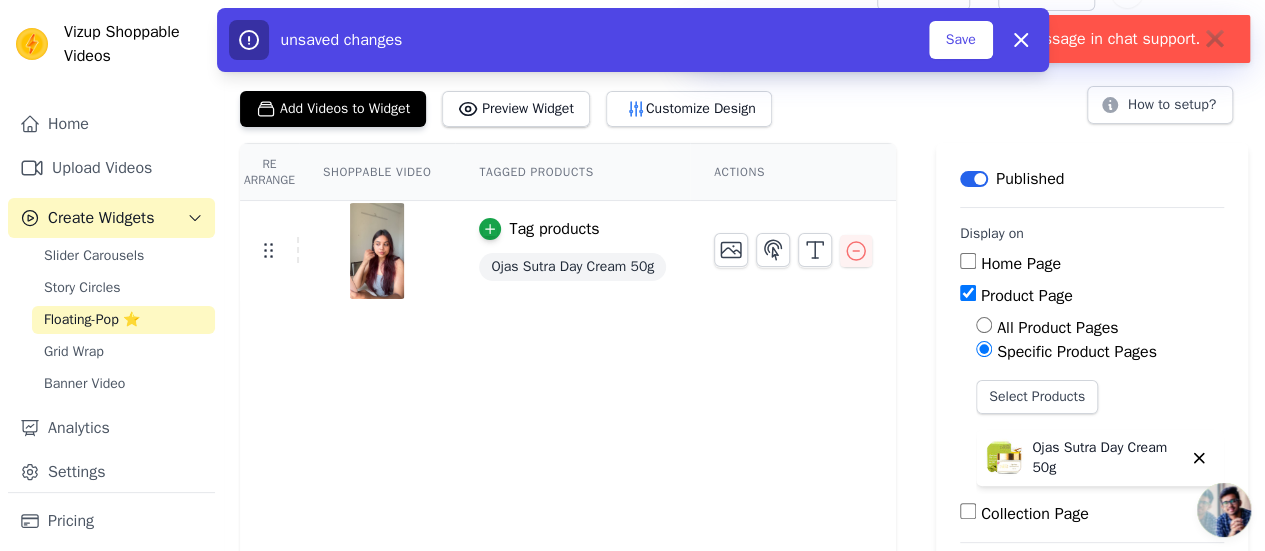 scroll, scrollTop: 0, scrollLeft: 0, axis: both 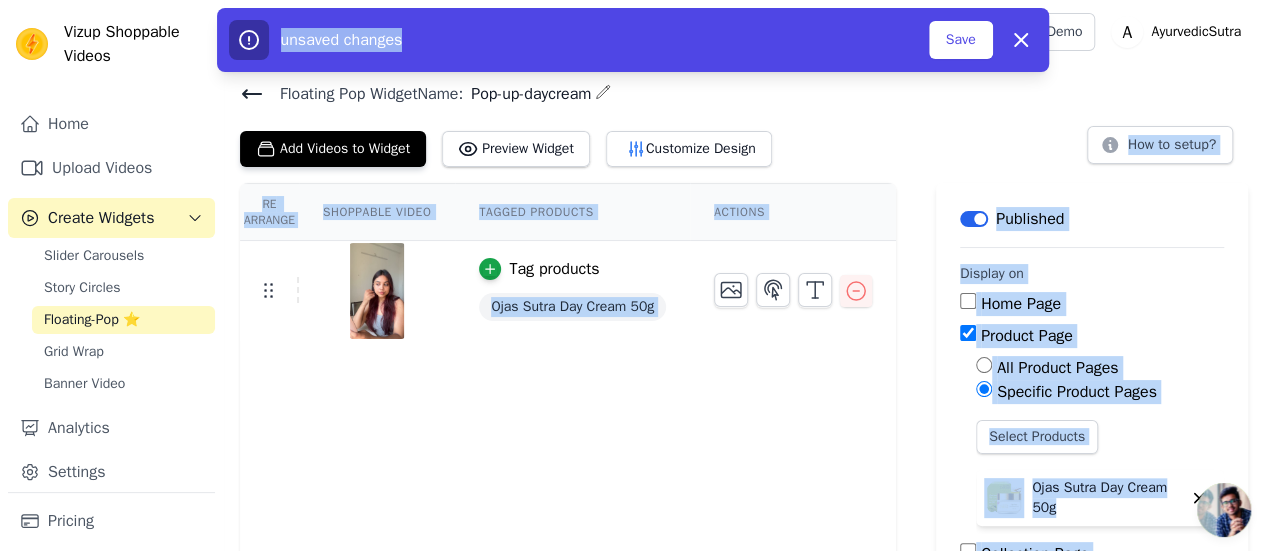drag, startPoint x: 890, startPoint y: 43, endPoint x: 892, endPoint y: 113, distance: 70.028564 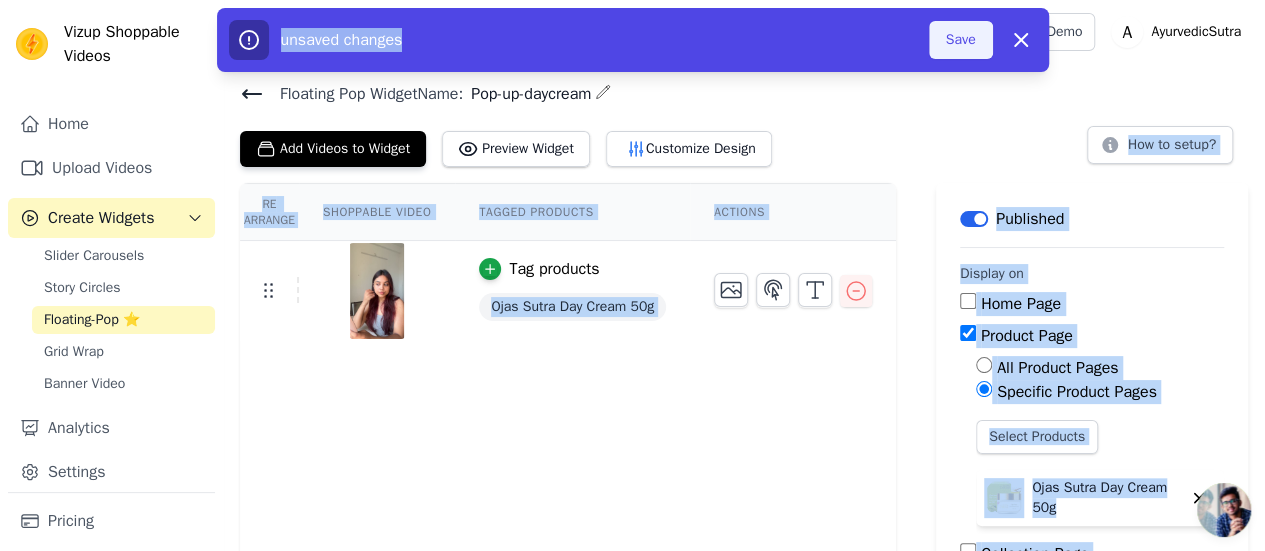 click on "Save" at bounding box center [961, 40] 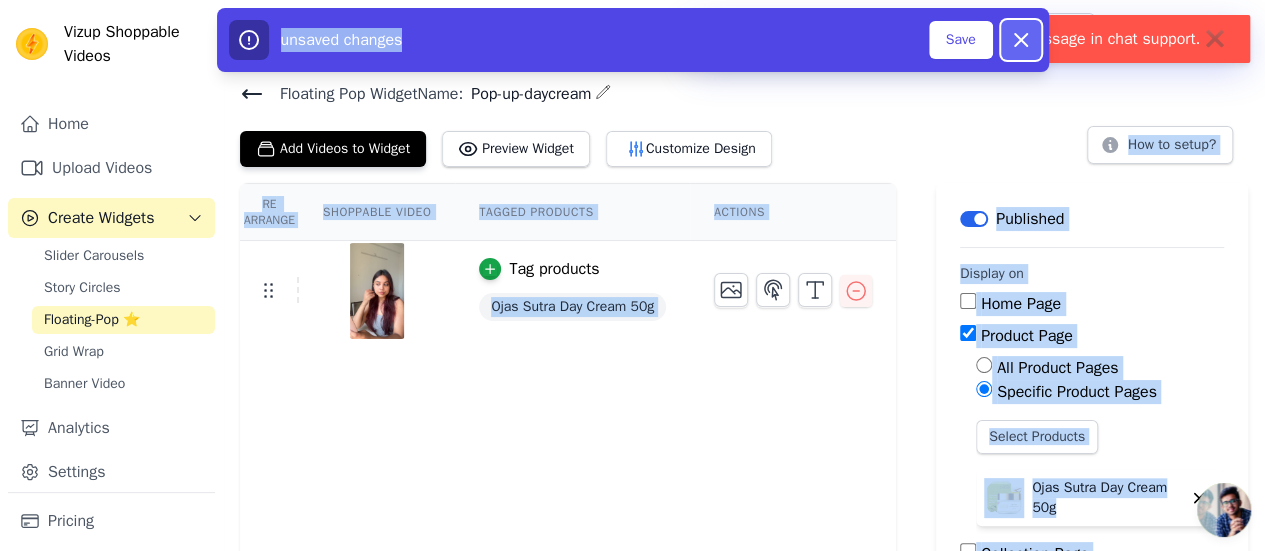 click 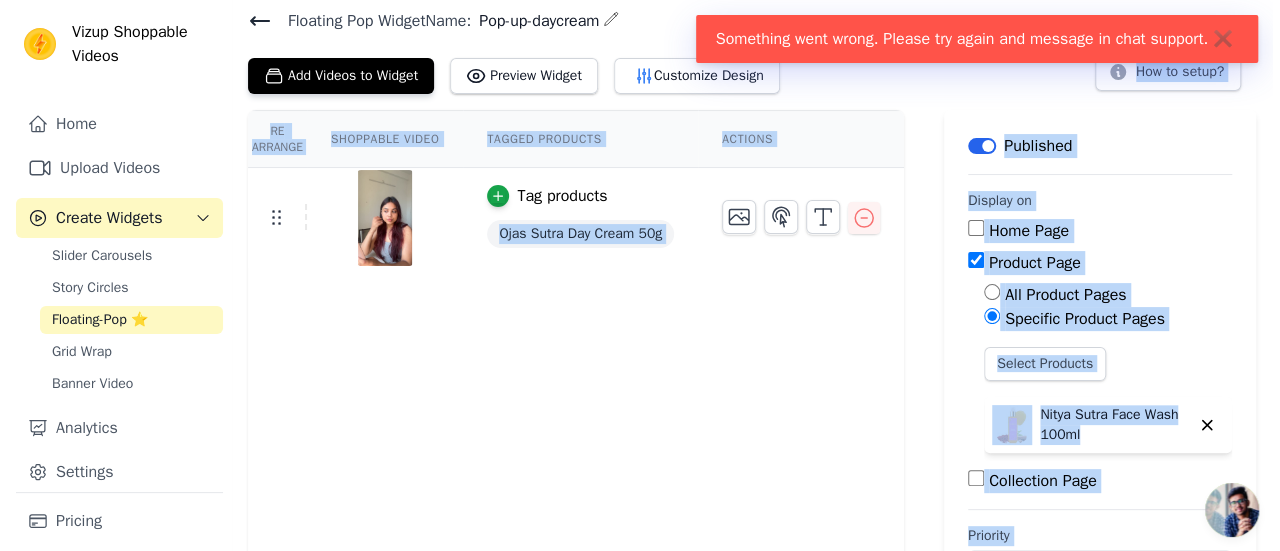 scroll, scrollTop: 0, scrollLeft: 0, axis: both 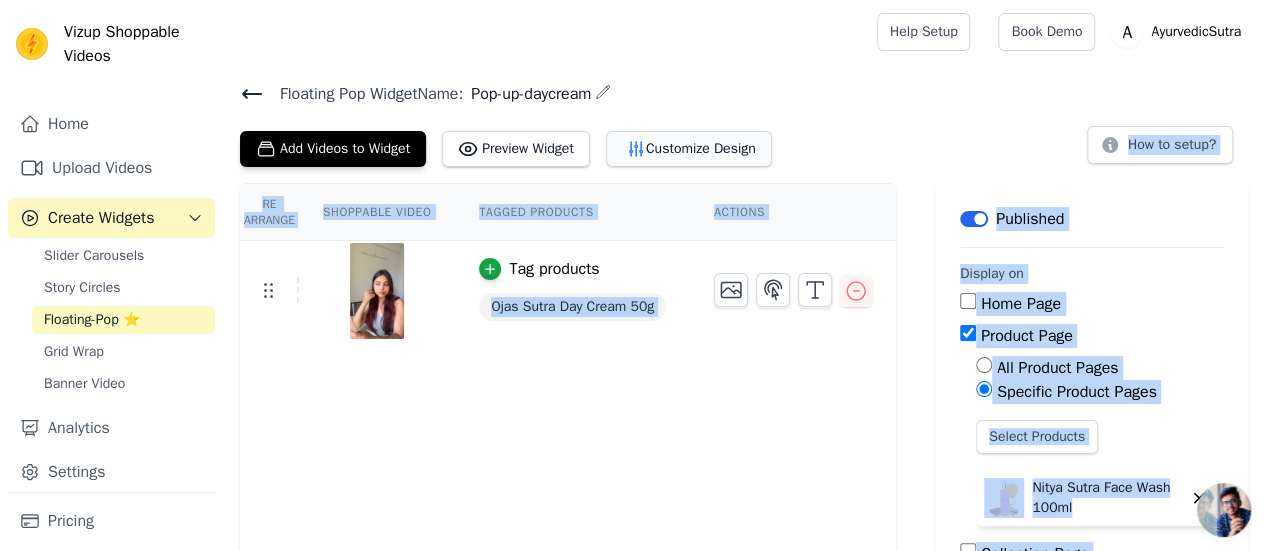 click on "Customize Design" at bounding box center [689, 149] 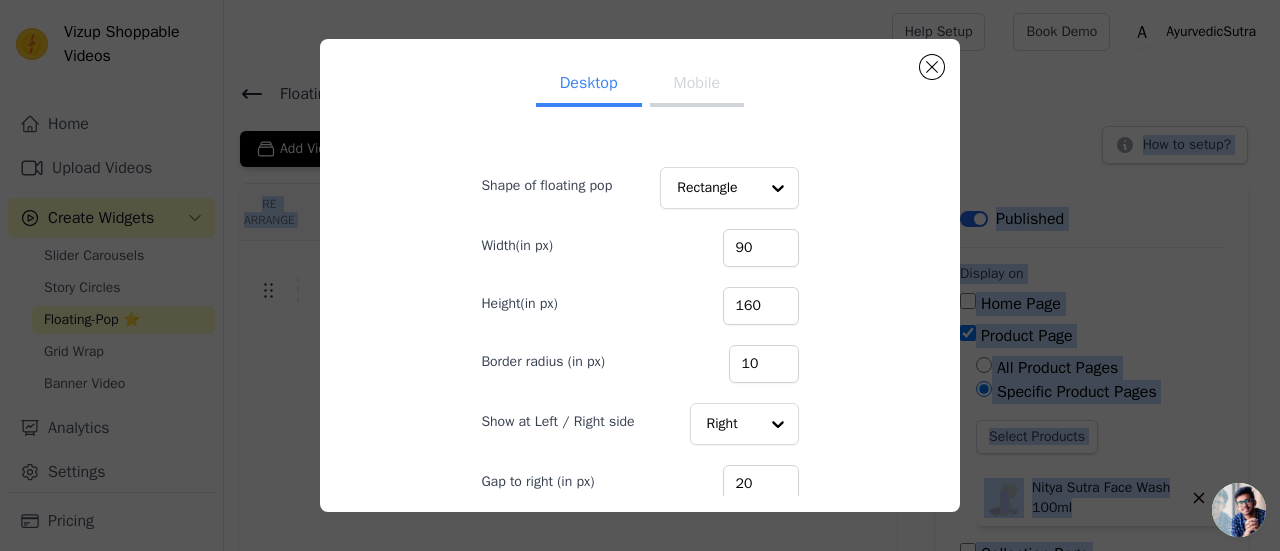 click on "Mobile" at bounding box center (697, 85) 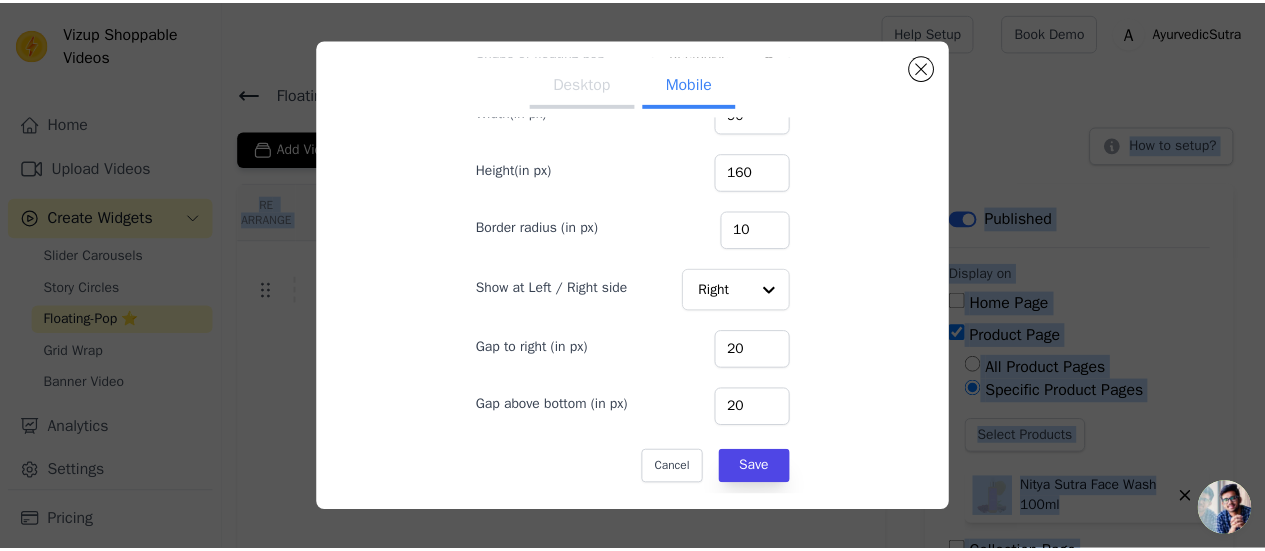 scroll, scrollTop: 134, scrollLeft: 0, axis: vertical 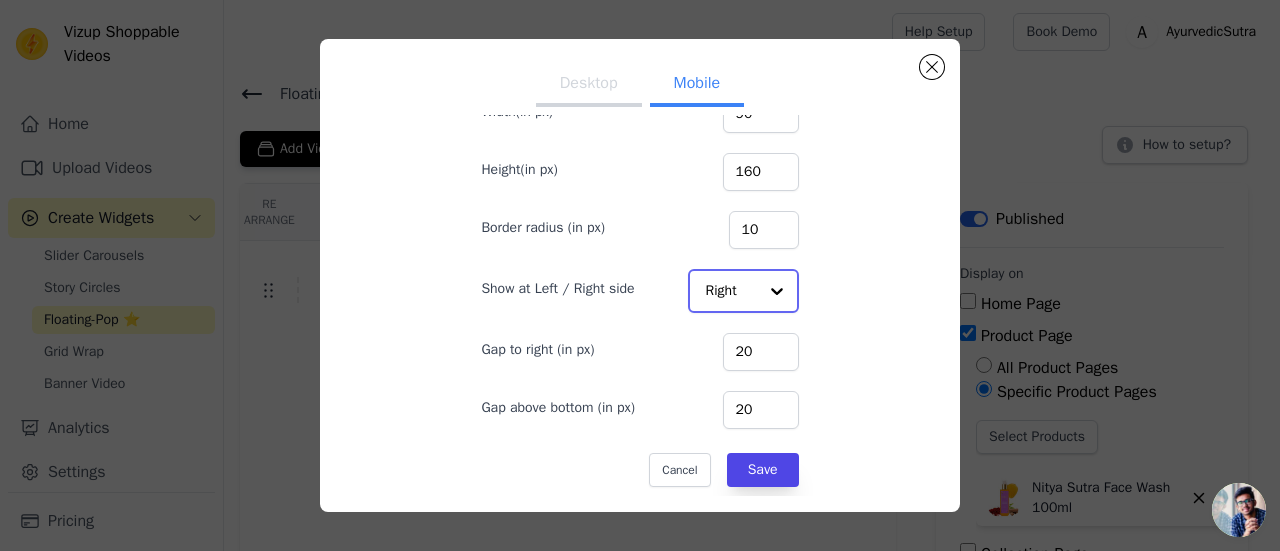 click on "Show at Left / Right side" 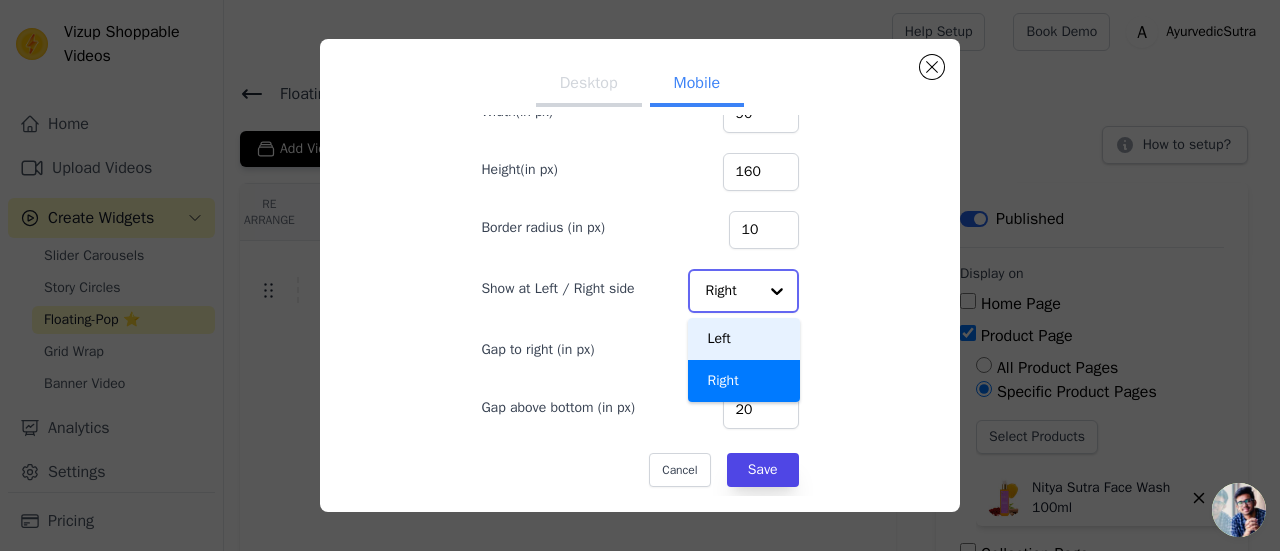 click on "Left" at bounding box center (744, 339) 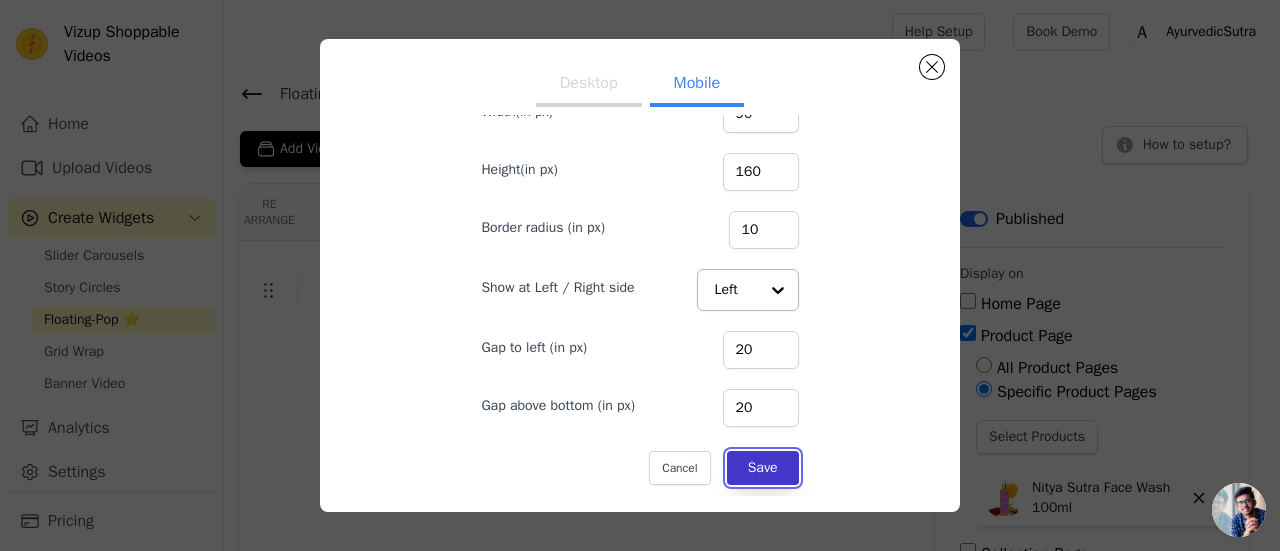 click on "Save" at bounding box center (763, 468) 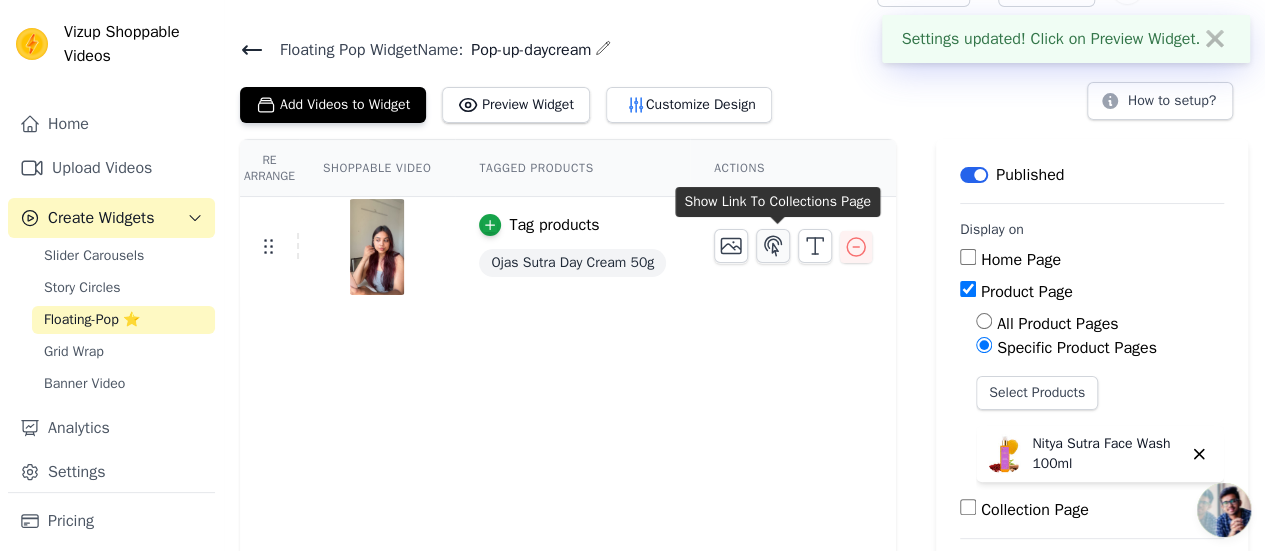 scroll, scrollTop: 0, scrollLeft: 0, axis: both 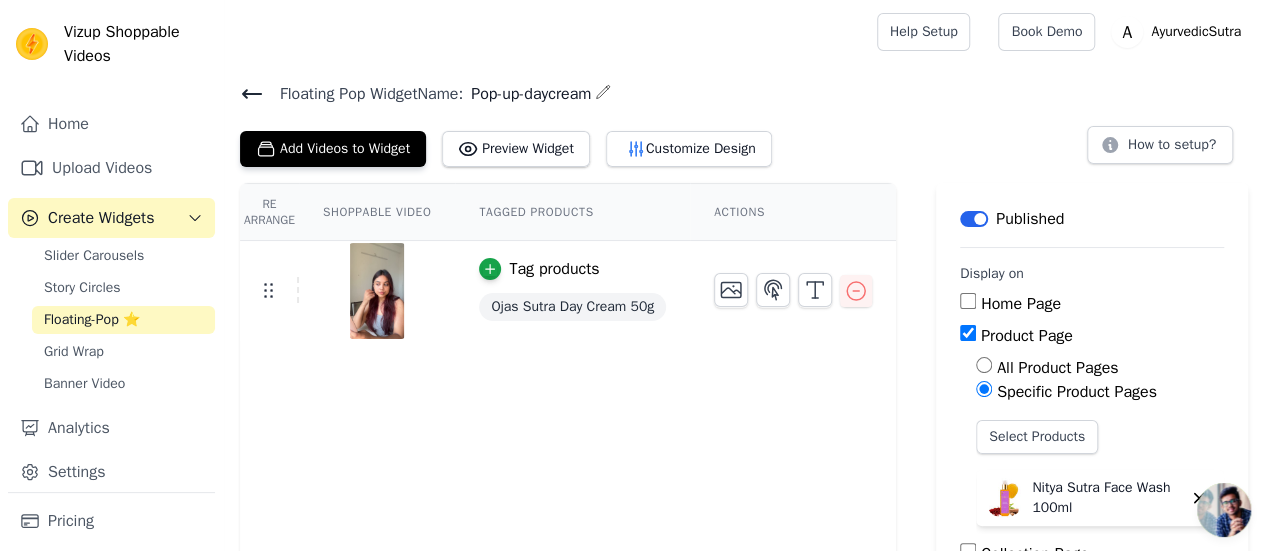 click at bounding box center (377, 291) 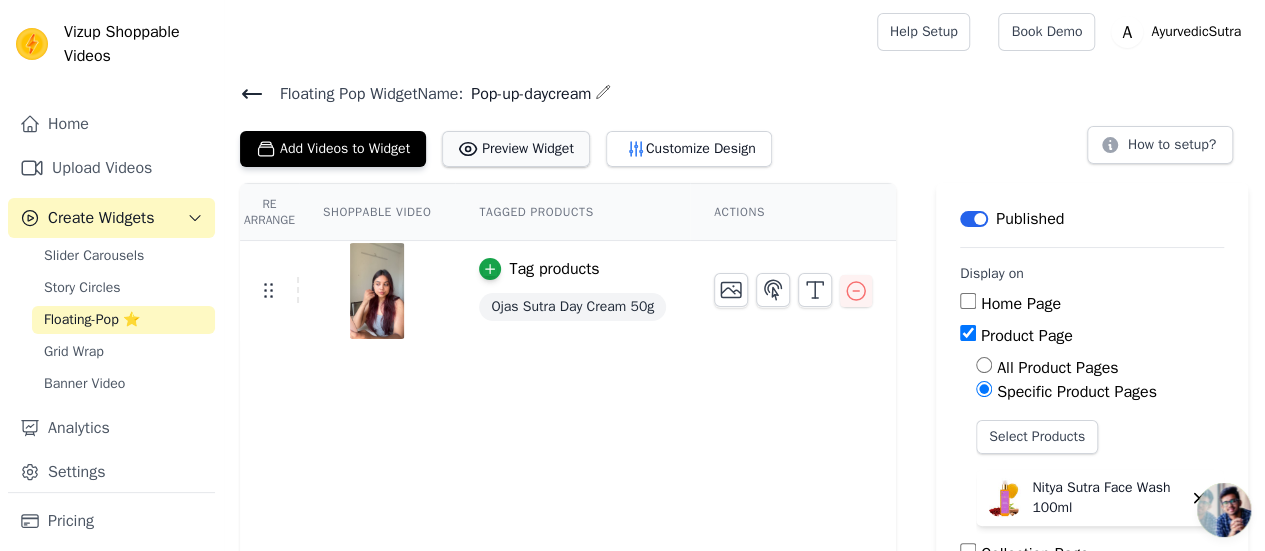 click on "Preview Widget" at bounding box center (516, 149) 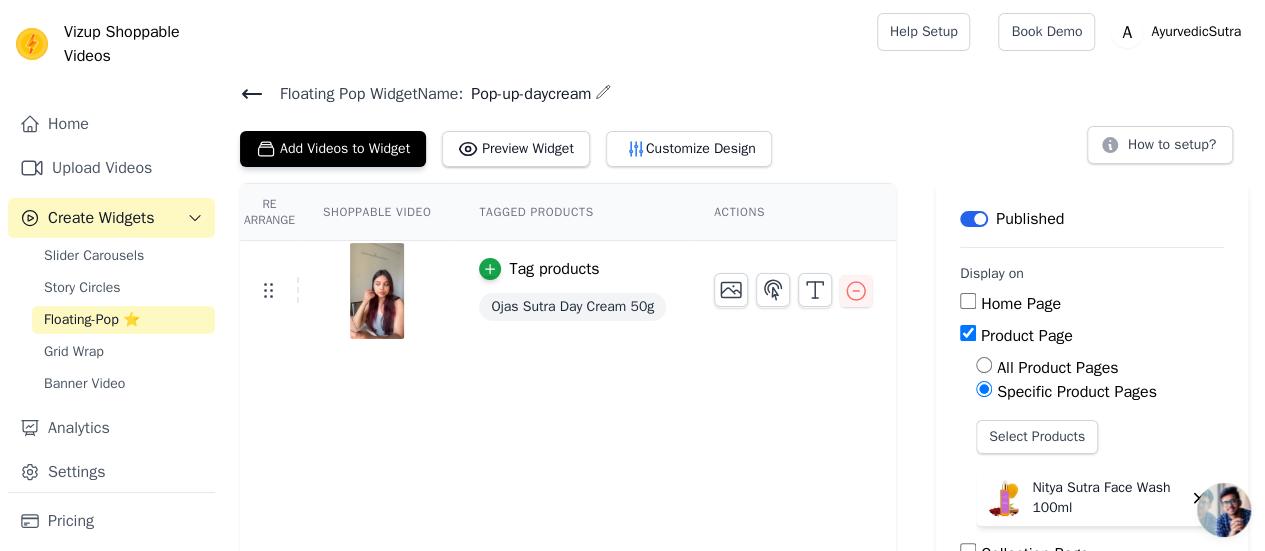 click at bounding box center [1224, 510] 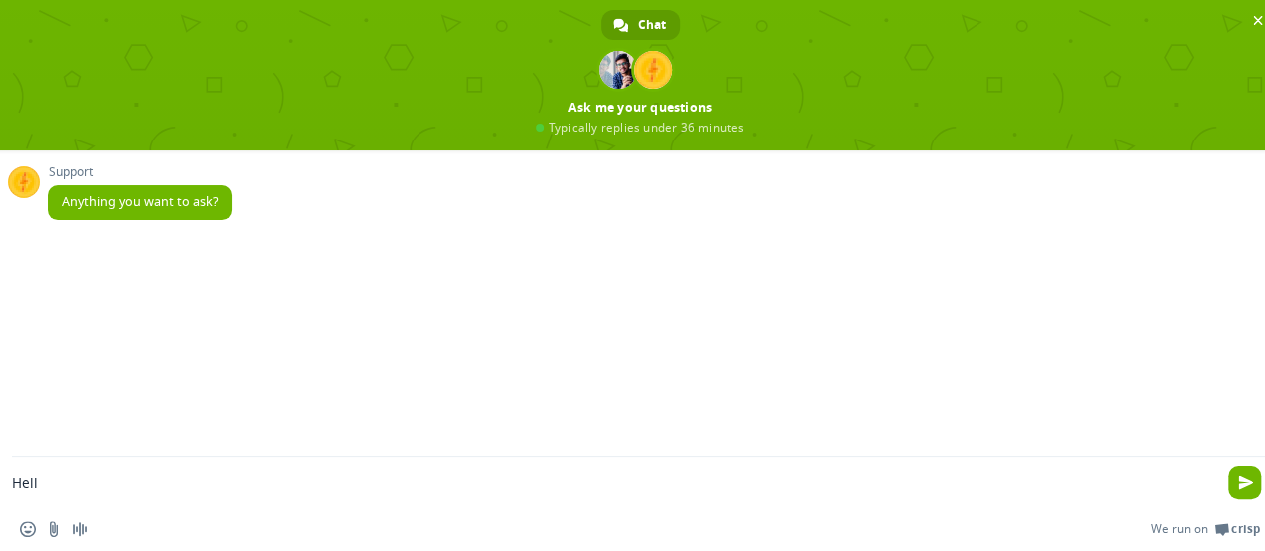 type on "Hello" 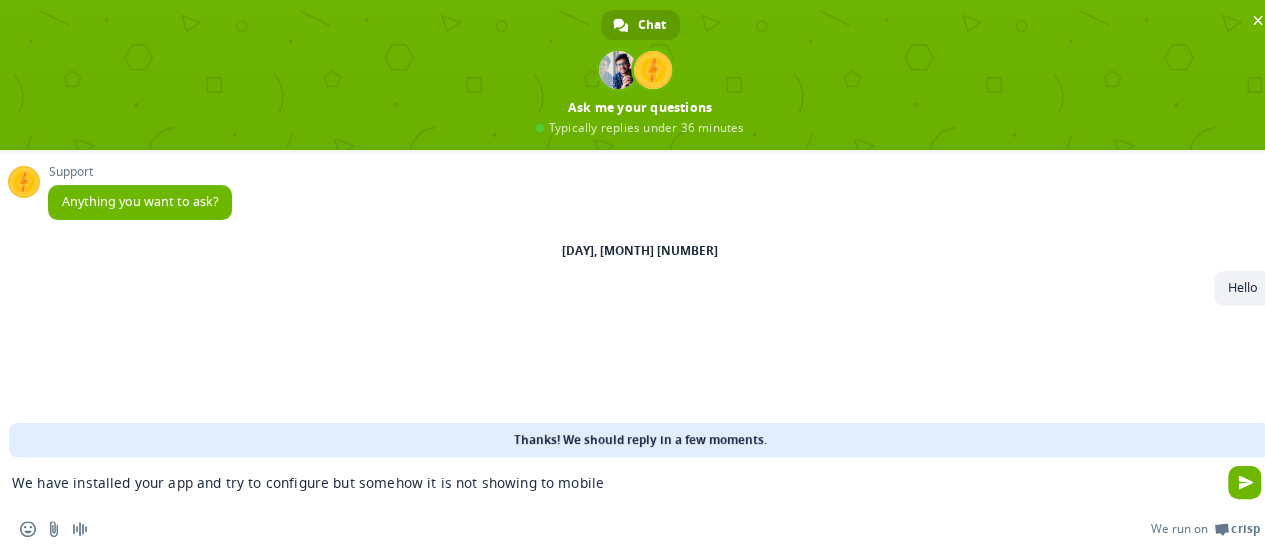 type on "We have installed your app and try to configure but somehow it is not showing to mobile" 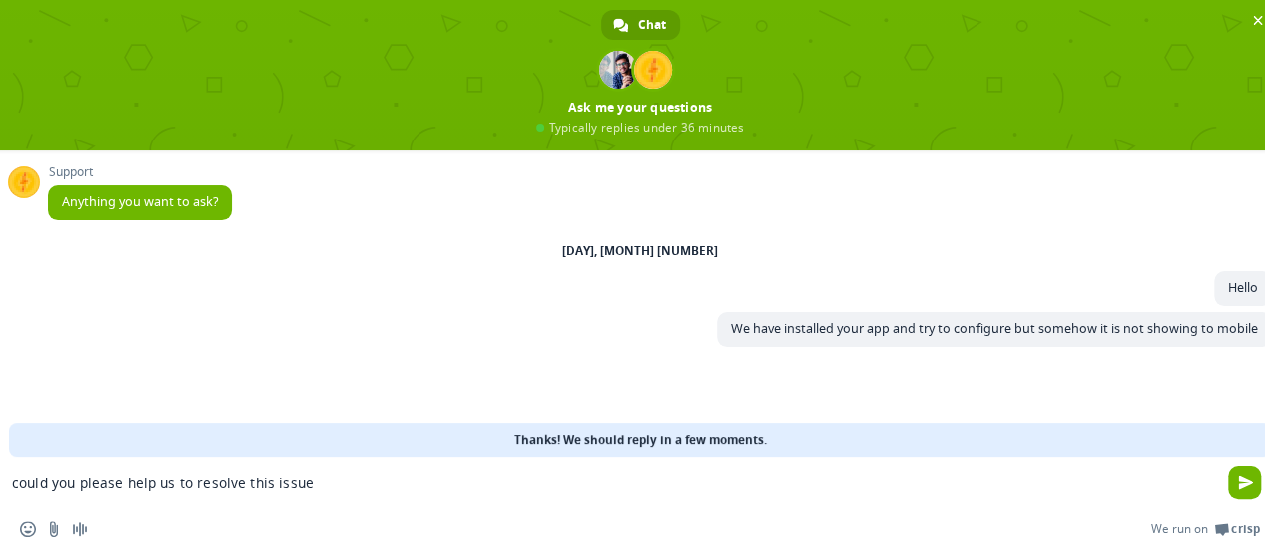 type on "could you please help us to resolve this issue" 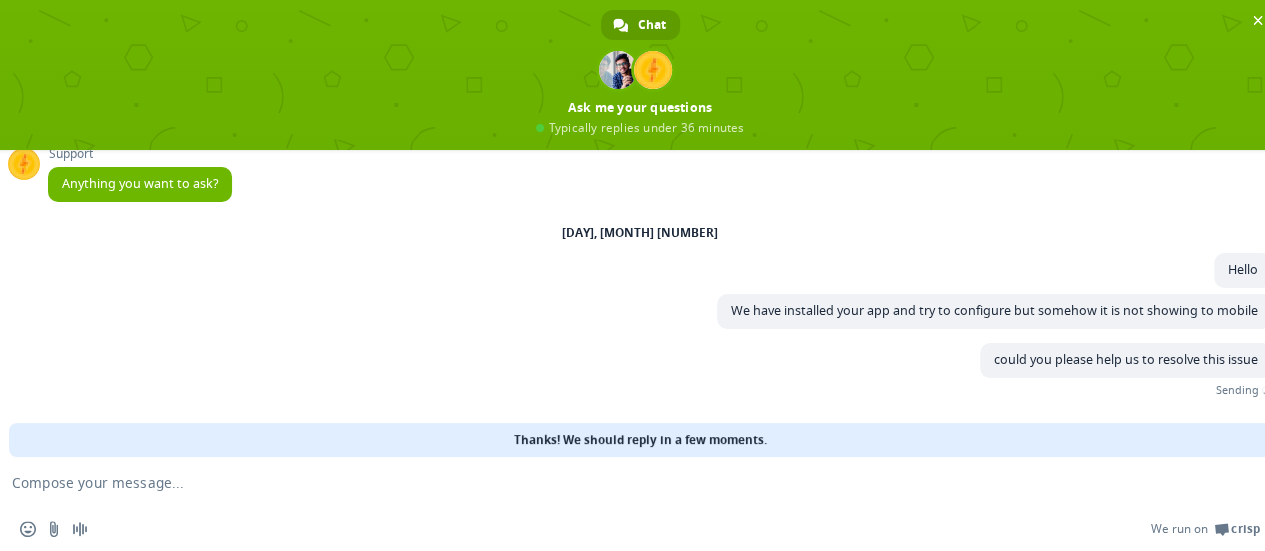 scroll, scrollTop: 0, scrollLeft: 0, axis: both 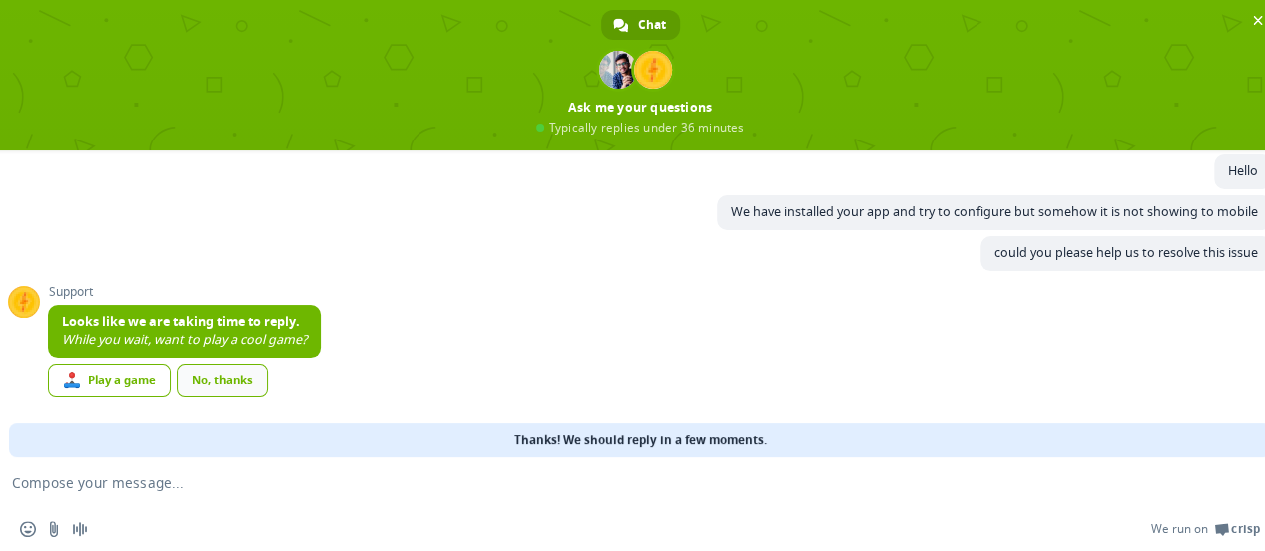click on "No, thanks" at bounding box center [222, 380] 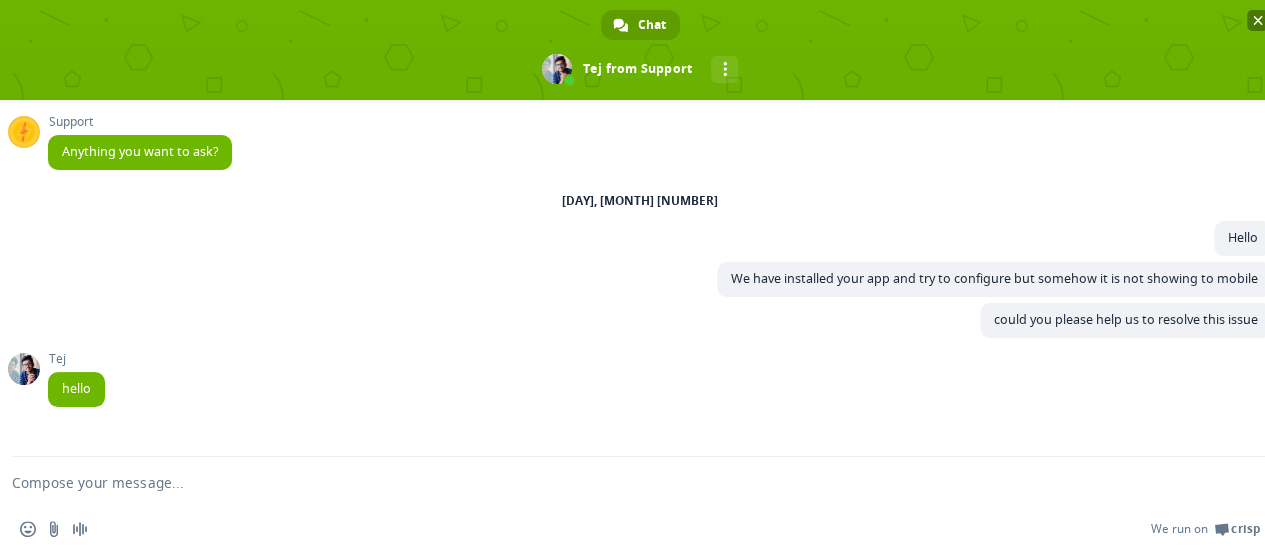 scroll, scrollTop: 0, scrollLeft: 0, axis: both 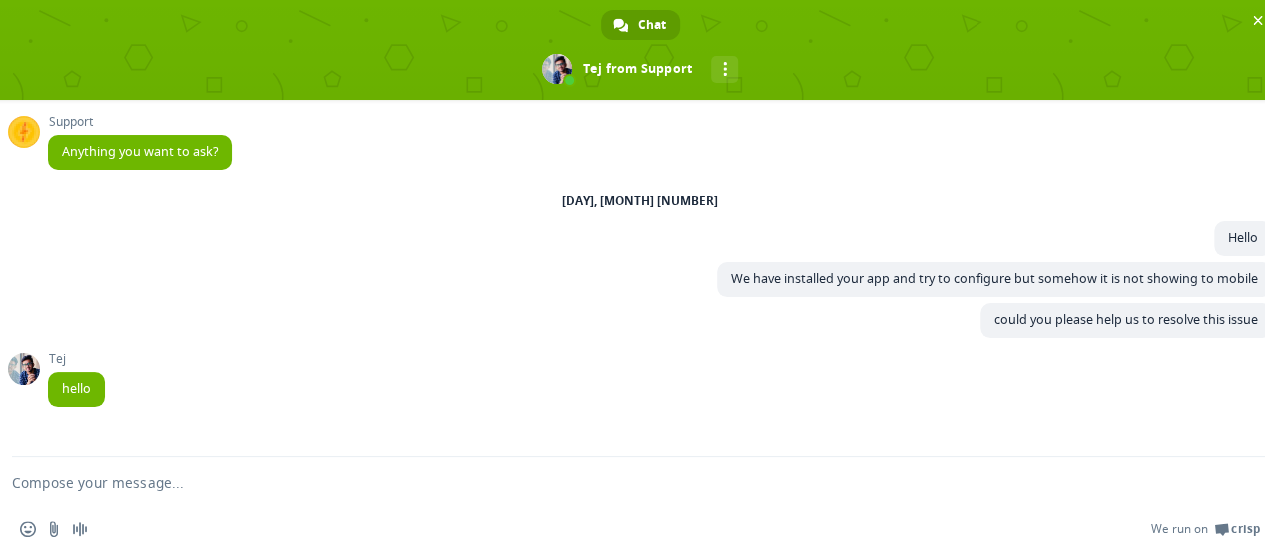 click at bounding box center [616, 482] 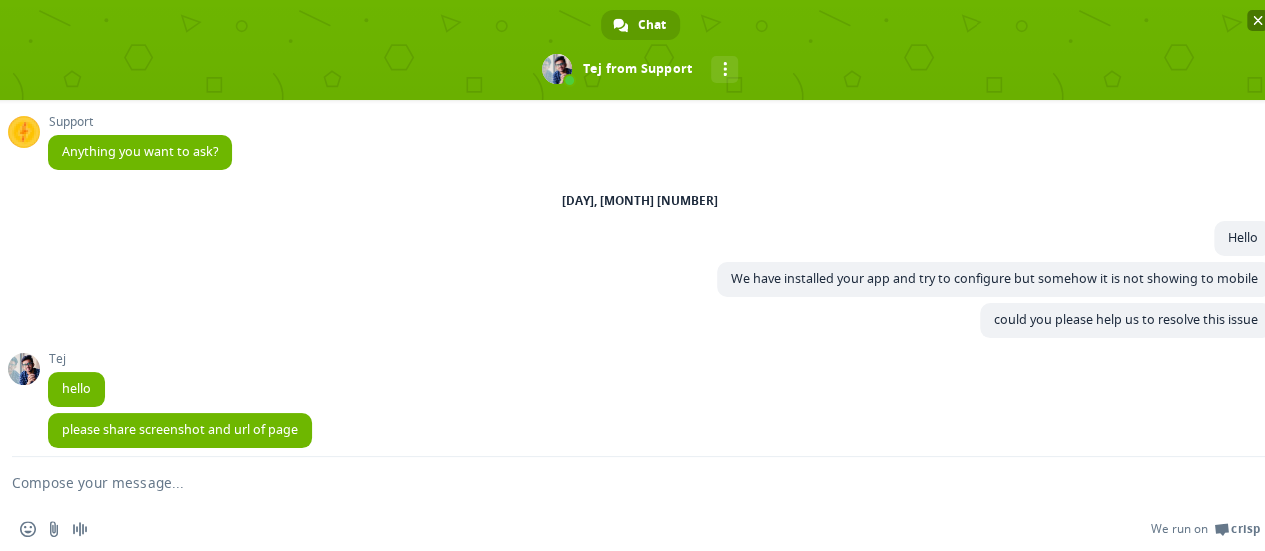 scroll, scrollTop: 16, scrollLeft: 0, axis: vertical 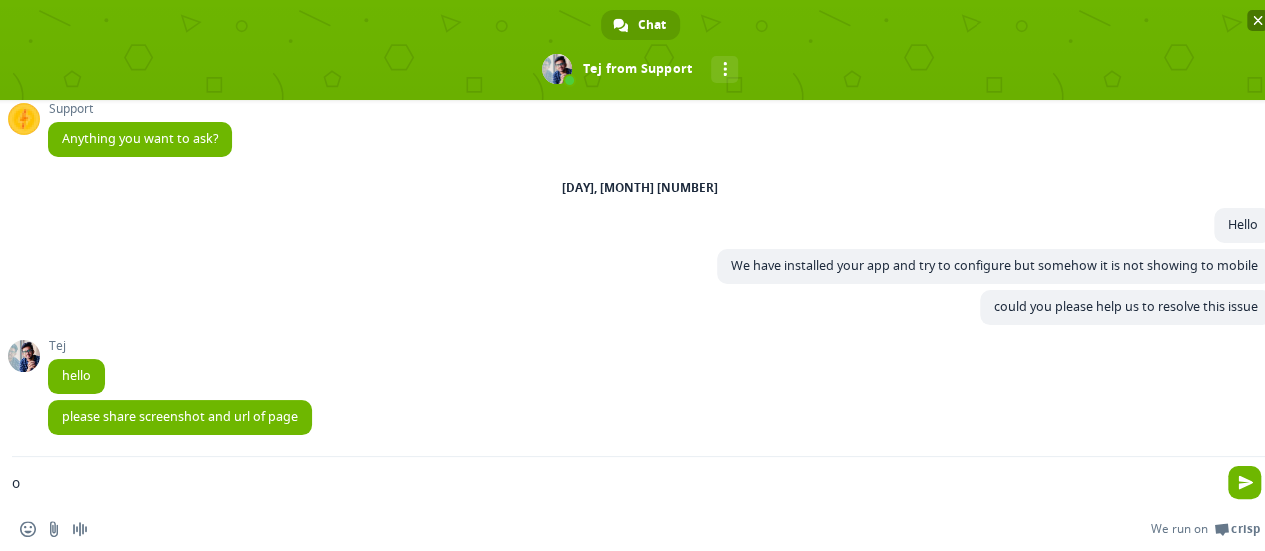 type on "ok" 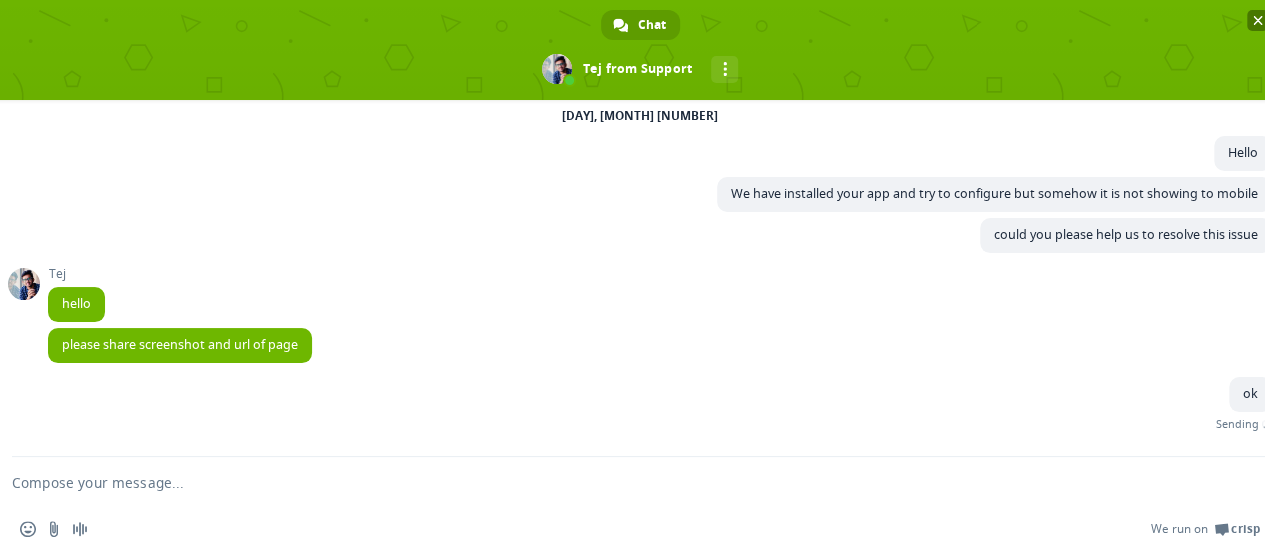 scroll, scrollTop: 66, scrollLeft: 0, axis: vertical 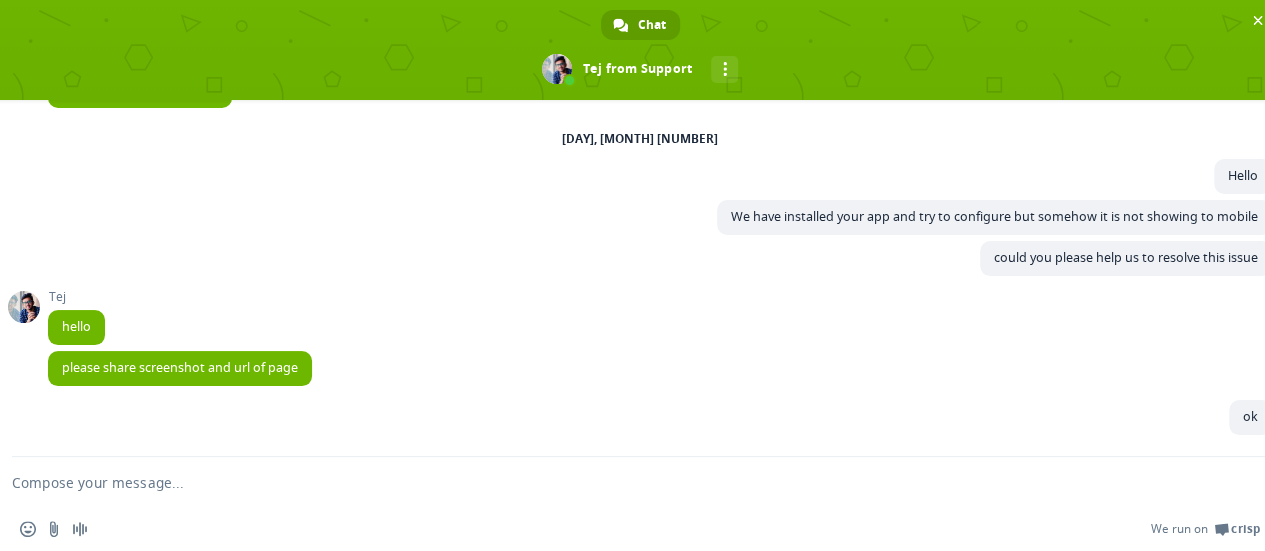 paste on "https://ayurvedicsutra.com/products/vayas-sutra-anti-ageing-cream" 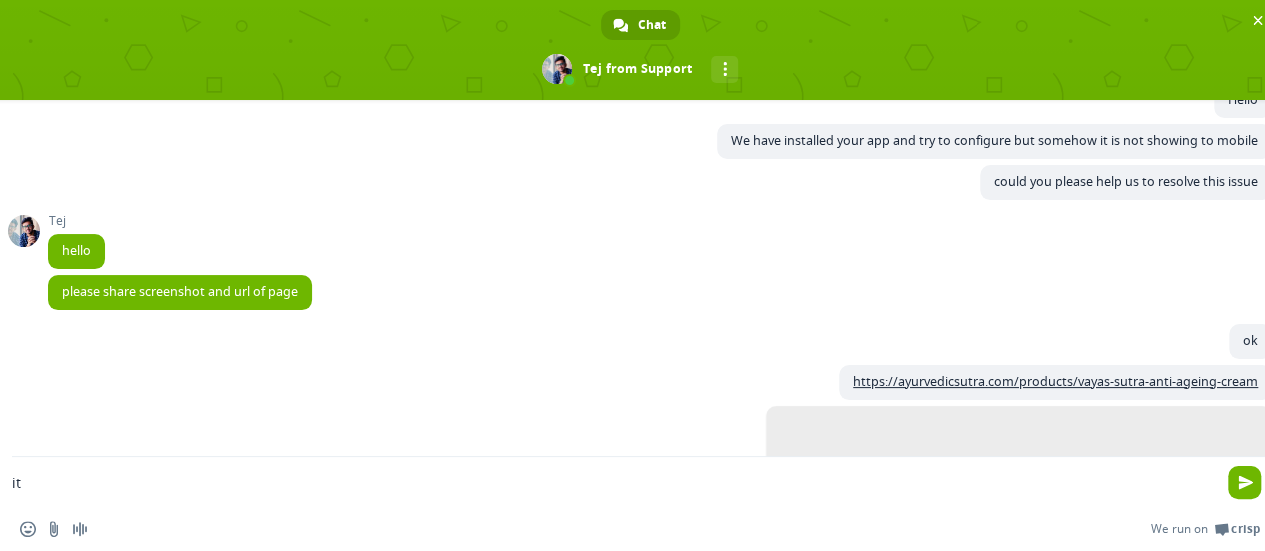scroll, scrollTop: 235, scrollLeft: 0, axis: vertical 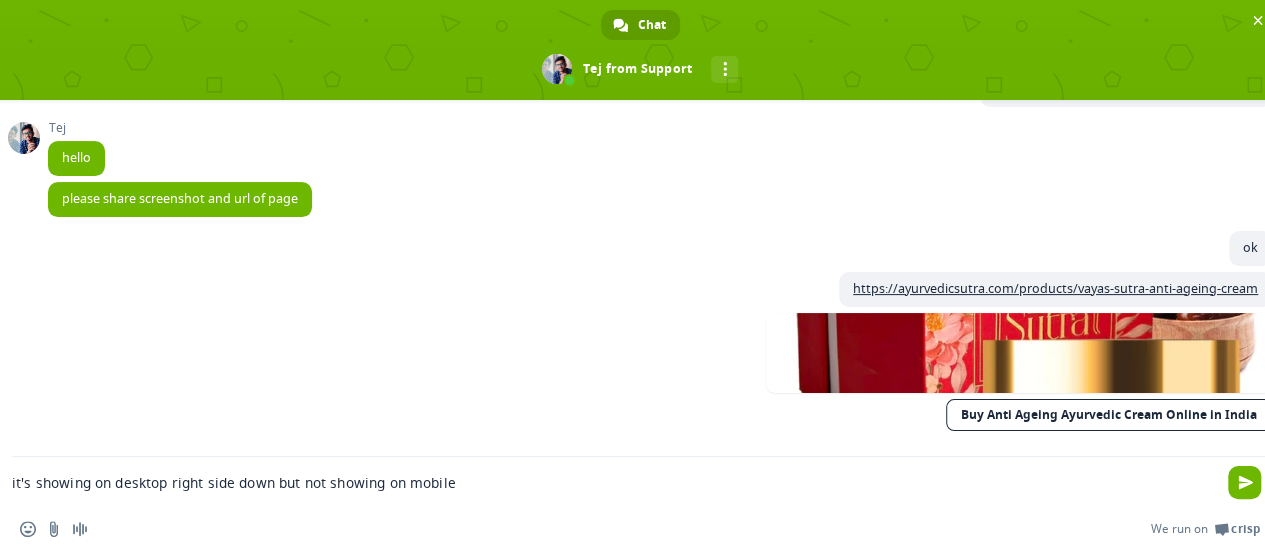 type on "it's showing on desktop right side down but not showing on mobile" 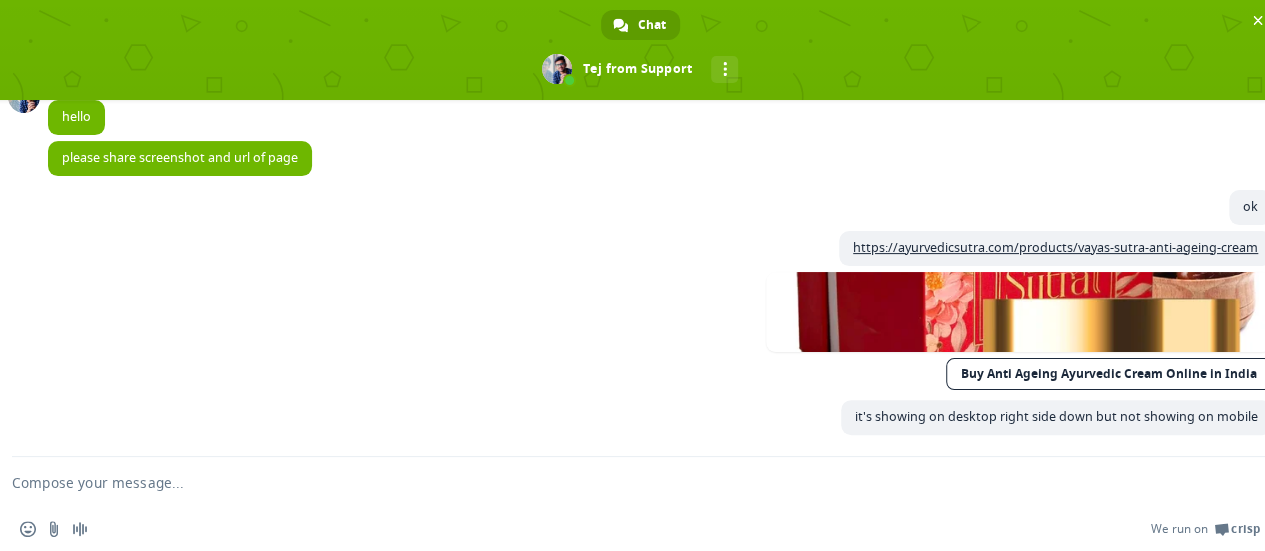 scroll, scrollTop: 276, scrollLeft: 0, axis: vertical 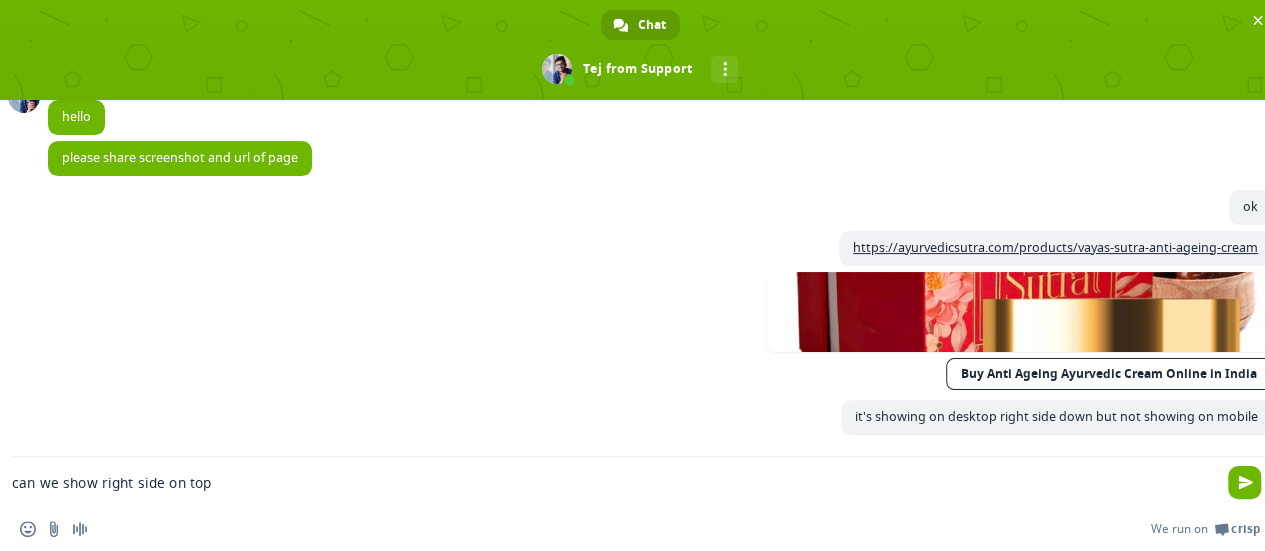 type on "can we show right side on top ?" 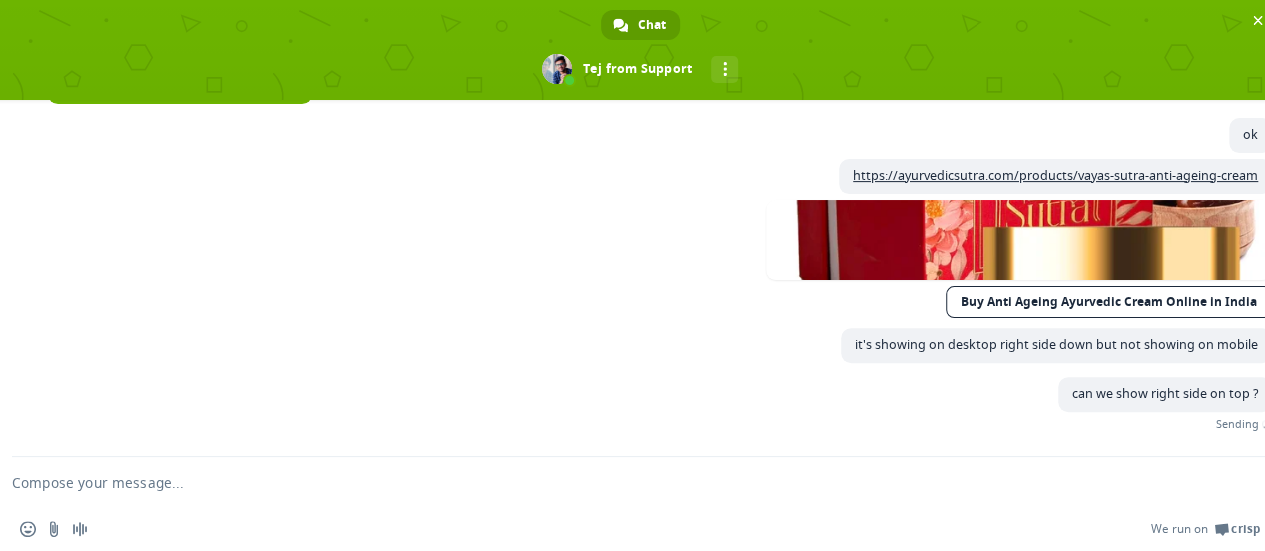 scroll, scrollTop: 318, scrollLeft: 0, axis: vertical 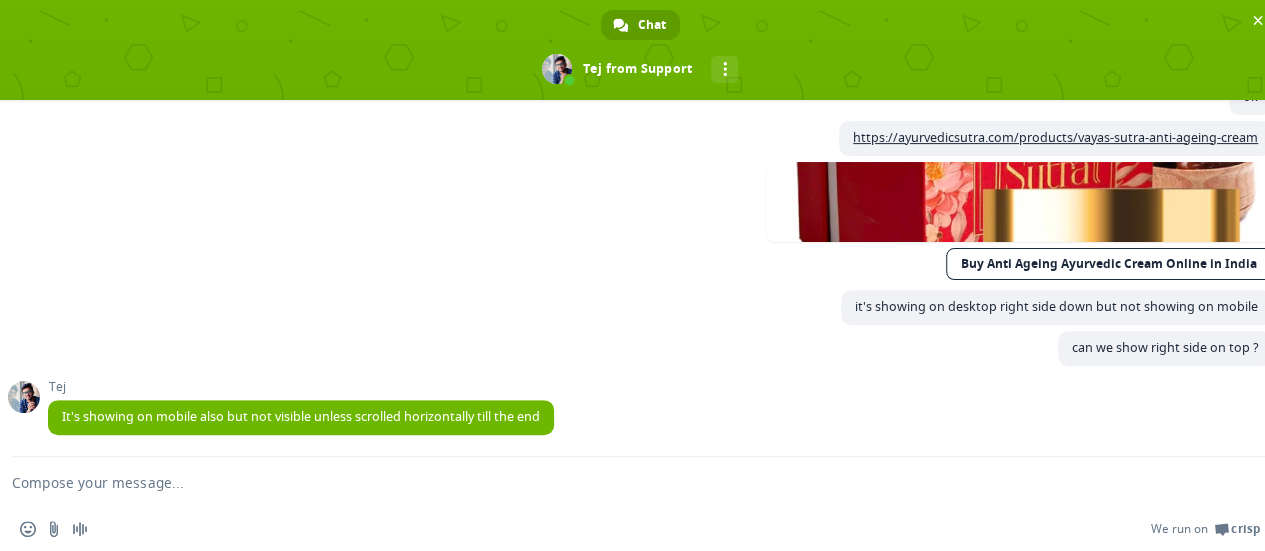 click at bounding box center [616, 482] 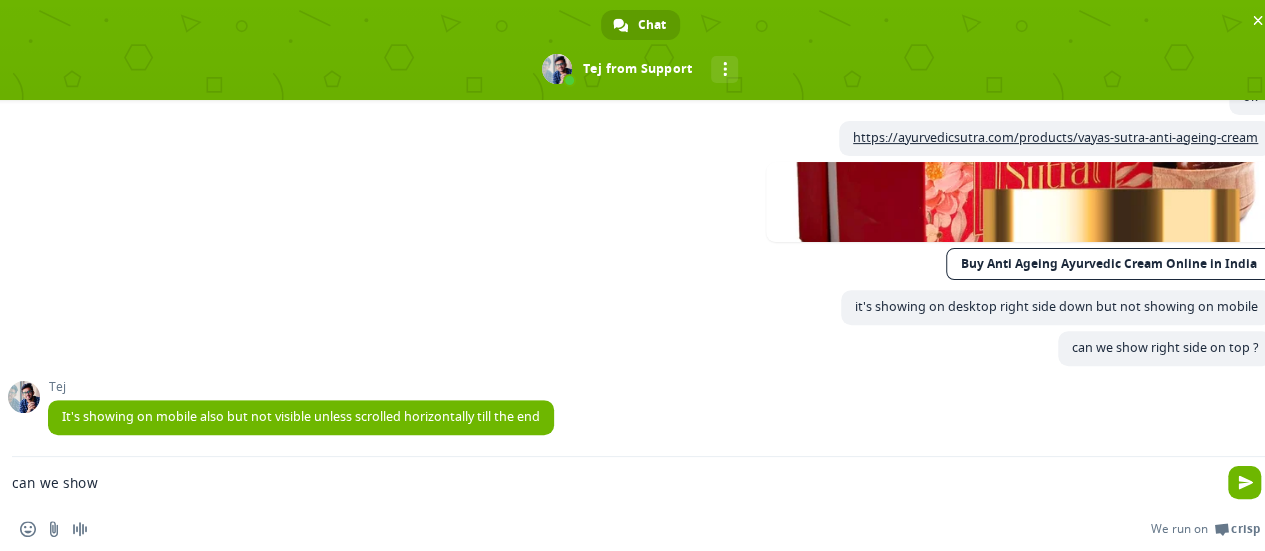 scroll, scrollTop: 430, scrollLeft: 0, axis: vertical 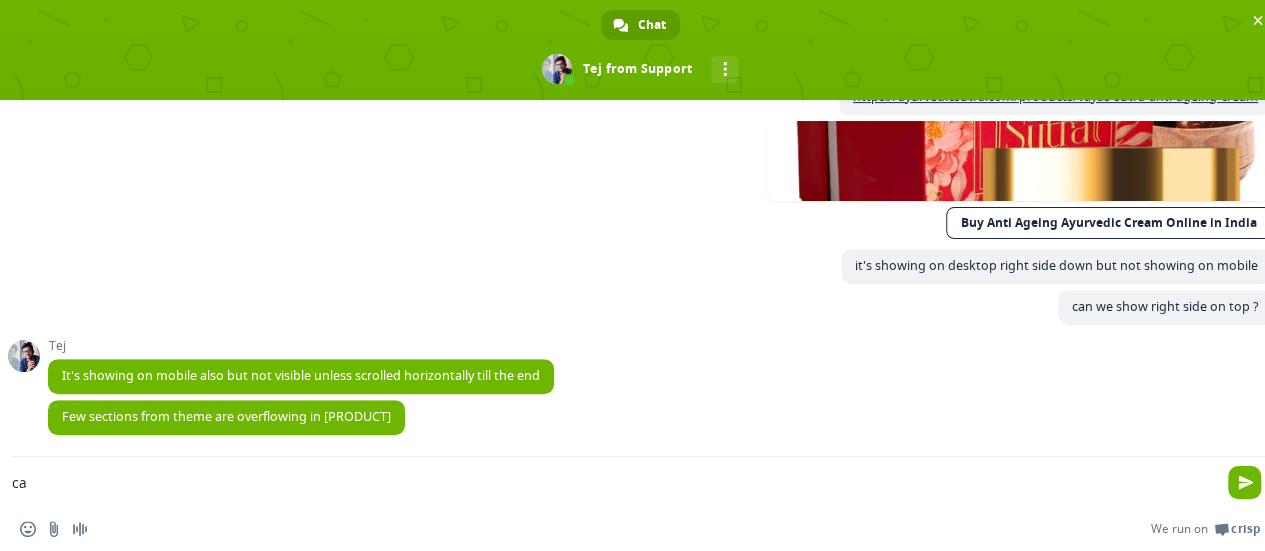 type on "c" 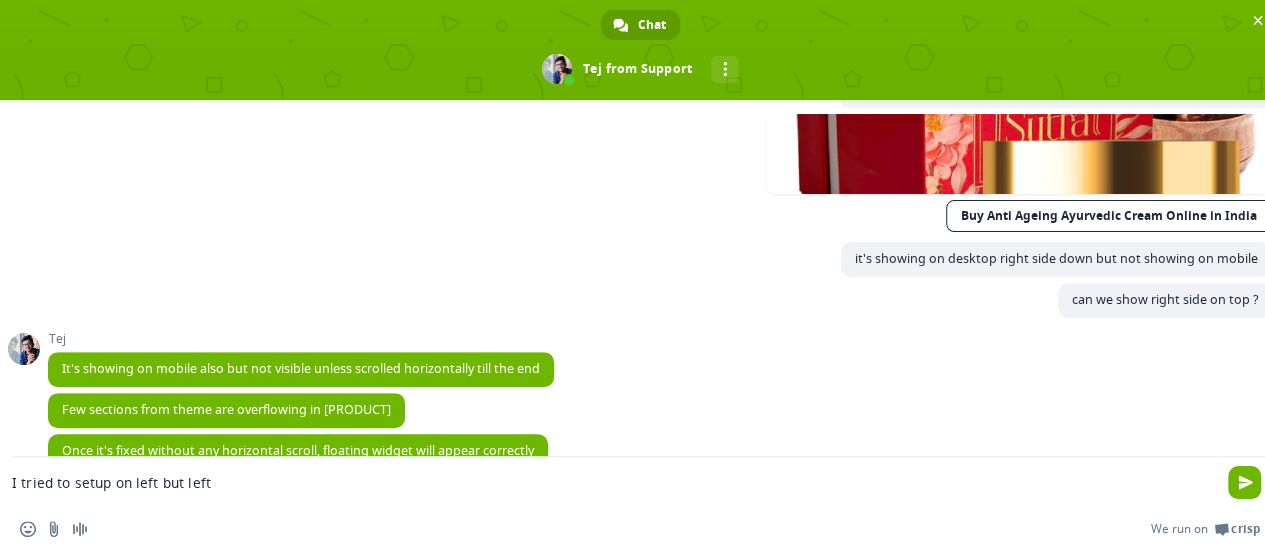 scroll, scrollTop: 471, scrollLeft: 0, axis: vertical 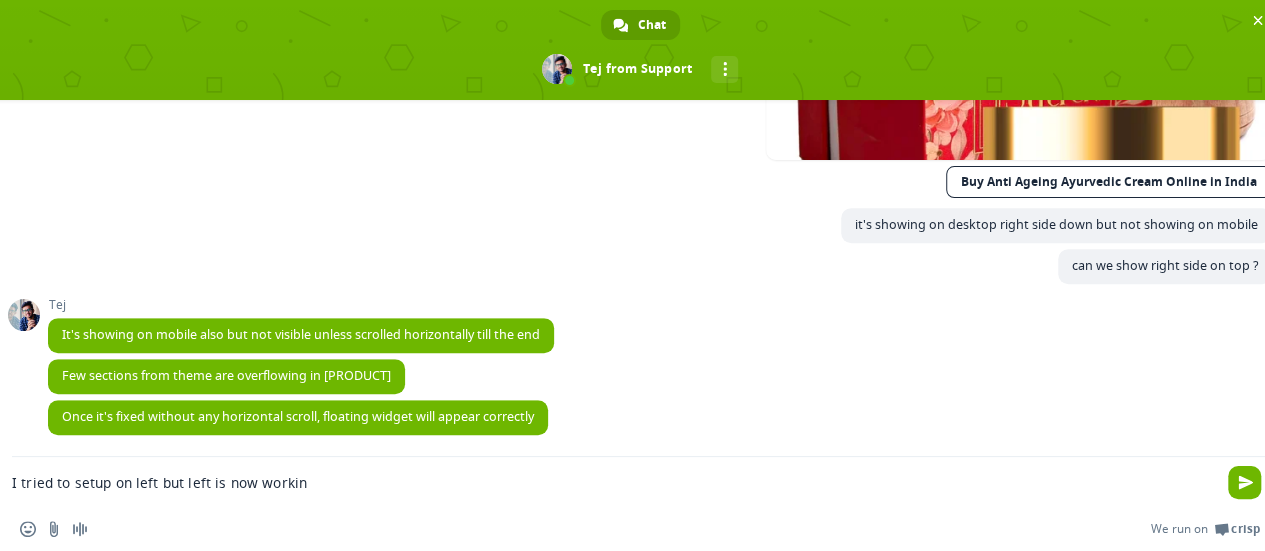 type on "I tried to setup on left but left is now working" 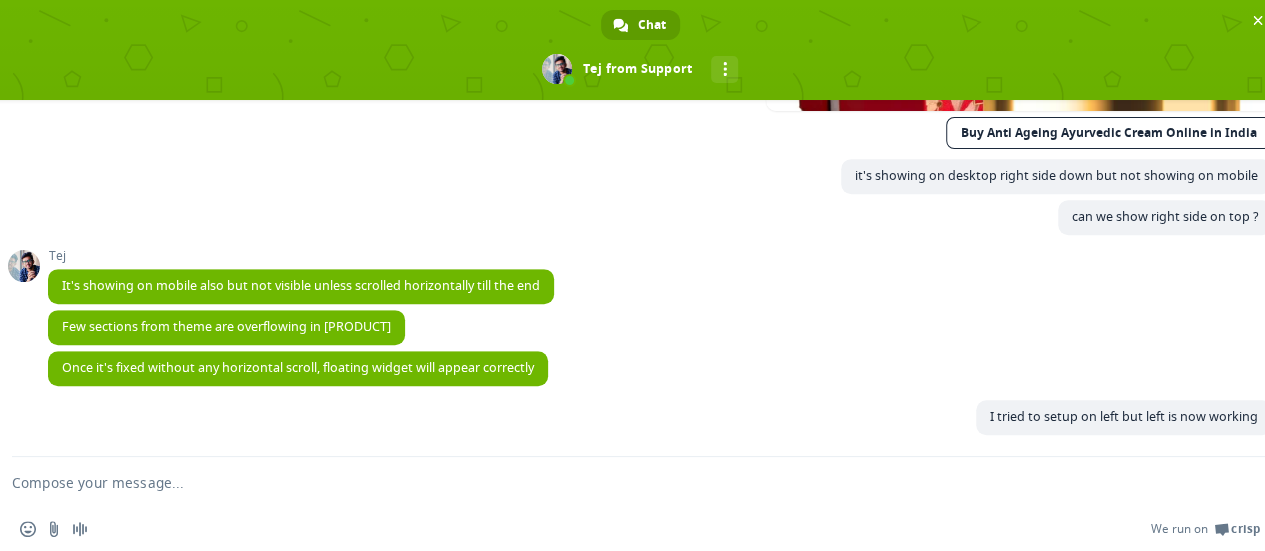 scroll, scrollTop: 590, scrollLeft: 0, axis: vertical 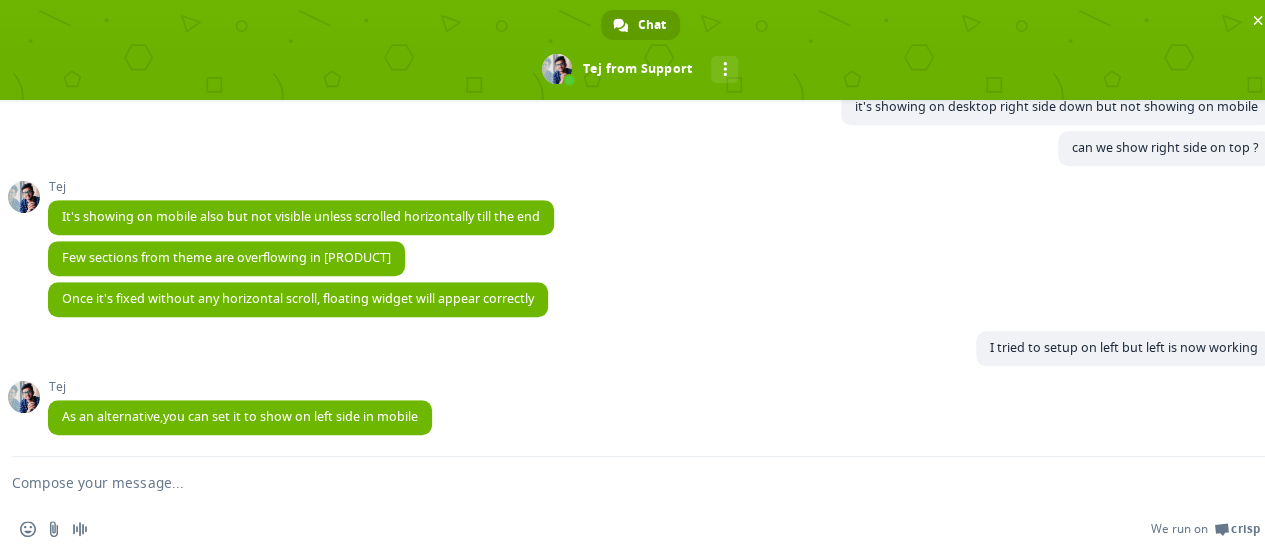 click at bounding box center [616, 482] 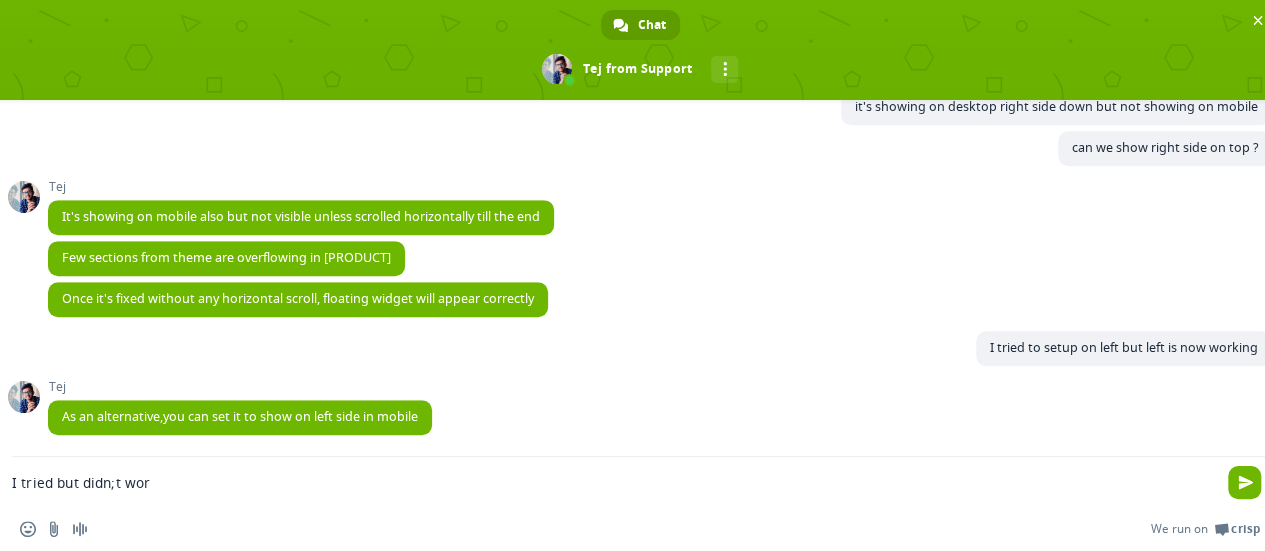 type on "I tried but didn;t work" 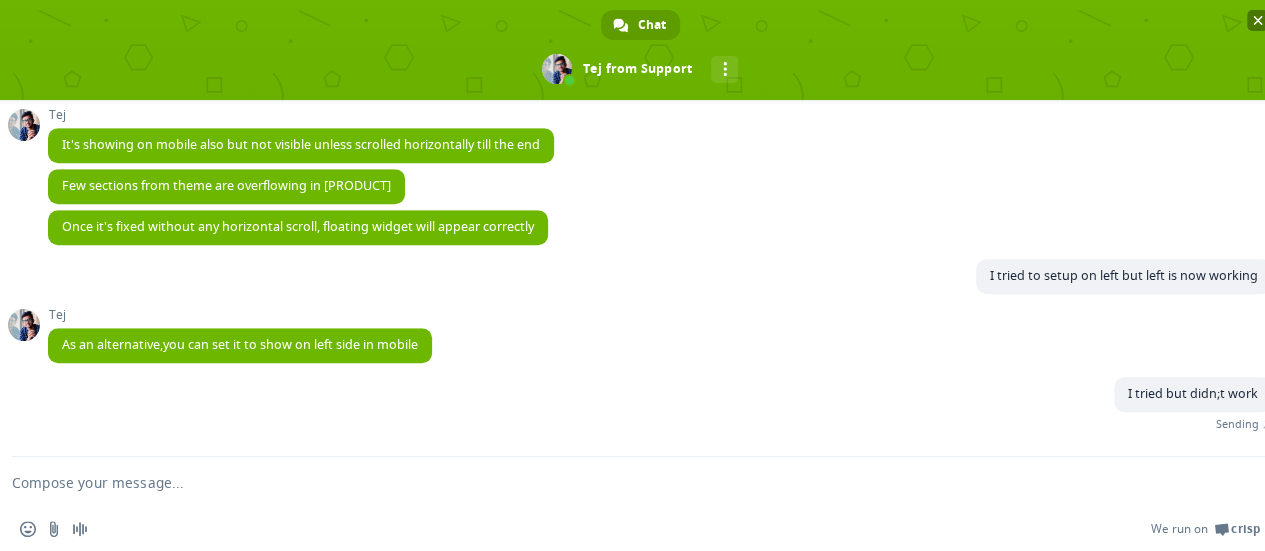 scroll, scrollTop: 640, scrollLeft: 0, axis: vertical 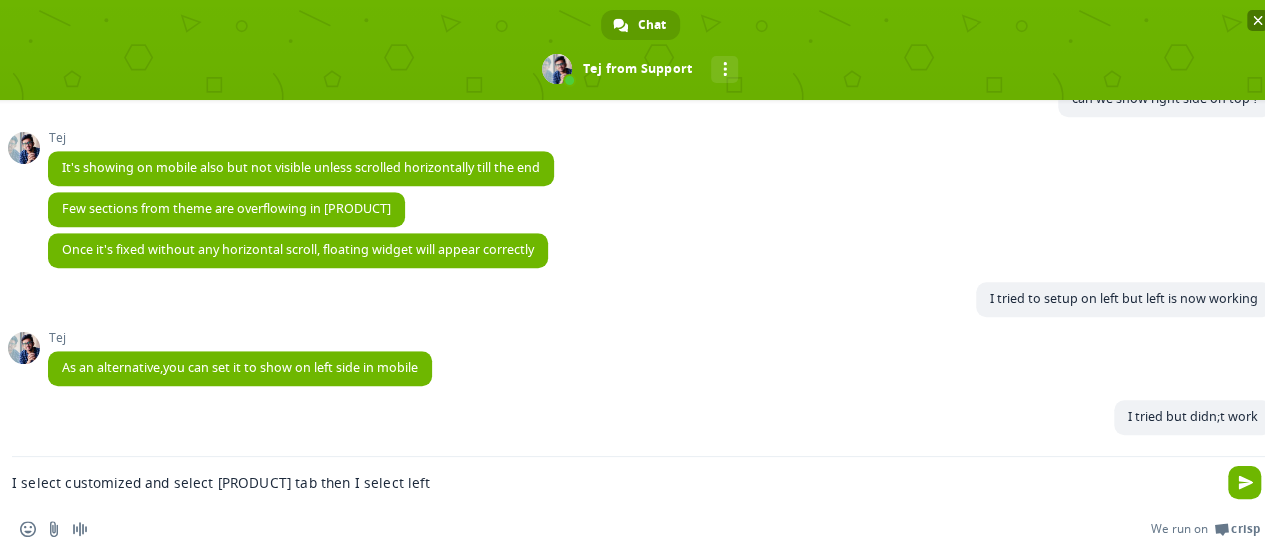 type on "I select customized and select mobile tab then I select left" 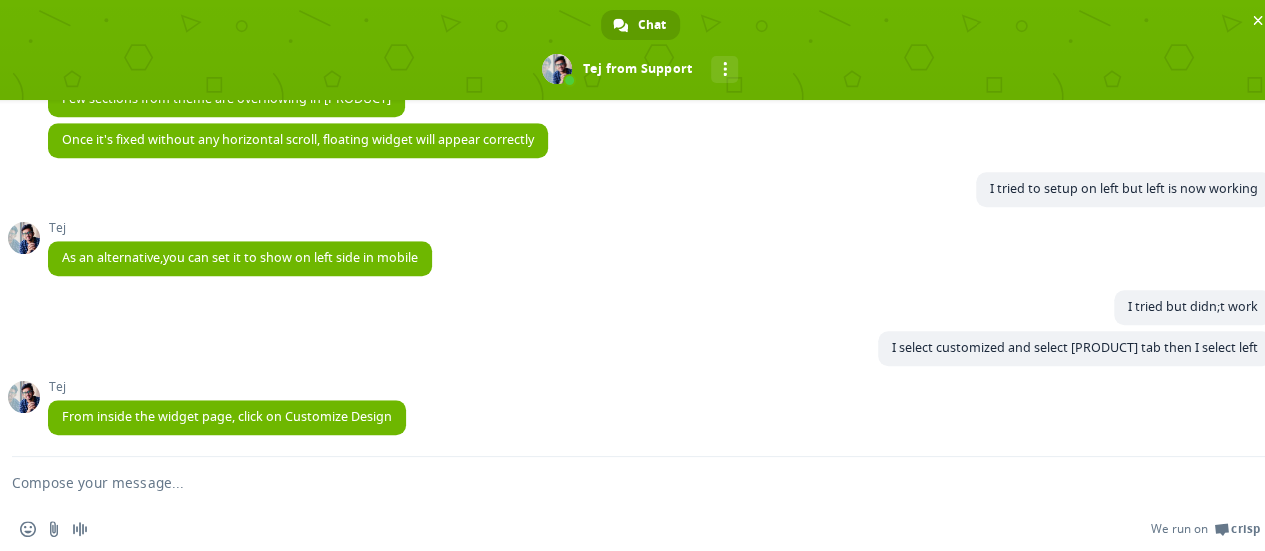 scroll, scrollTop: 793, scrollLeft: 0, axis: vertical 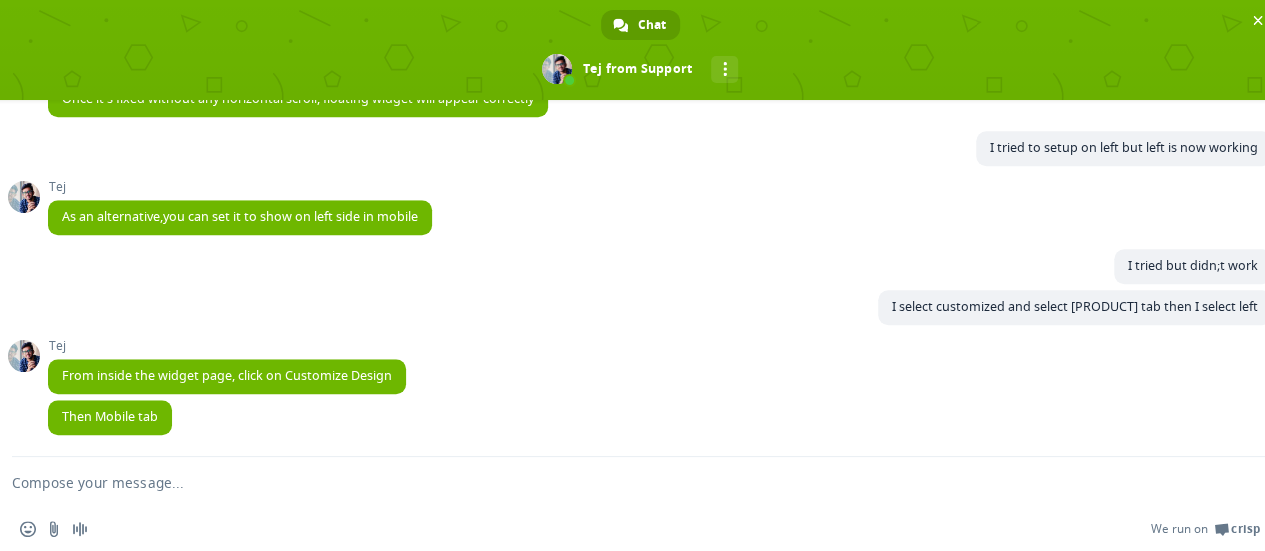 click at bounding box center [616, 482] 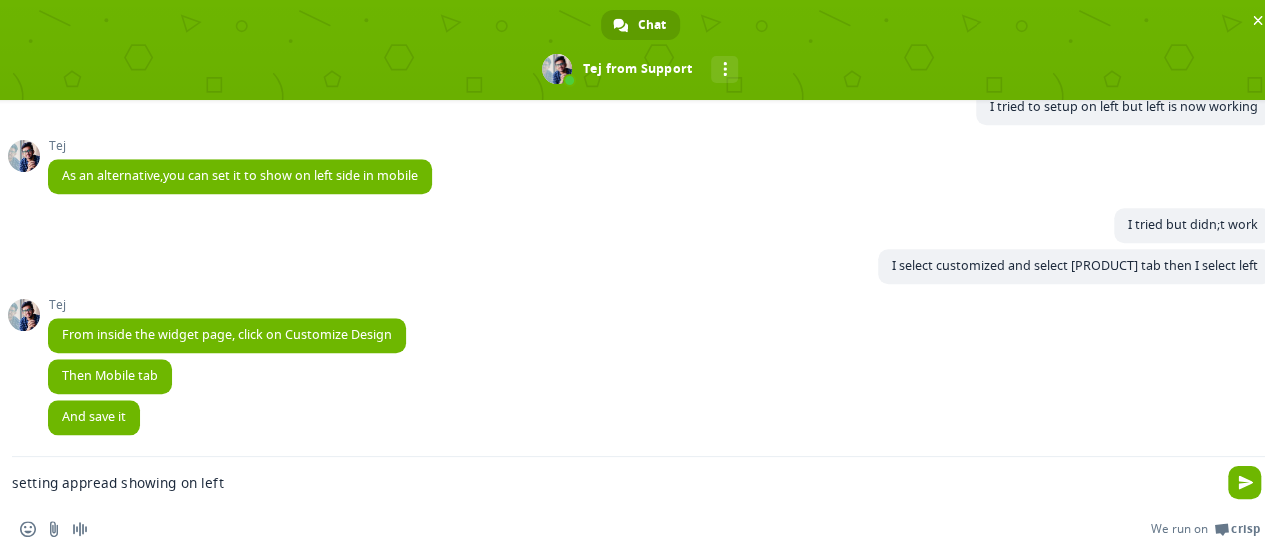 scroll, scrollTop: 876, scrollLeft: 0, axis: vertical 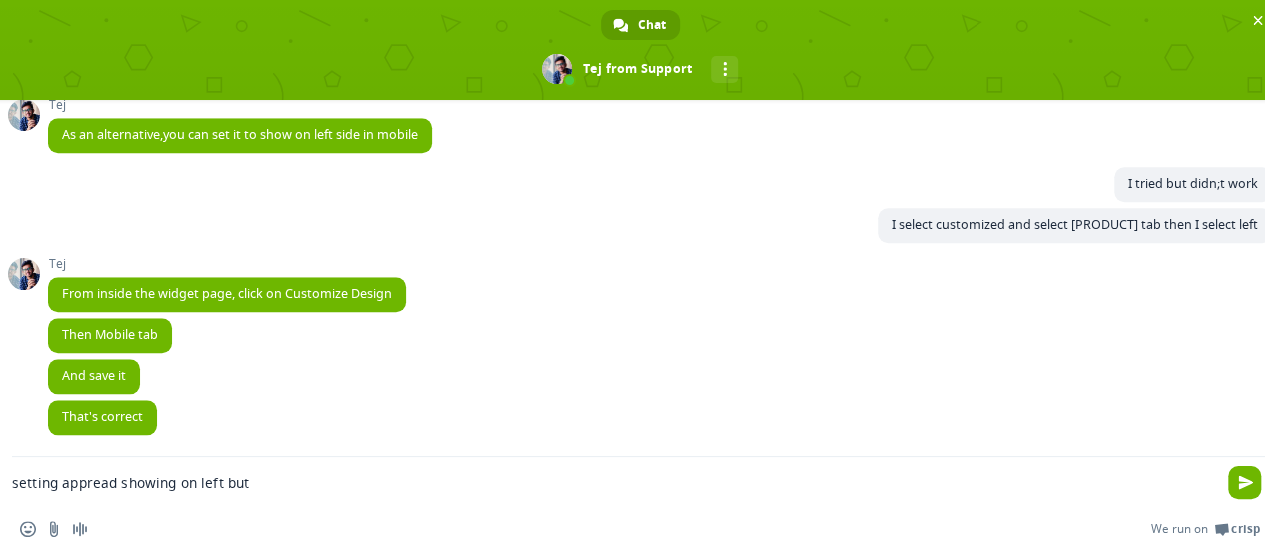 click on "setting appread showing on left but" at bounding box center [616, 482] 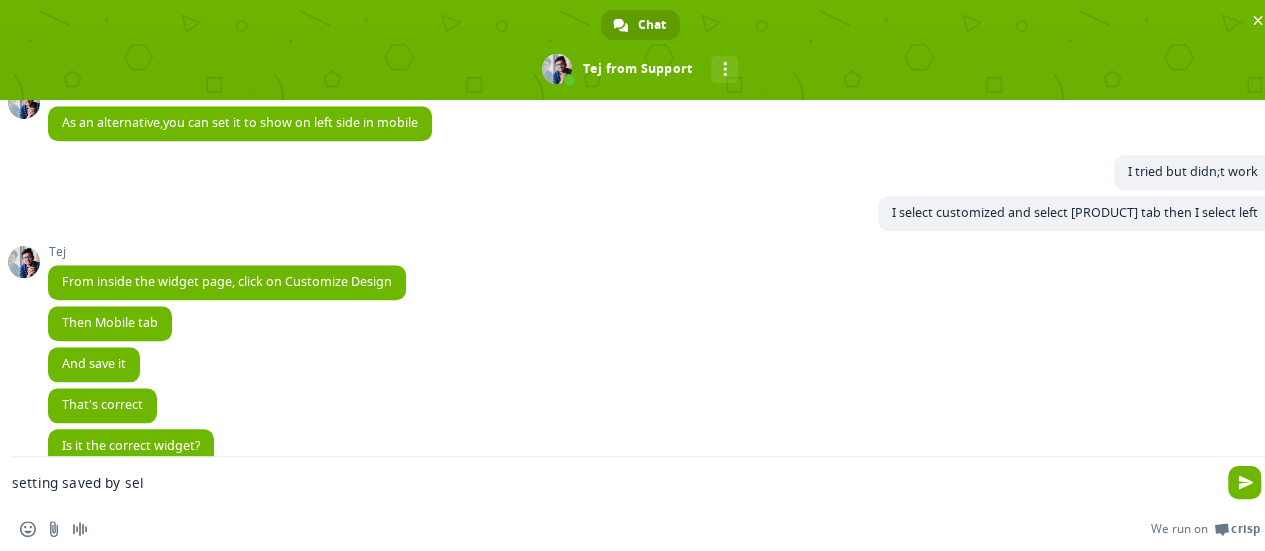 scroll, scrollTop: 918, scrollLeft: 0, axis: vertical 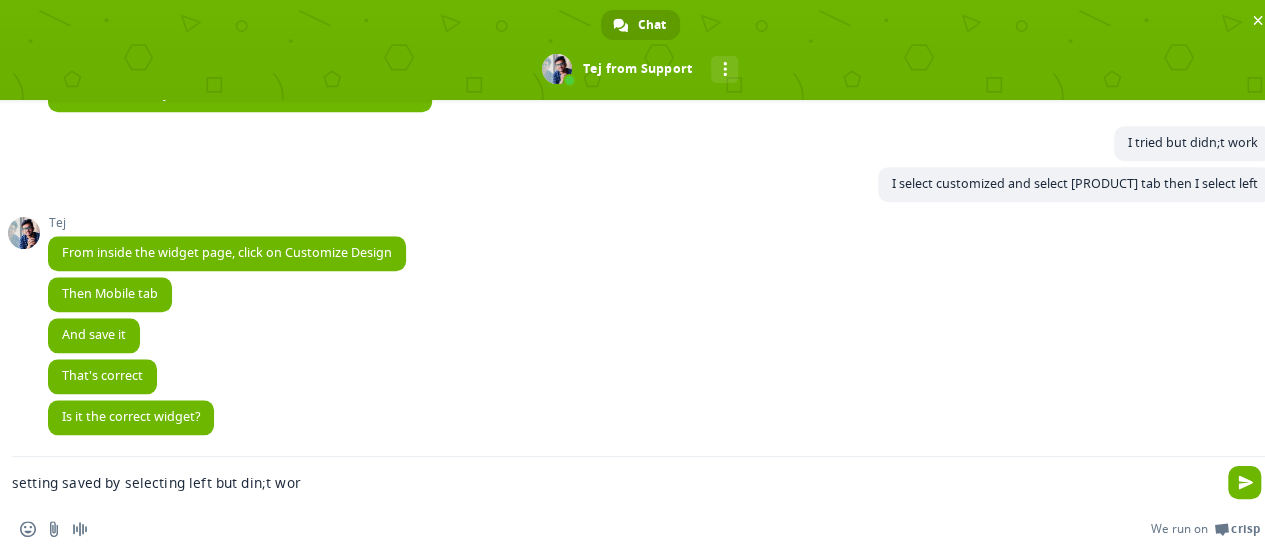 type on "setting saved by selecting left but din;t work" 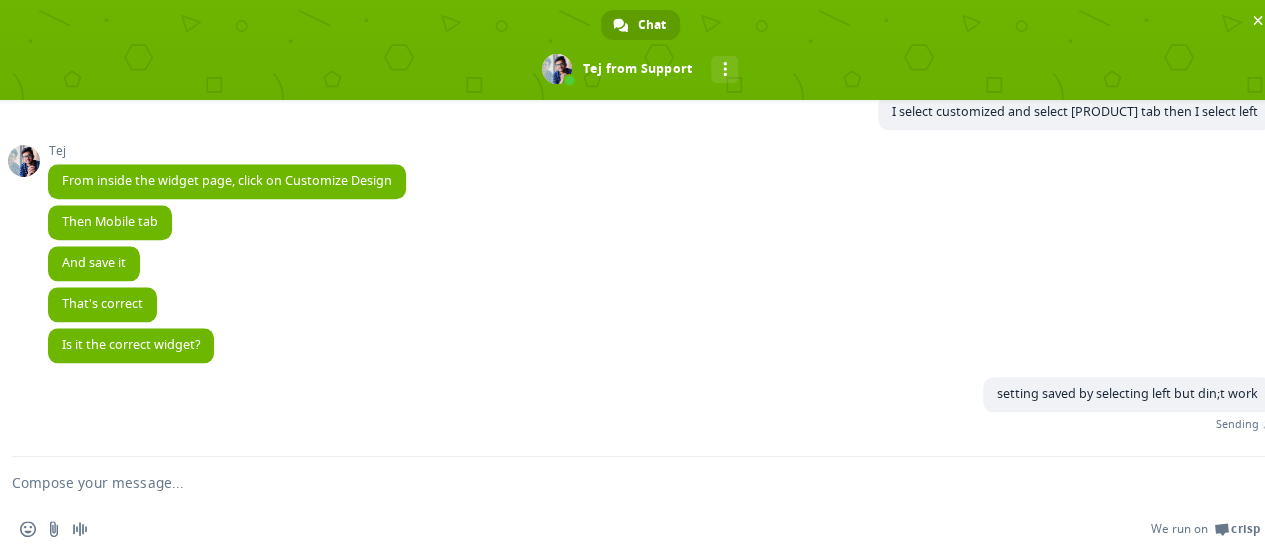 scroll, scrollTop: 968, scrollLeft: 0, axis: vertical 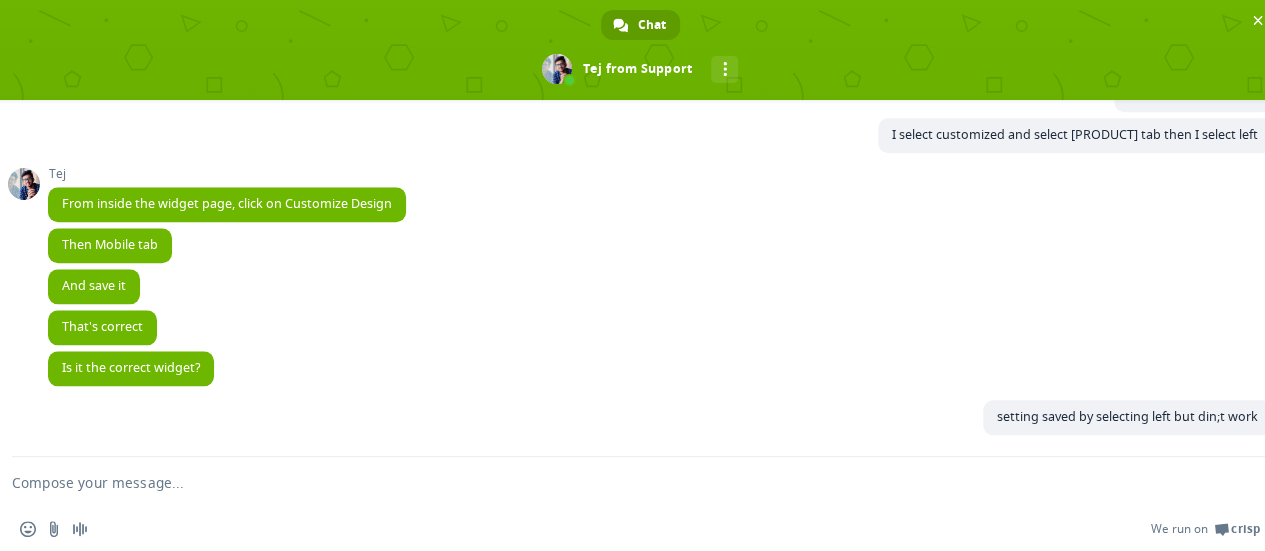 click at bounding box center [616, 482] 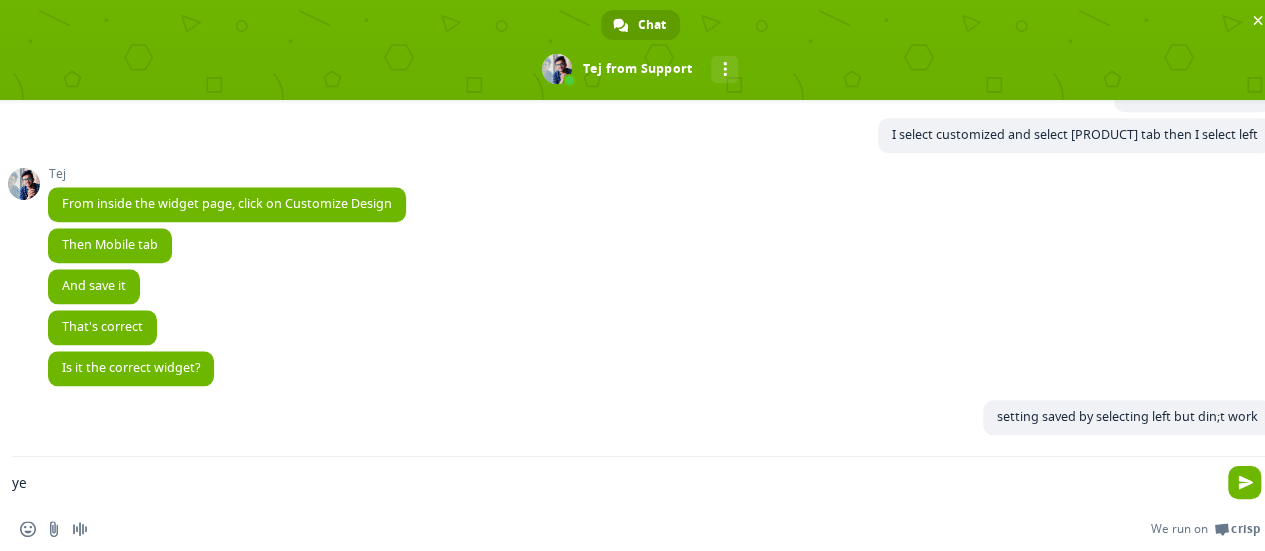 type on "yes" 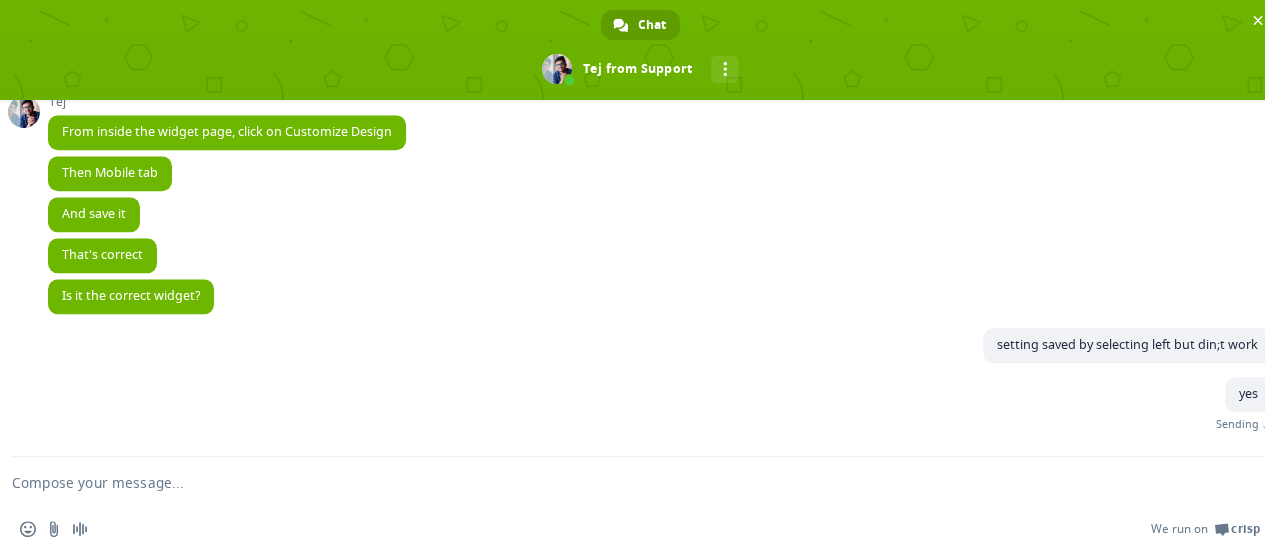 scroll, scrollTop: 1010, scrollLeft: 0, axis: vertical 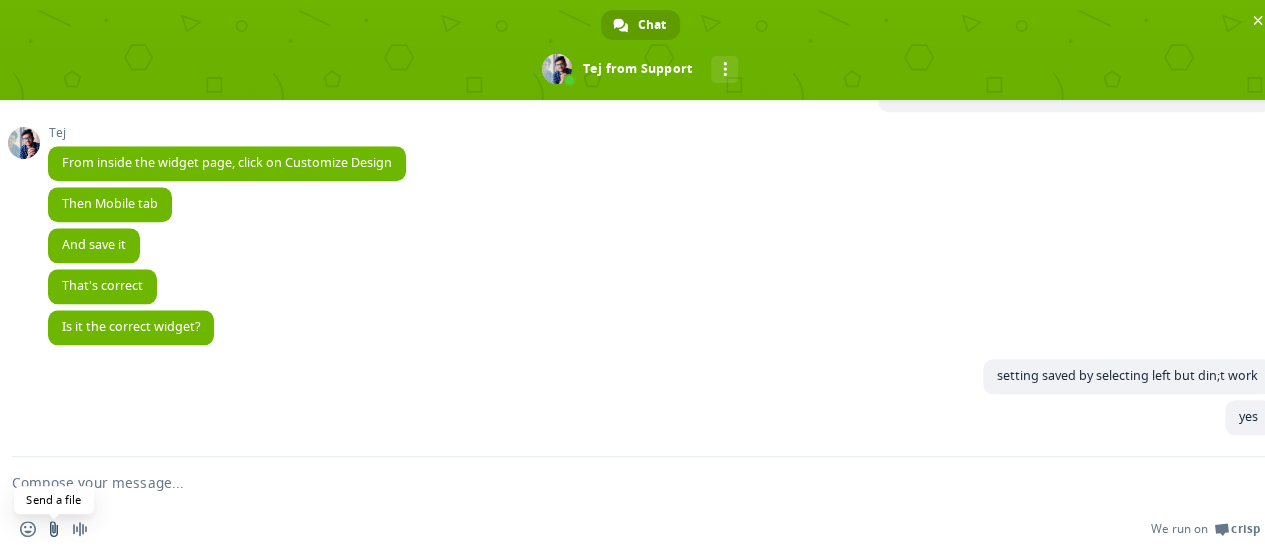 click at bounding box center [54, 529] 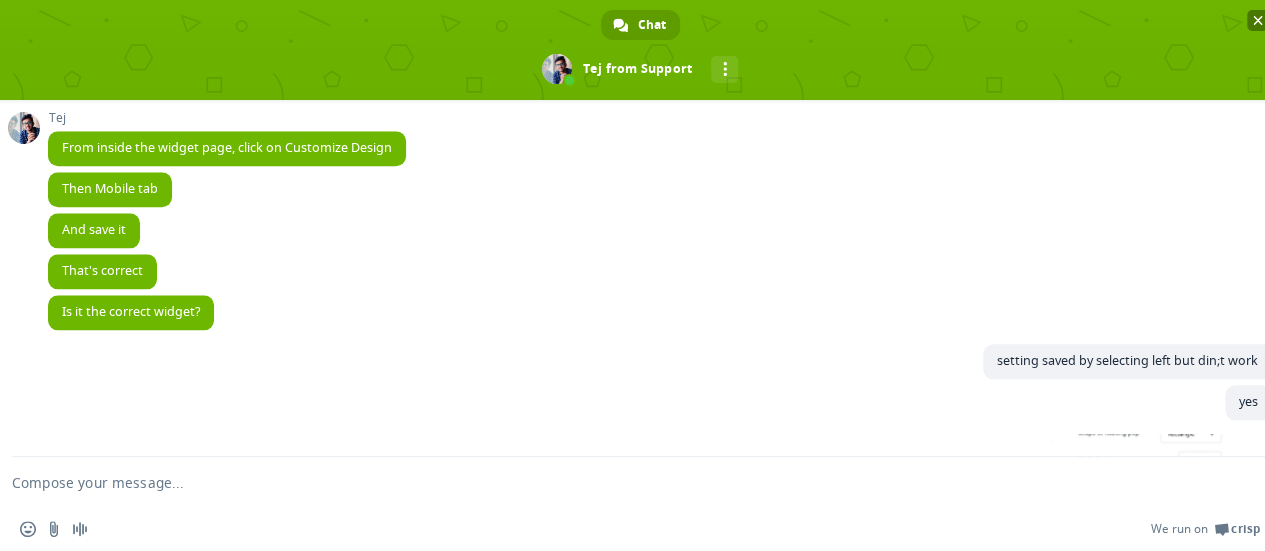 scroll, scrollTop: 1166, scrollLeft: 0, axis: vertical 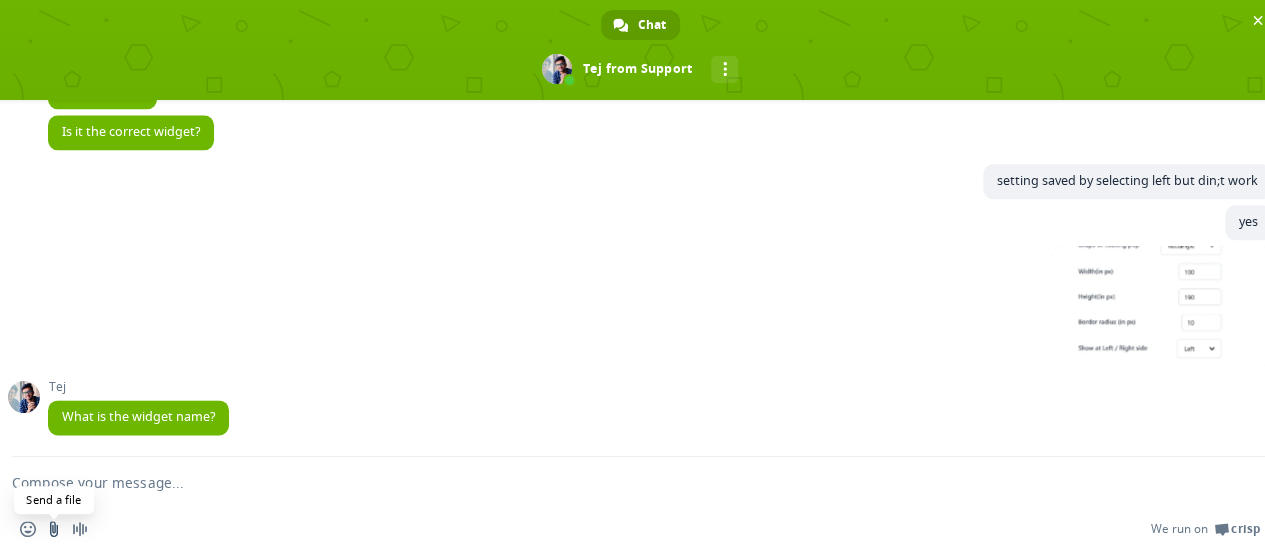 click at bounding box center (54, 529) 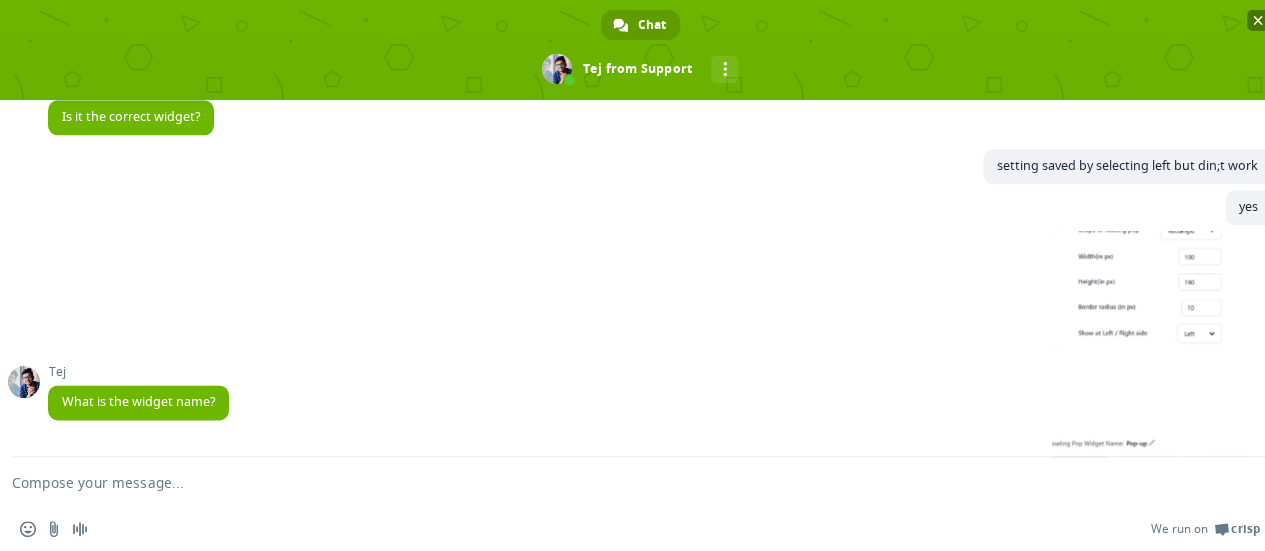 scroll, scrollTop: 1339, scrollLeft: 0, axis: vertical 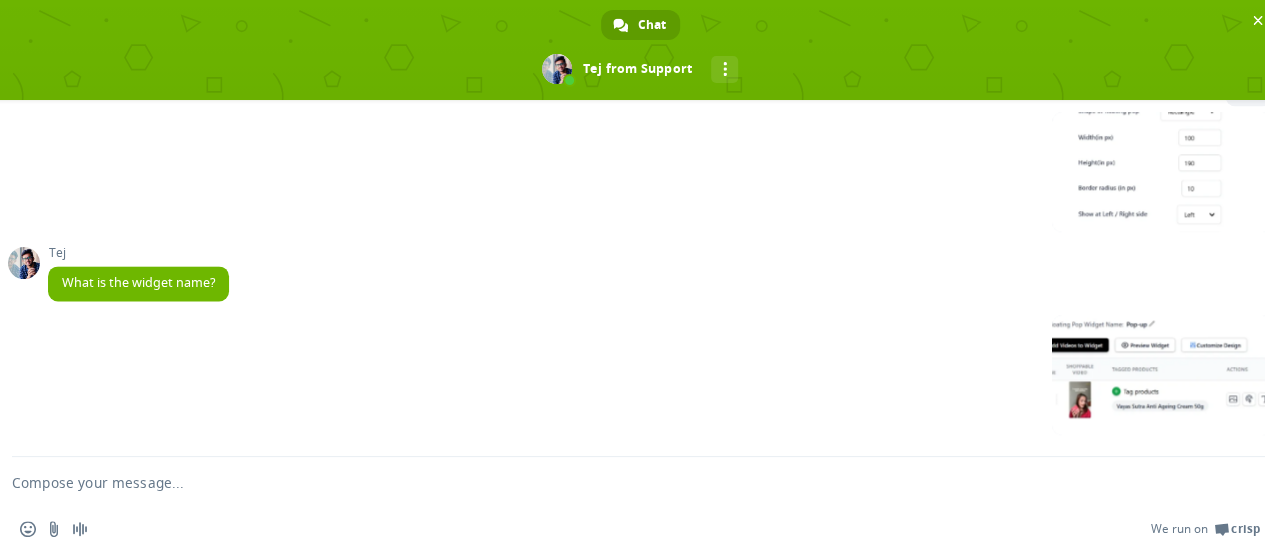 paste on "Pop-up" 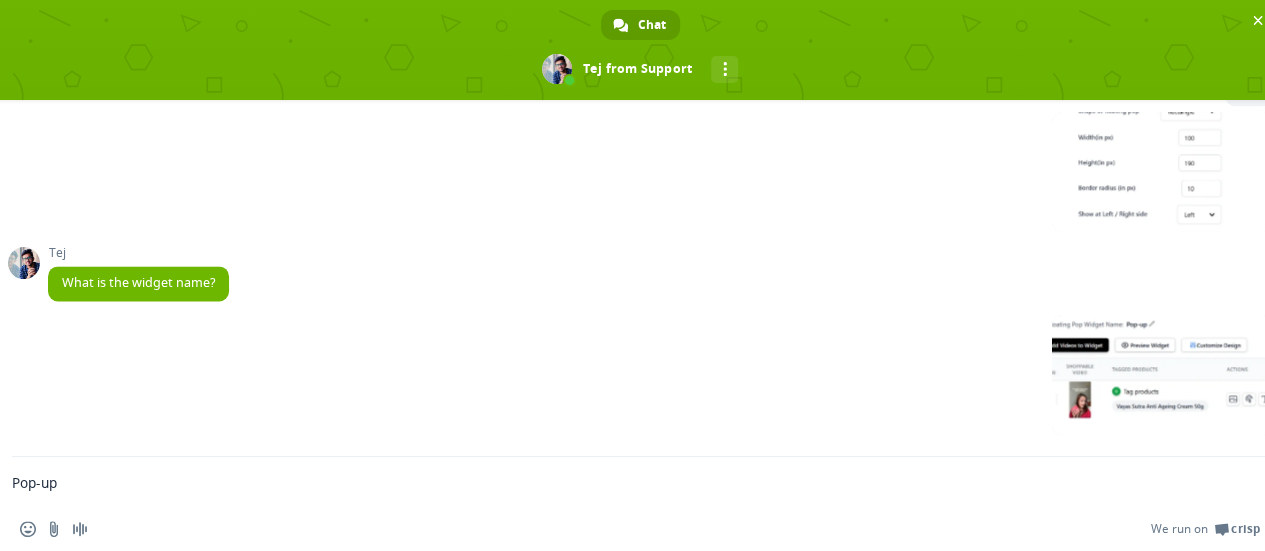 scroll, scrollTop: 5, scrollLeft: 0, axis: vertical 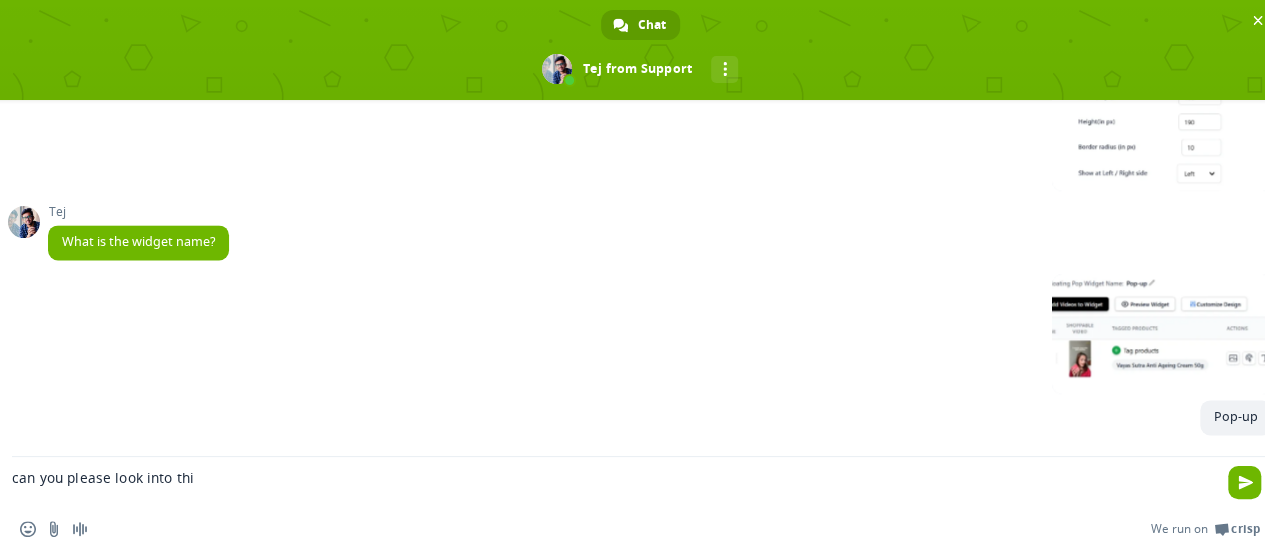 type on "can you please look into this" 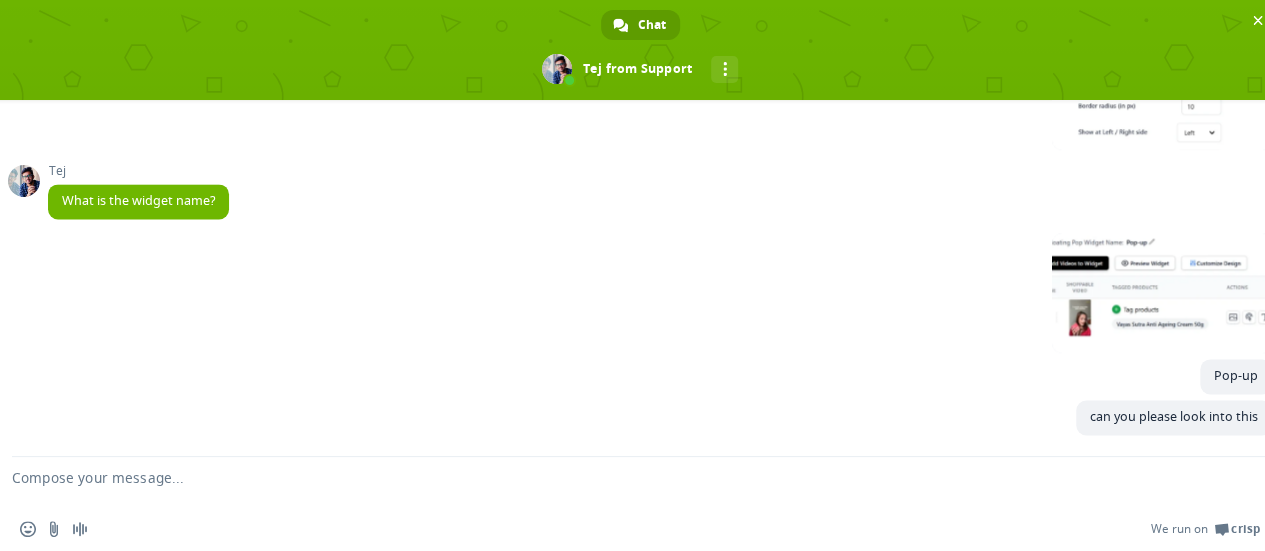 scroll, scrollTop: 1422, scrollLeft: 0, axis: vertical 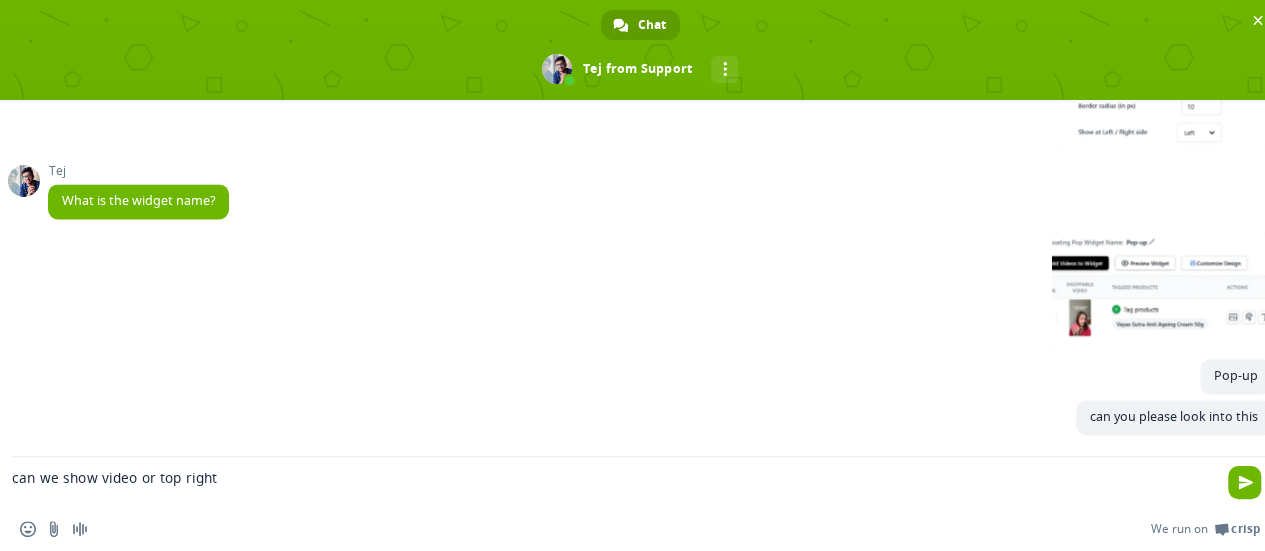 type on "can we show video or top right?" 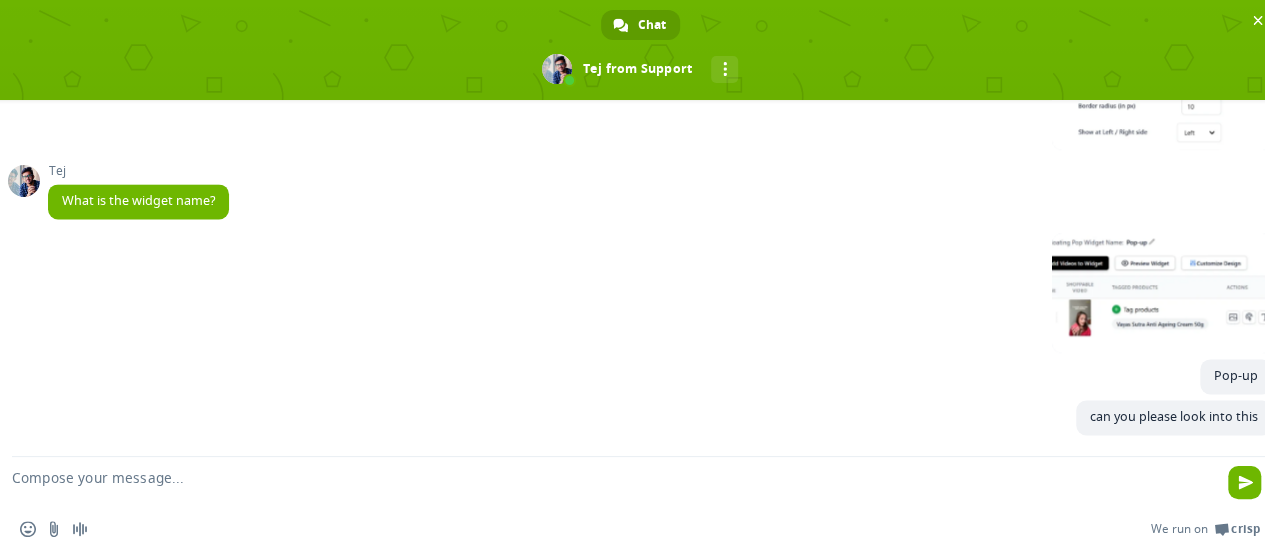 scroll, scrollTop: 1495, scrollLeft: 0, axis: vertical 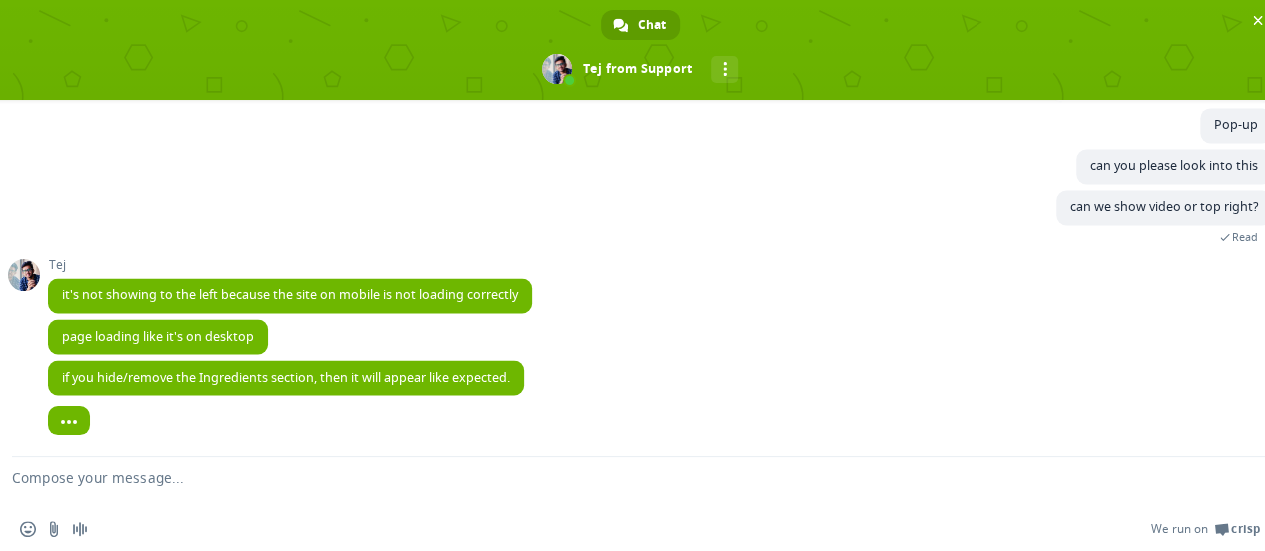 click at bounding box center (616, 482) 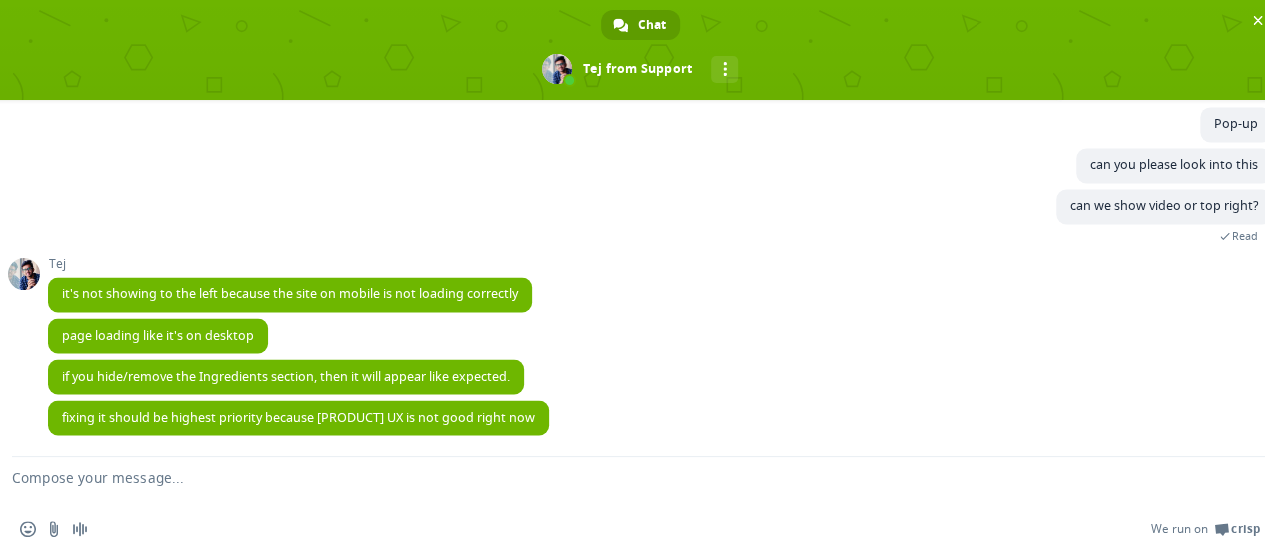 scroll, scrollTop: 1678, scrollLeft: 0, axis: vertical 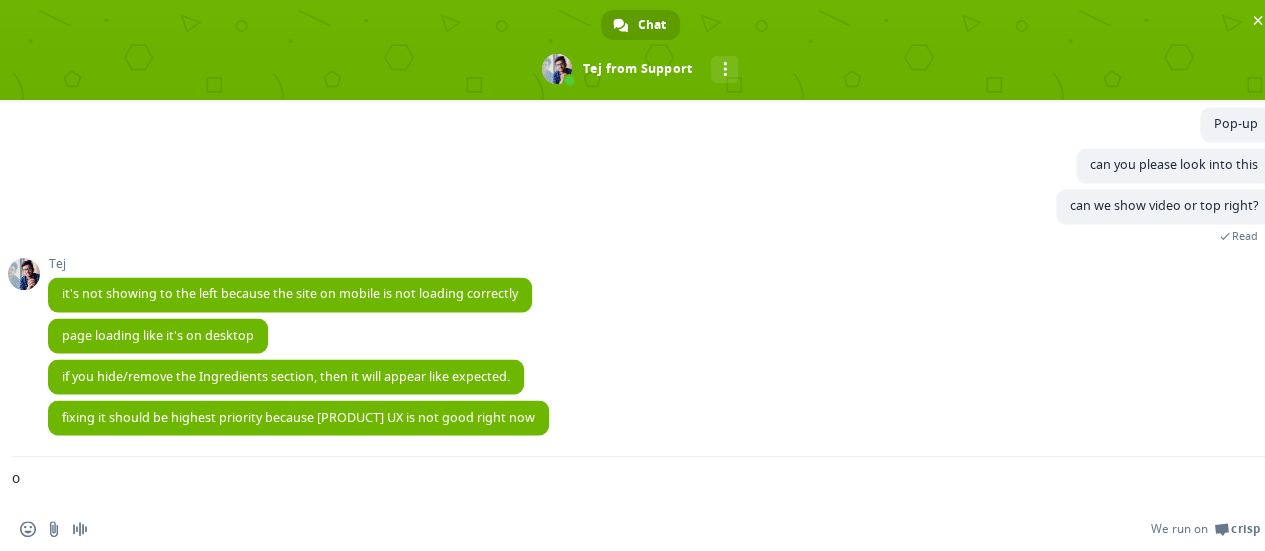 type on "ok" 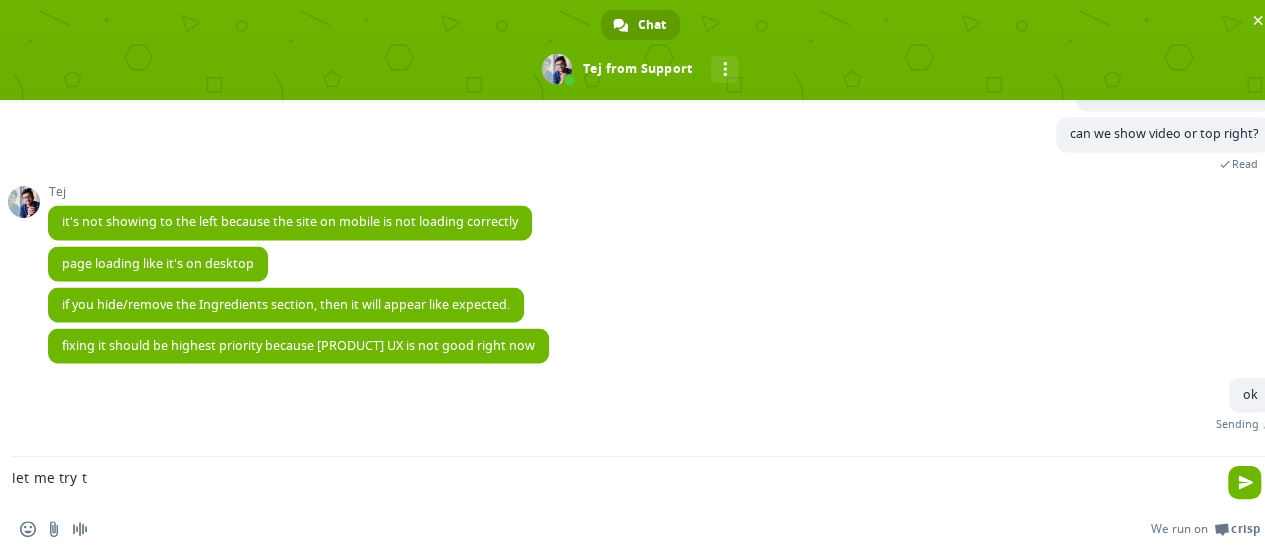 scroll, scrollTop: 1728, scrollLeft: 0, axis: vertical 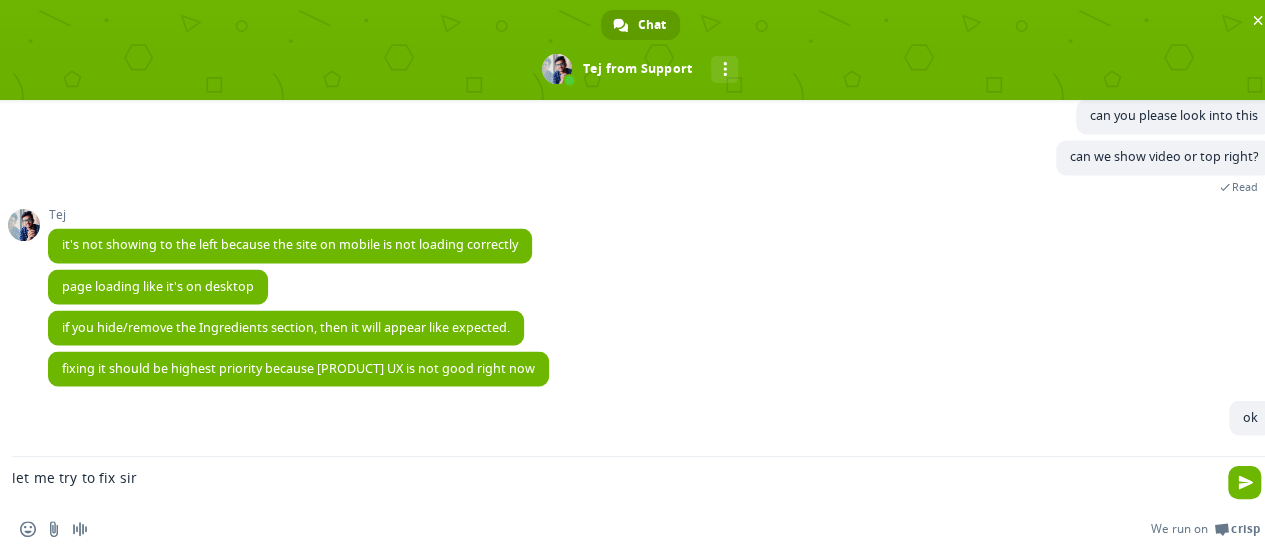 type on "let me try to fix sir" 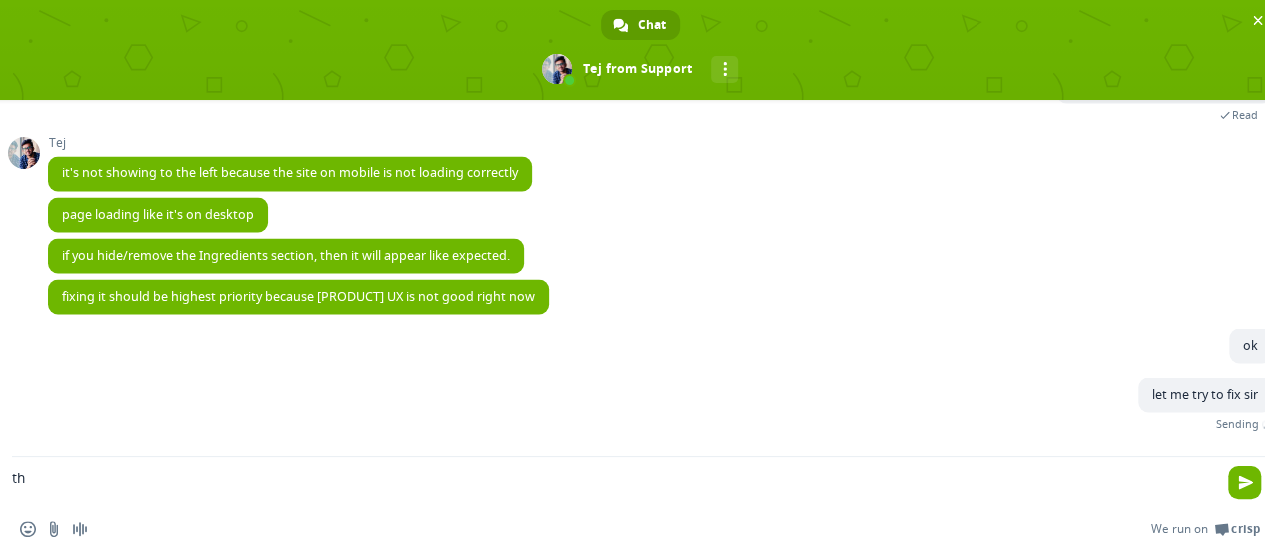 scroll, scrollTop: 1769, scrollLeft: 0, axis: vertical 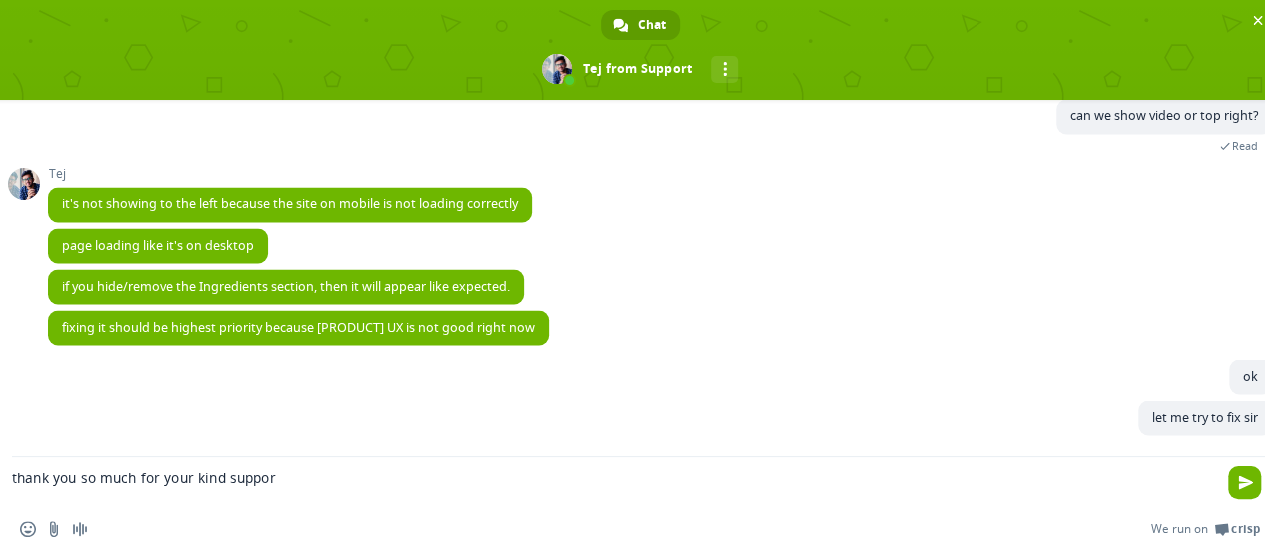 type on "thank you so much for your kind support" 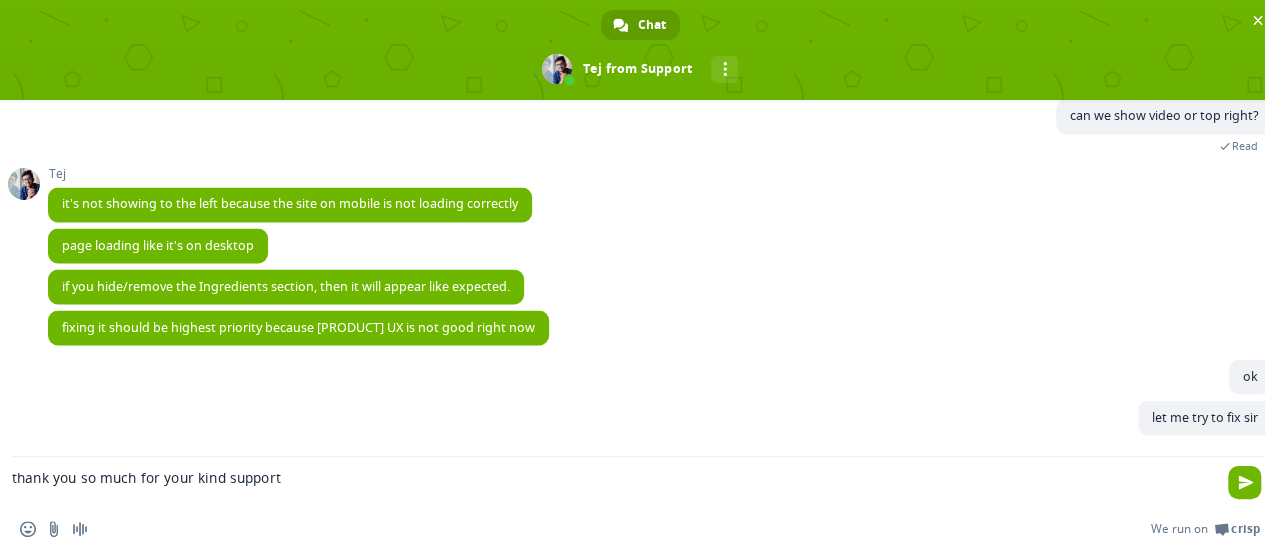type 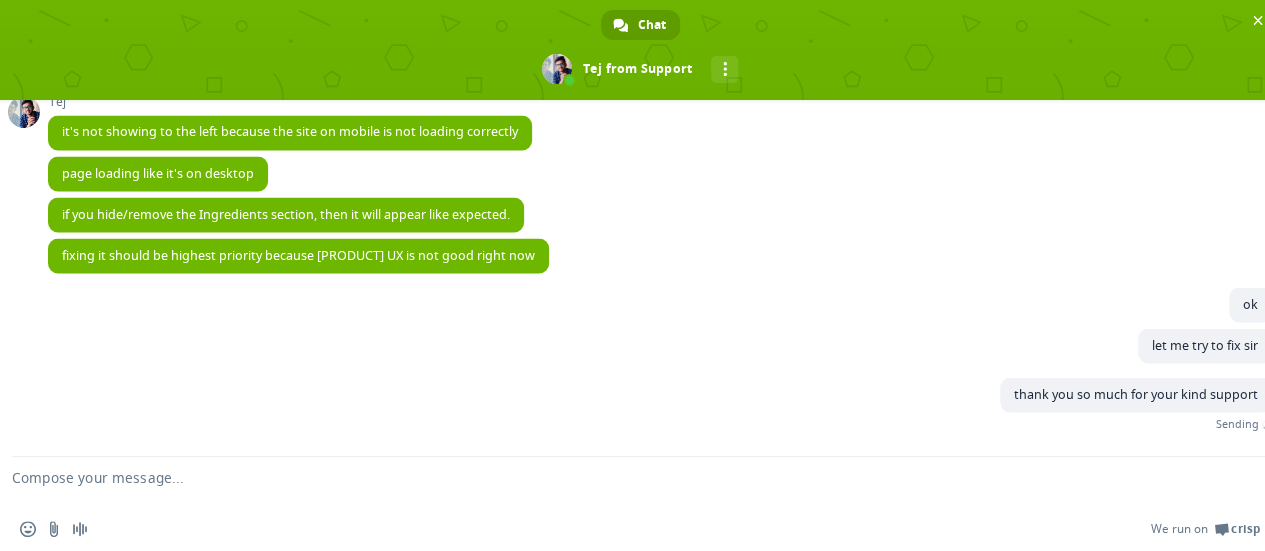 scroll, scrollTop: 1811, scrollLeft: 0, axis: vertical 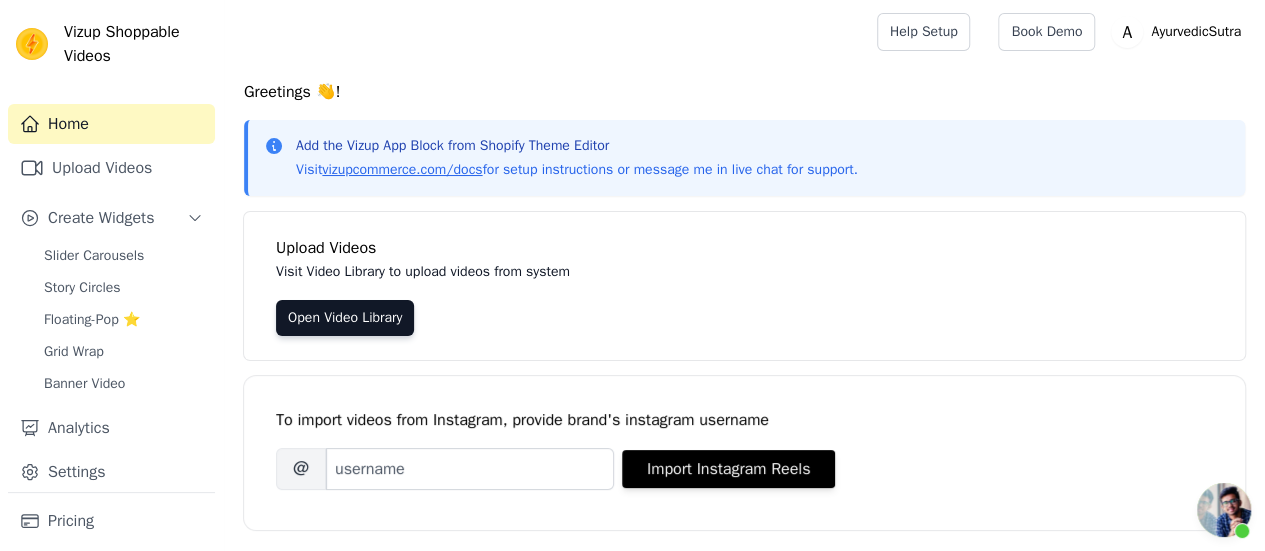 type on "it's showing on desktop right side down but not" 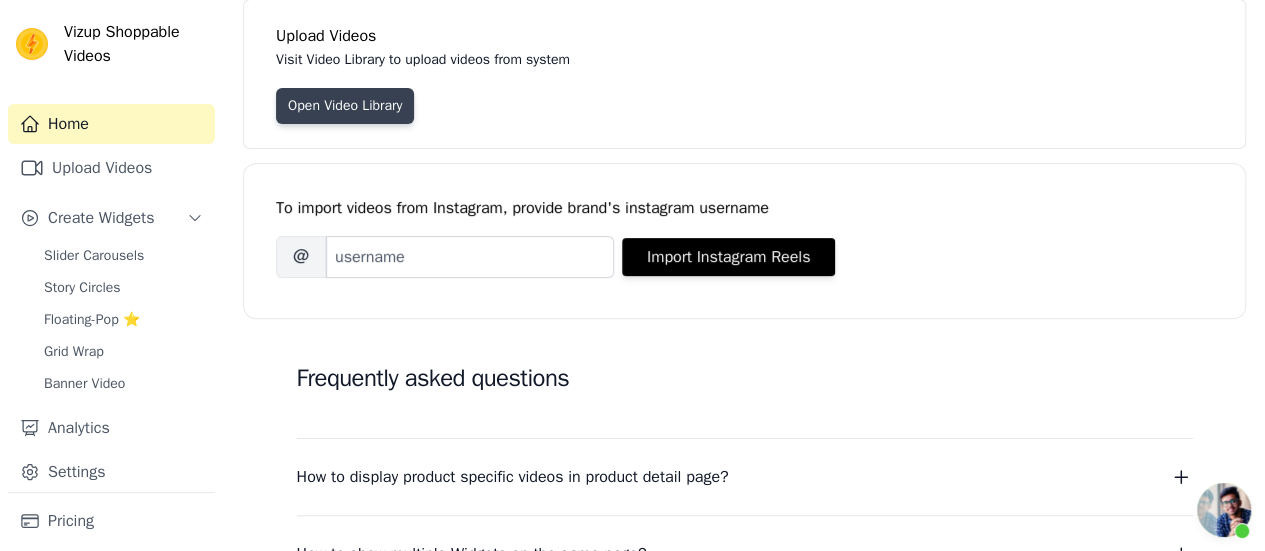 scroll, scrollTop: 202, scrollLeft: 0, axis: vertical 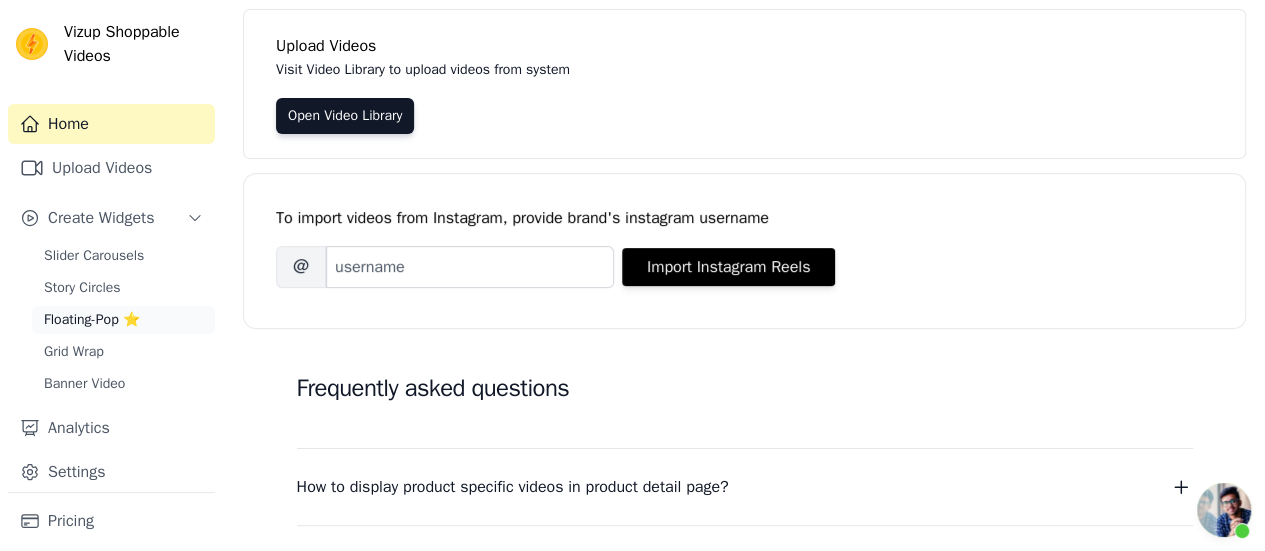 click on "Floating-Pop ⭐" at bounding box center (92, 320) 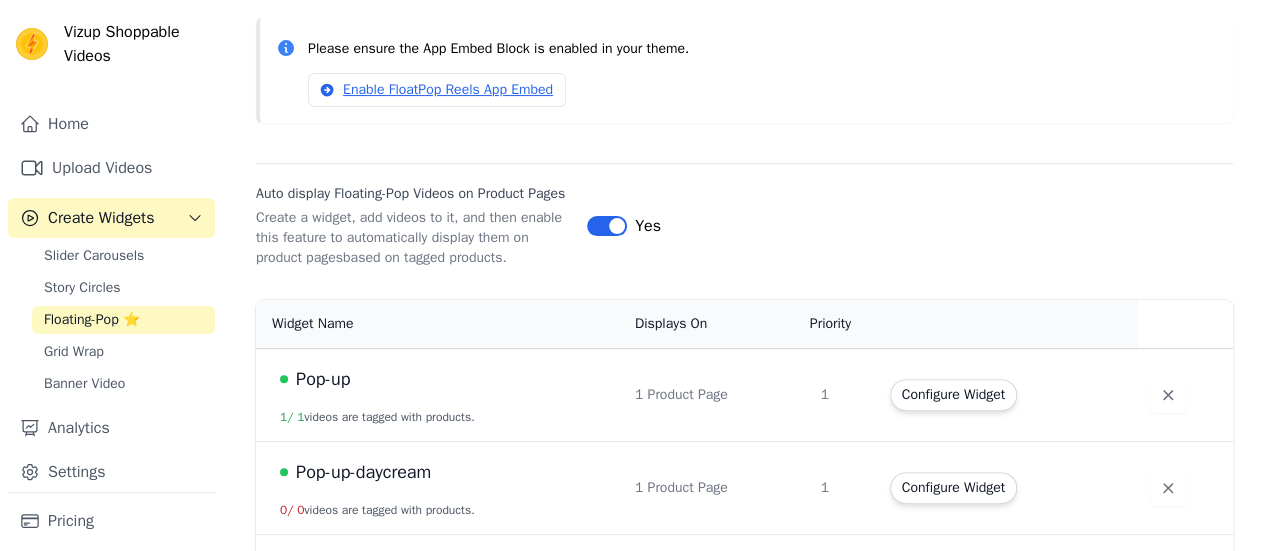 scroll, scrollTop: 272, scrollLeft: 0, axis: vertical 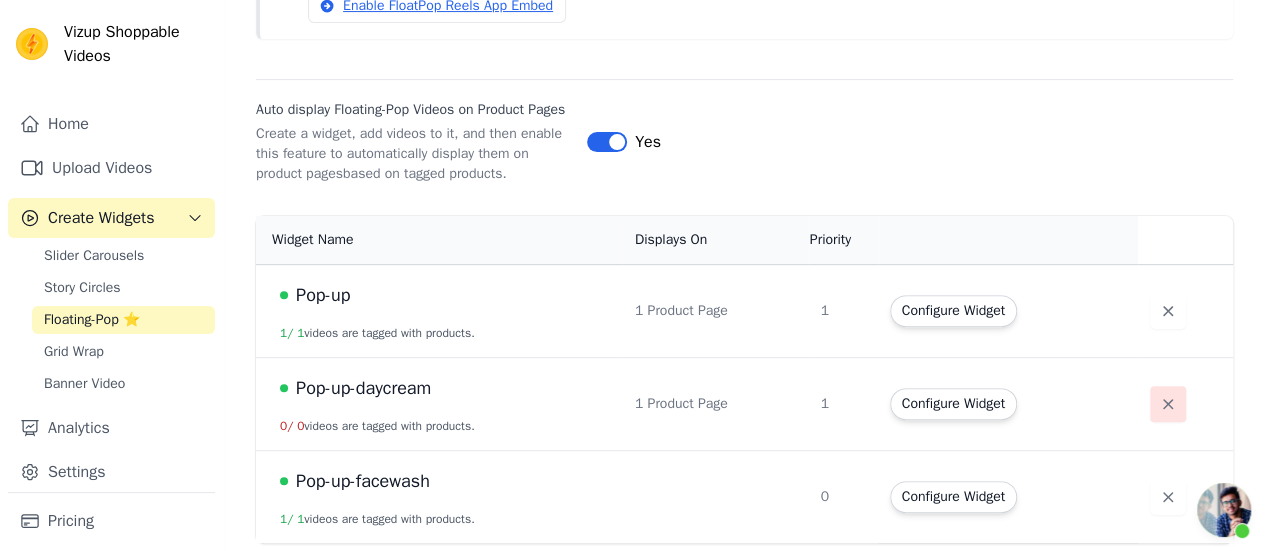 click 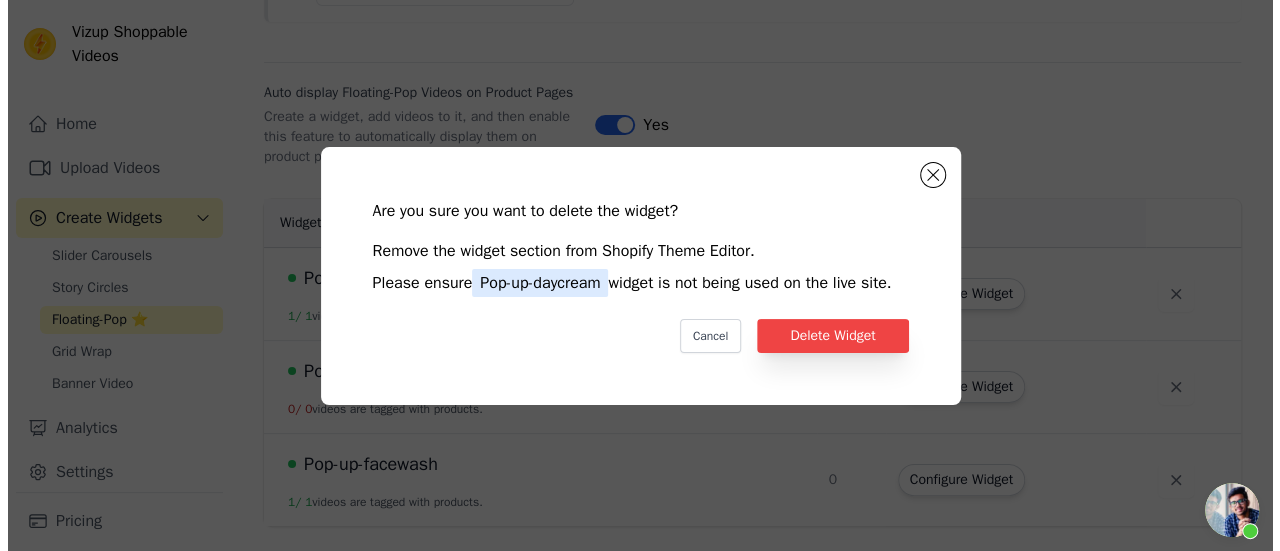 scroll, scrollTop: 0, scrollLeft: 0, axis: both 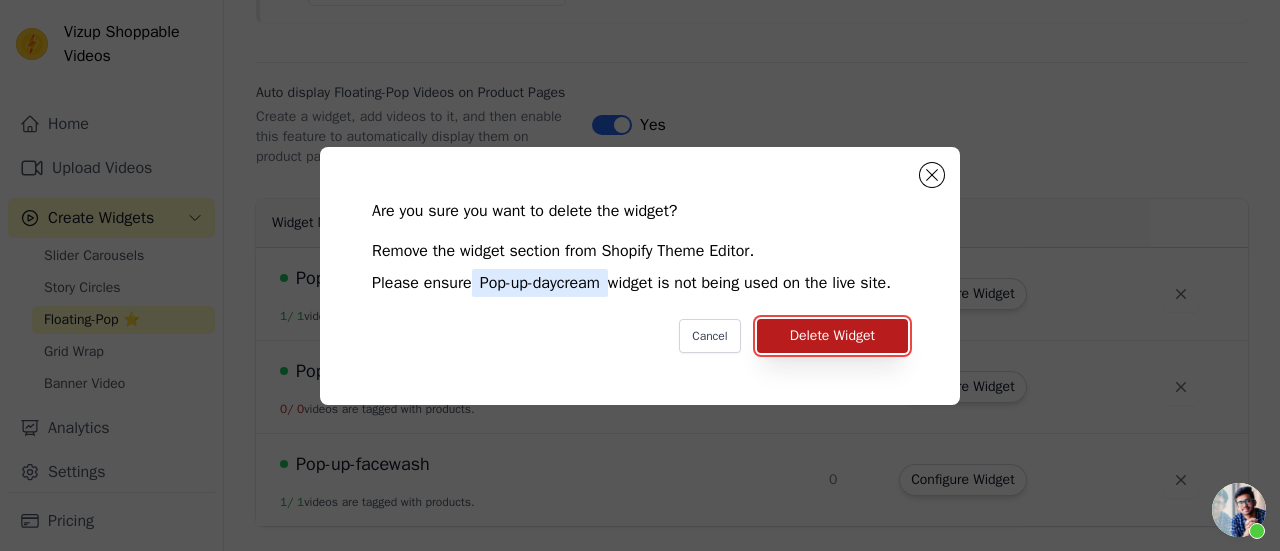 click on "Delete Widget" at bounding box center [832, 336] 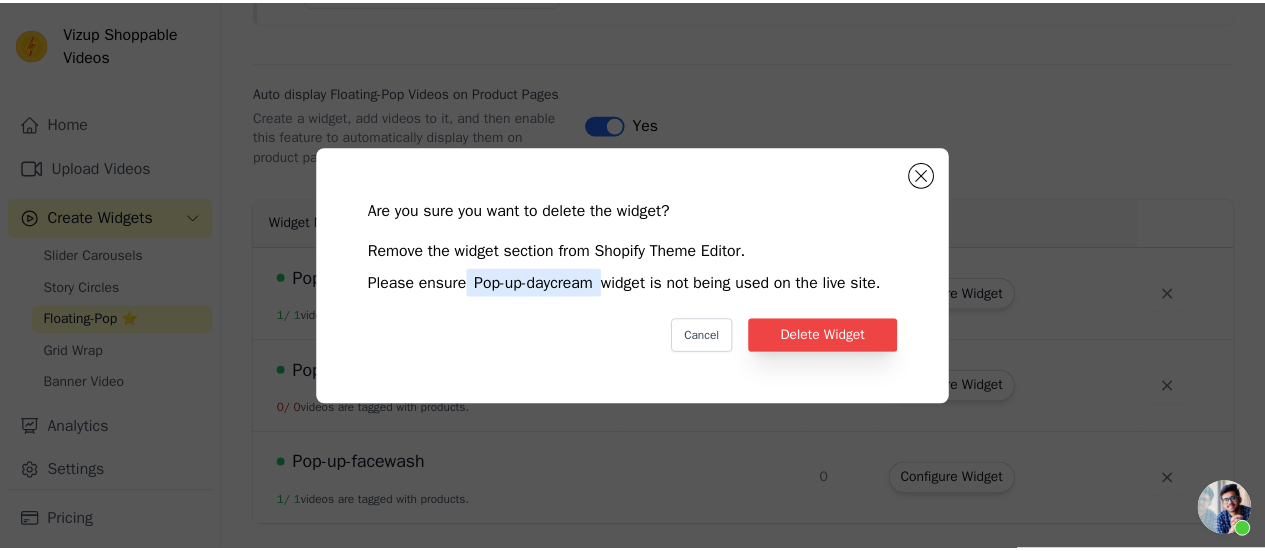 scroll, scrollTop: 272, scrollLeft: 0, axis: vertical 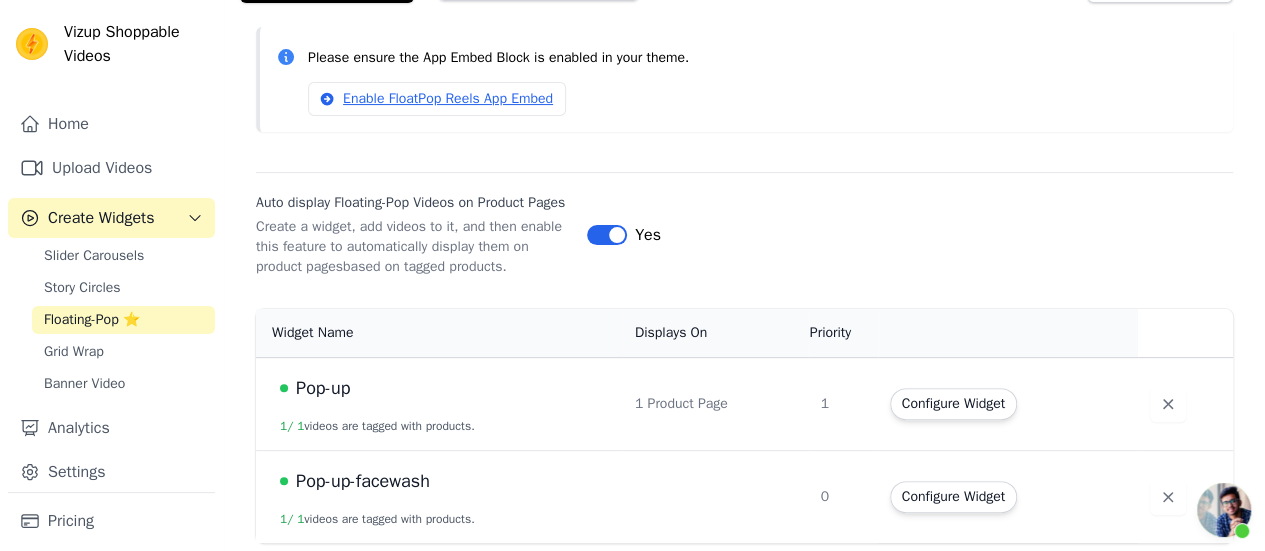 click on "[PRODUCT] [NUMBER] / [NUMBER] videos are tagged with products." at bounding box center [439, 496] 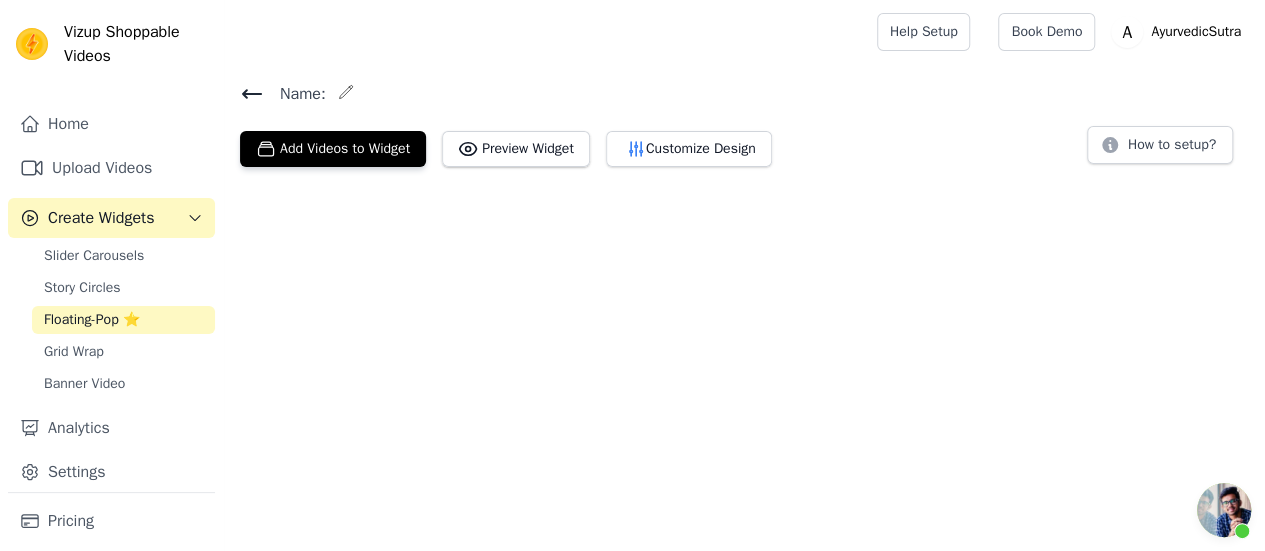 scroll, scrollTop: 0, scrollLeft: 0, axis: both 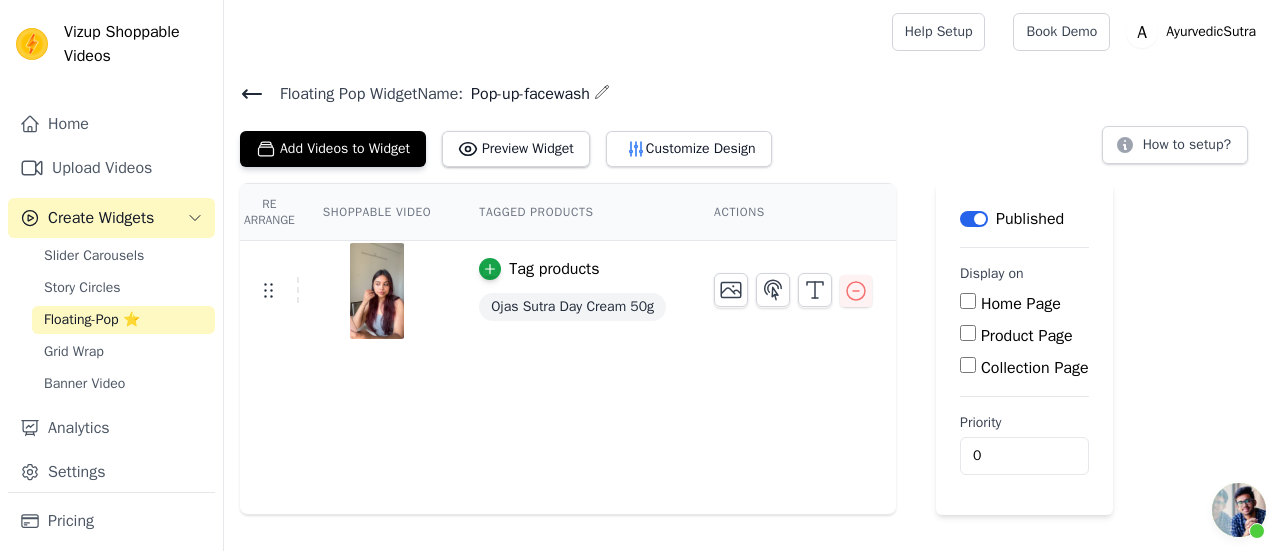 click on "Product Page" at bounding box center (968, 333) 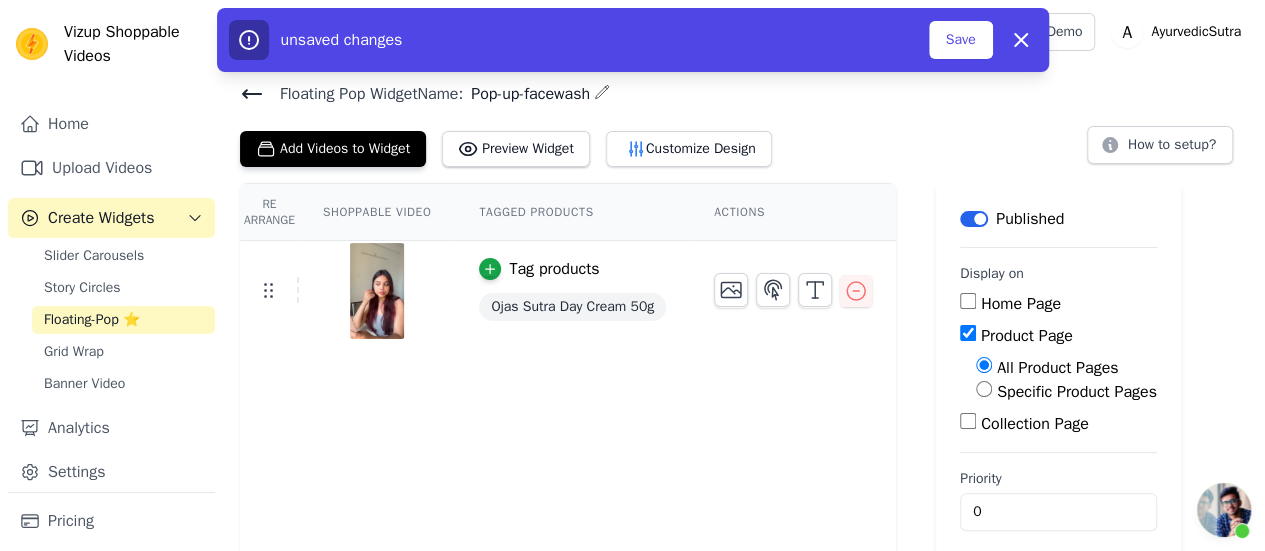 scroll, scrollTop: 16, scrollLeft: 0, axis: vertical 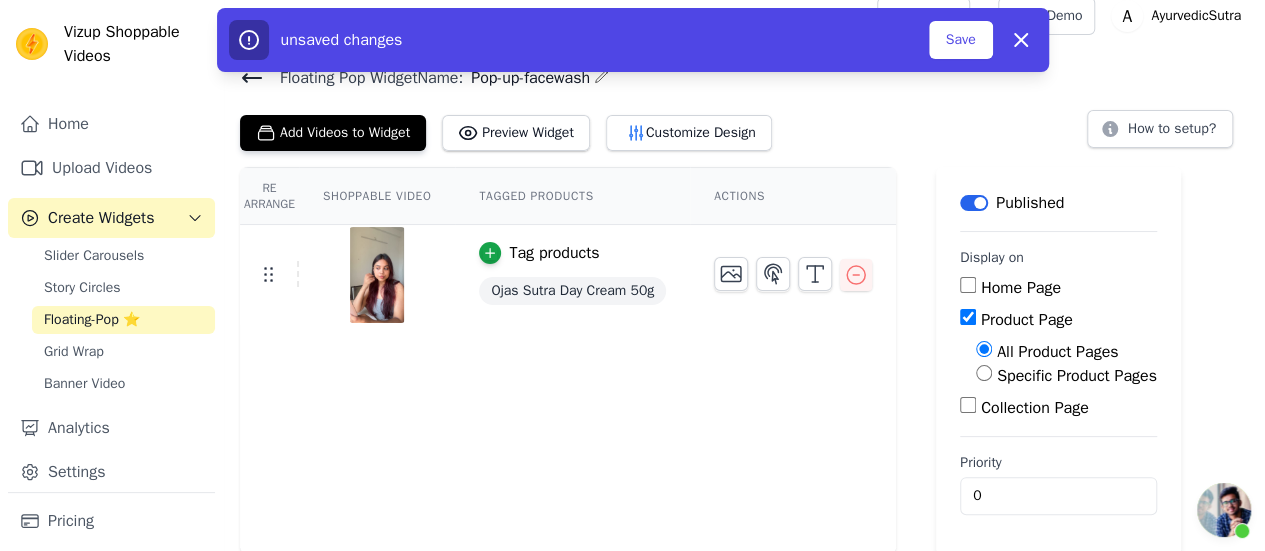click on "Specific Product Pages" at bounding box center [984, 373] 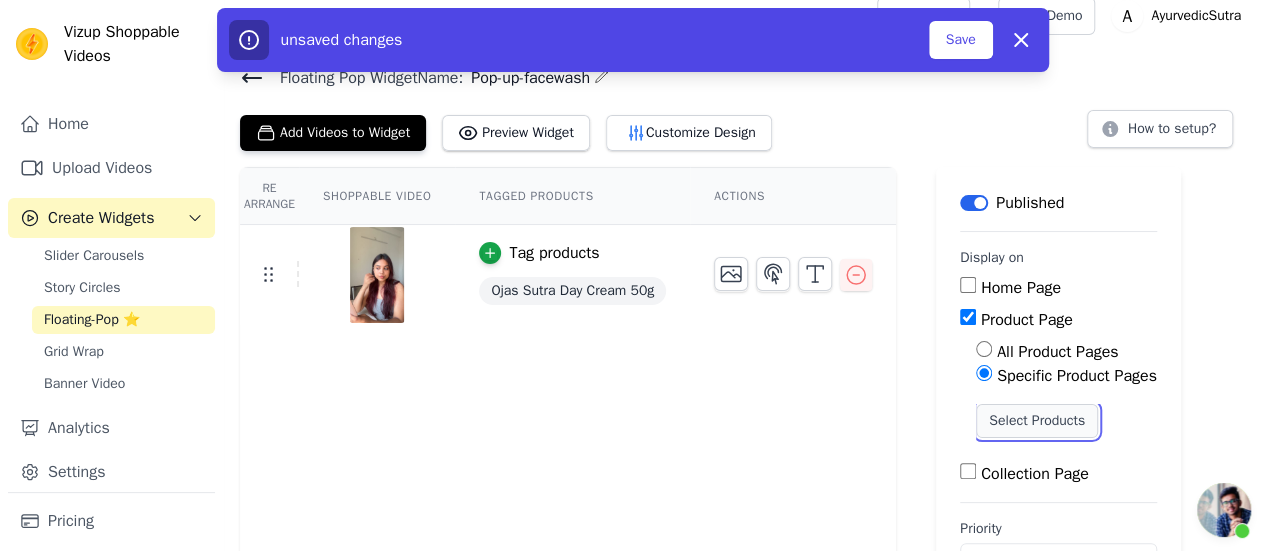 click on "Select Products" at bounding box center (1037, 421) 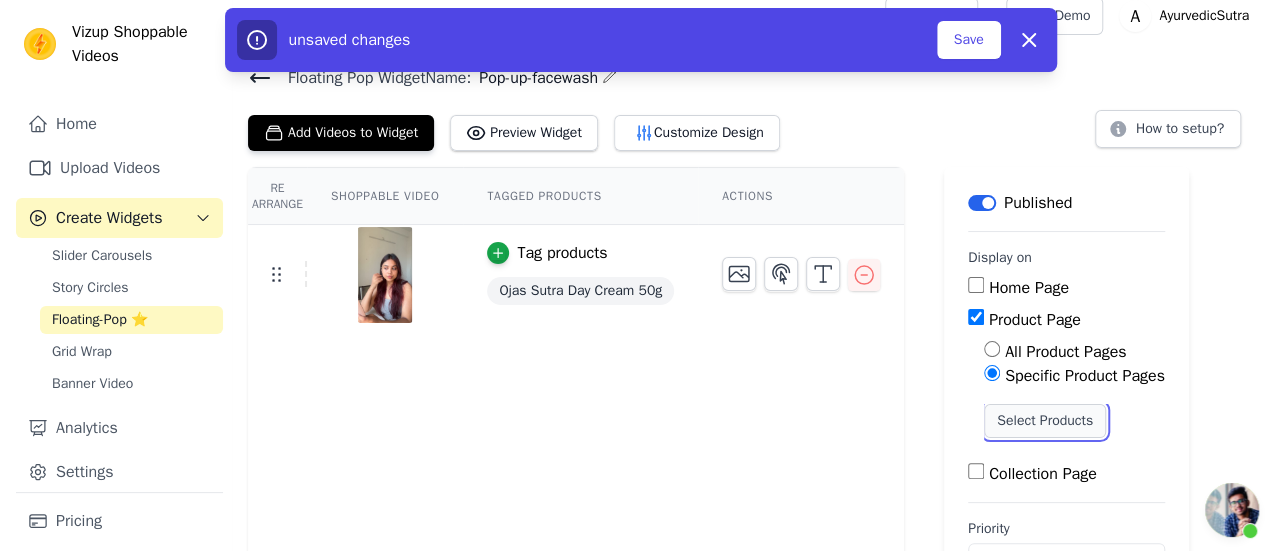 scroll, scrollTop: 0, scrollLeft: 0, axis: both 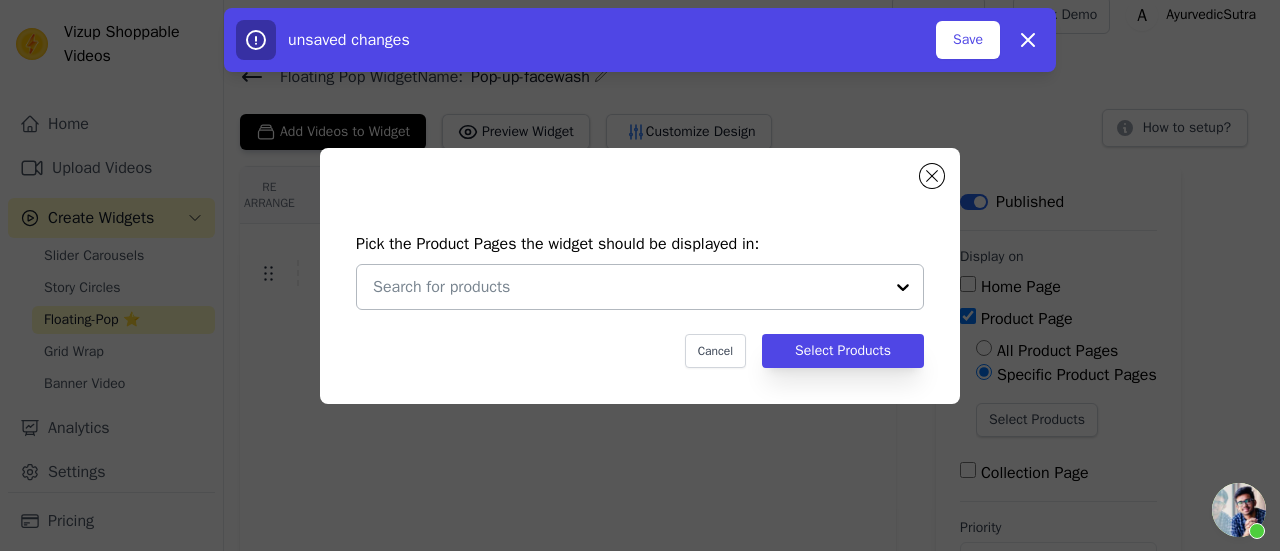 click at bounding box center (628, 287) 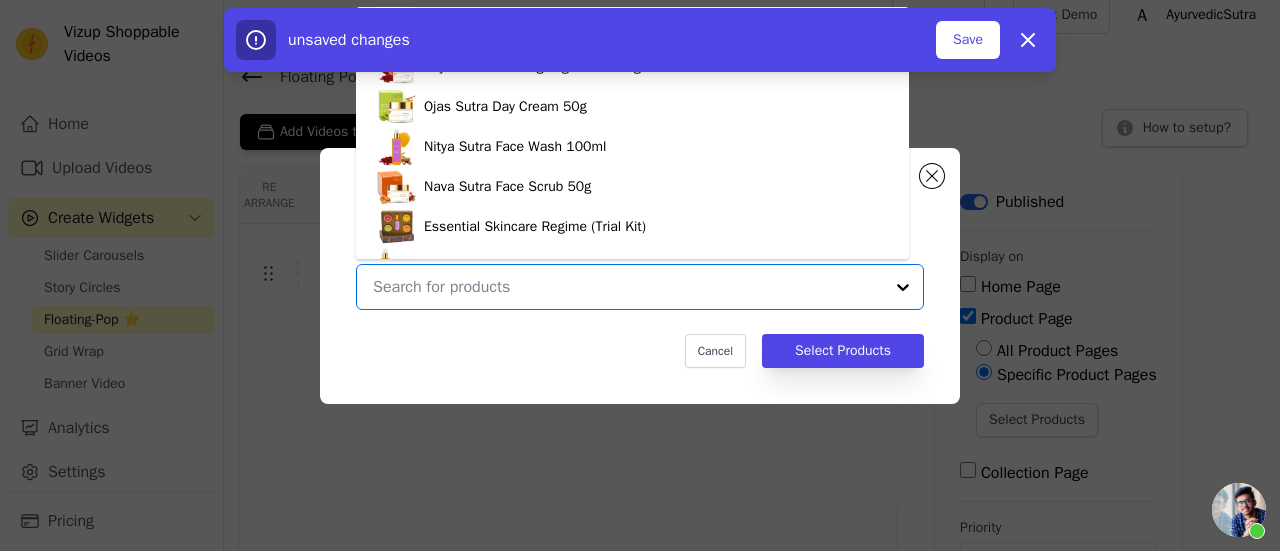 scroll, scrollTop: 28, scrollLeft: 0, axis: vertical 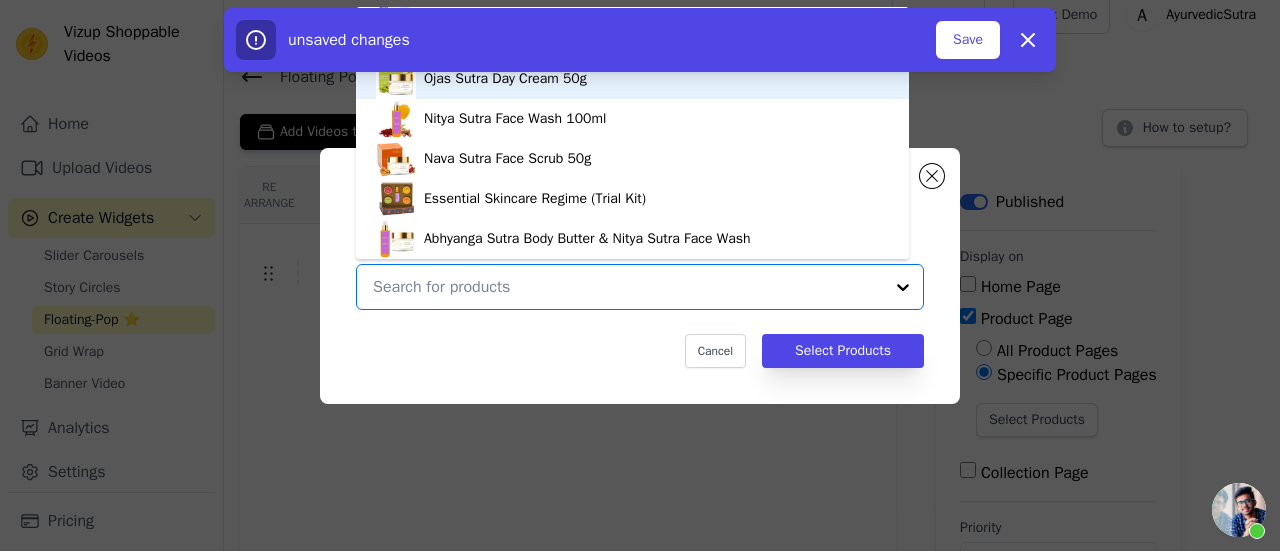click on "Ojas Sutra Day Cream 50g" at bounding box center [505, 79] 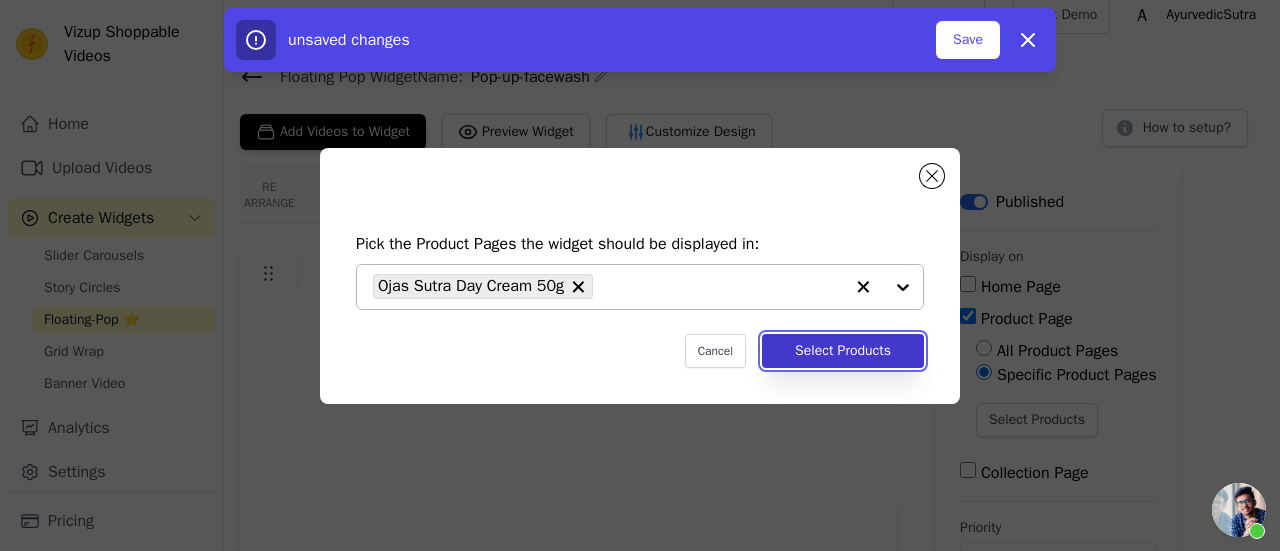 click on "Select Products" at bounding box center [843, 351] 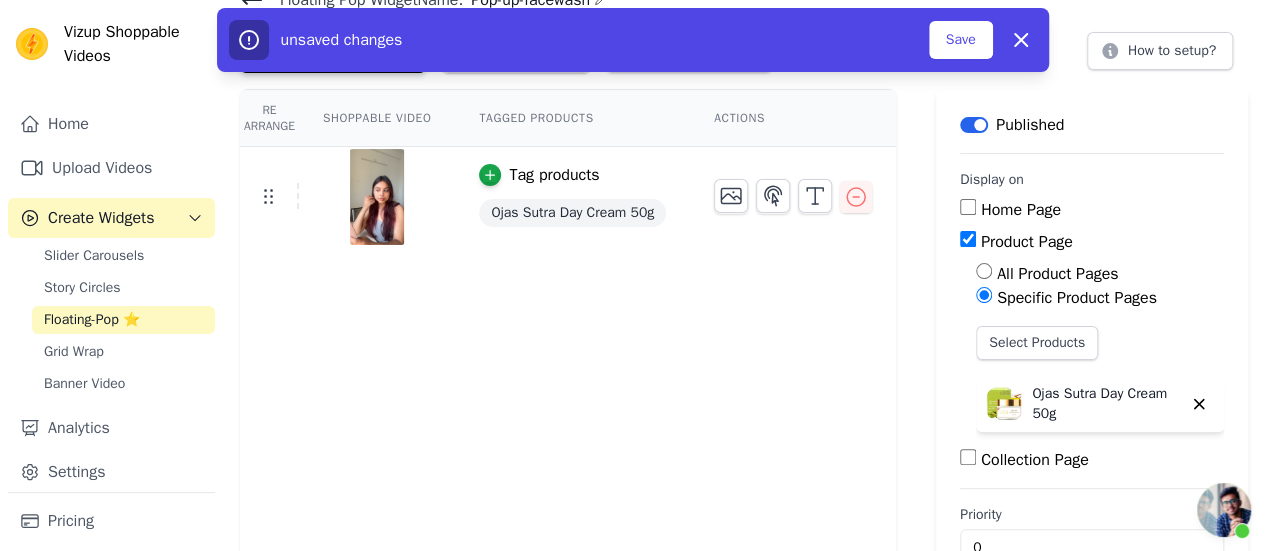 scroll, scrollTop: 0, scrollLeft: 0, axis: both 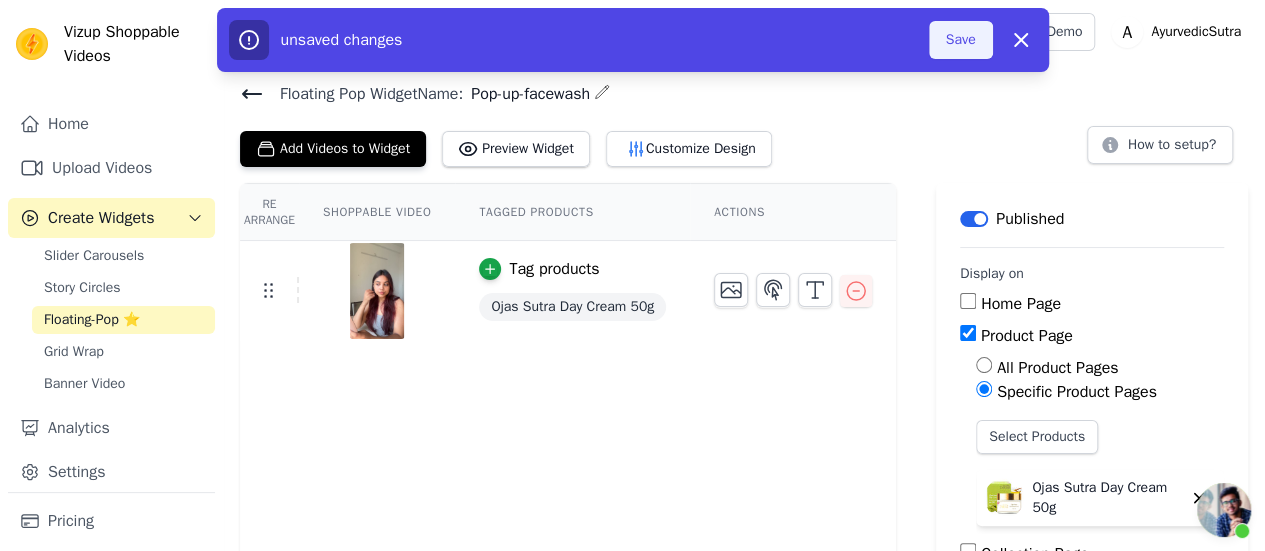 click on "Save" at bounding box center (961, 40) 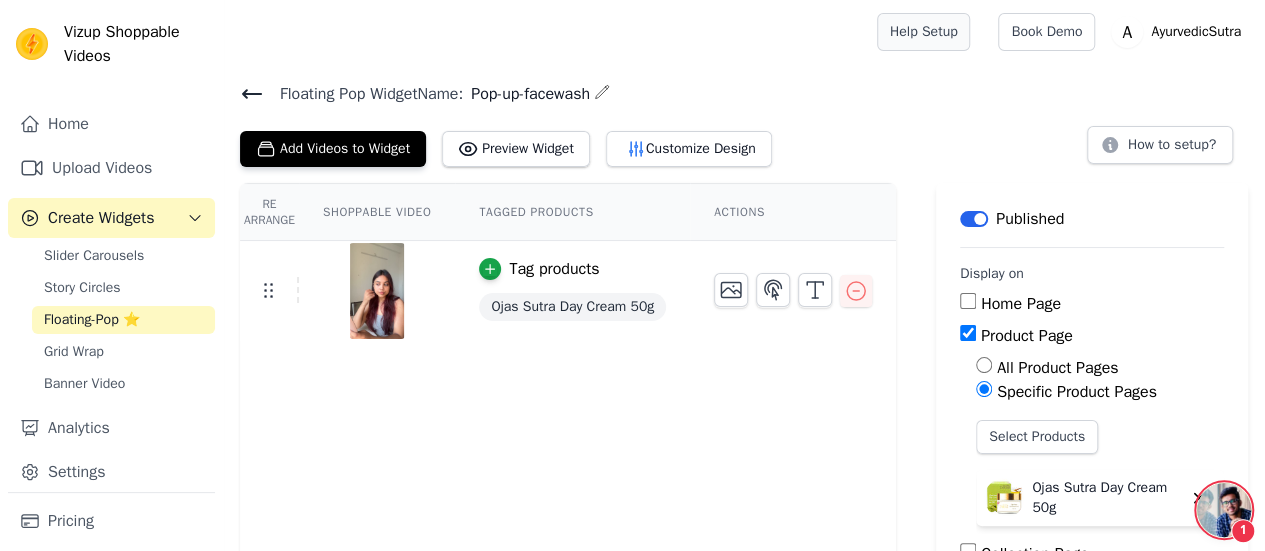 type on "I tried to setup on left but lef" 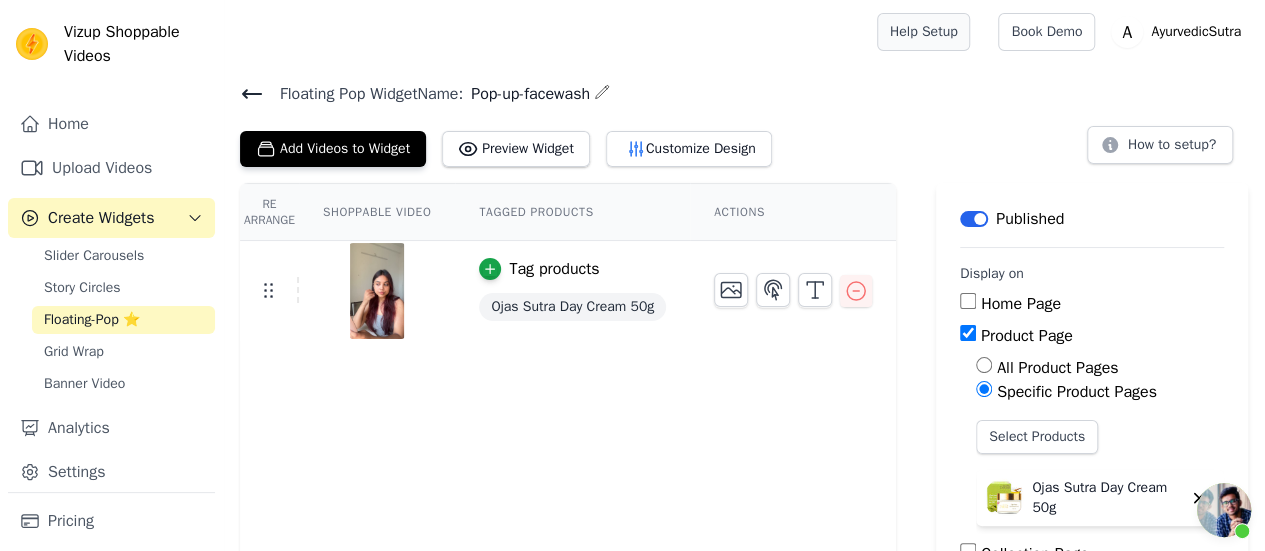 scroll, scrollTop: 590, scrollLeft: 0, axis: vertical 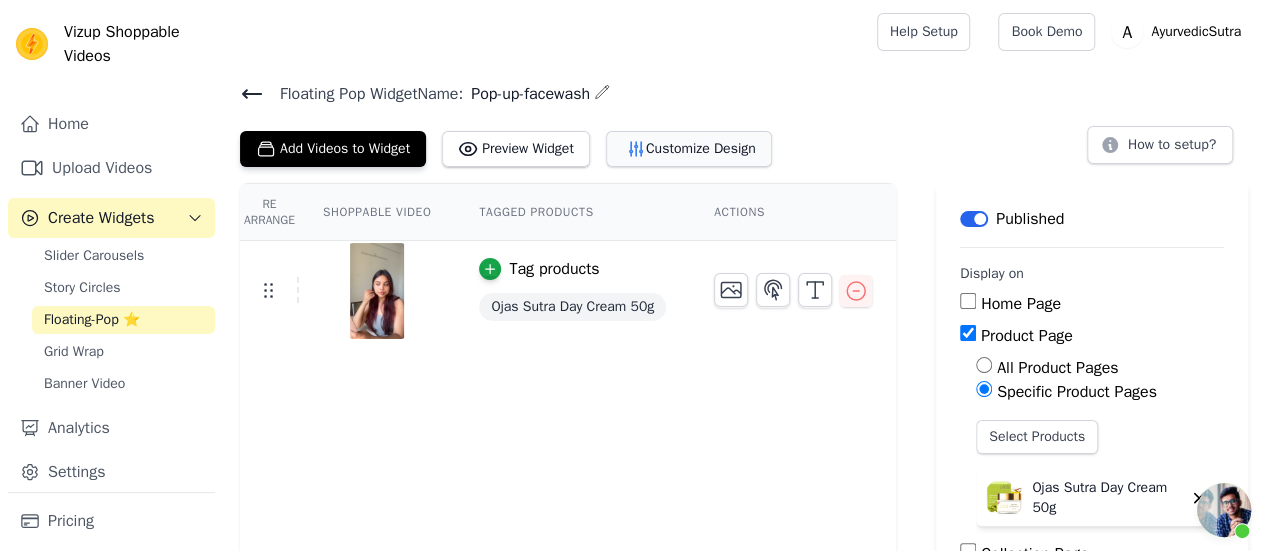 click on "Customize Design" at bounding box center (689, 149) 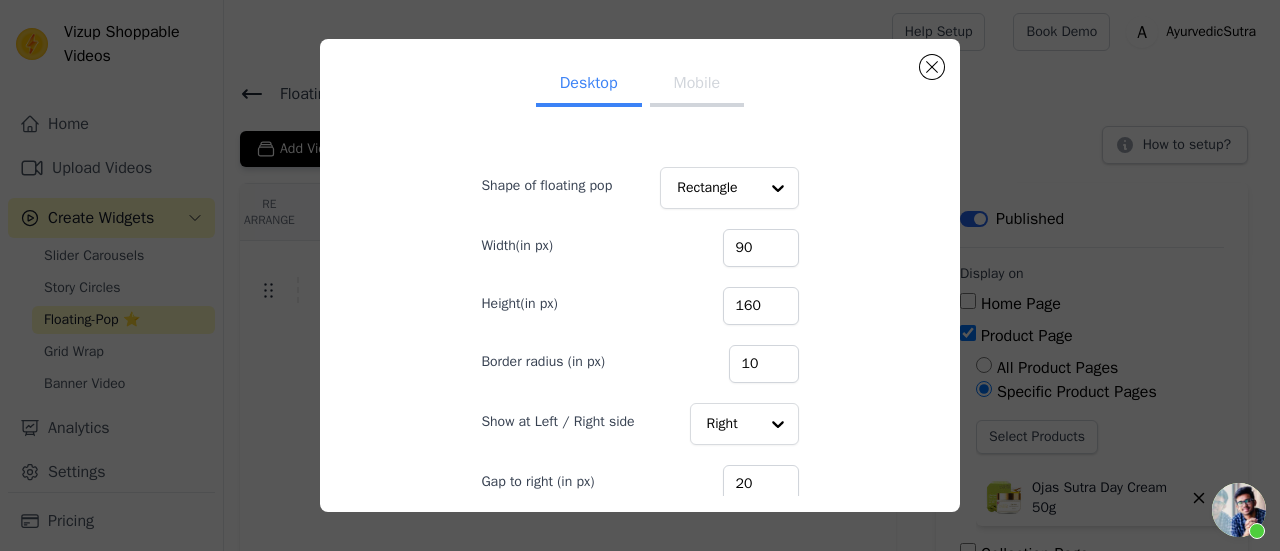 click on "Mobile" at bounding box center [697, 85] 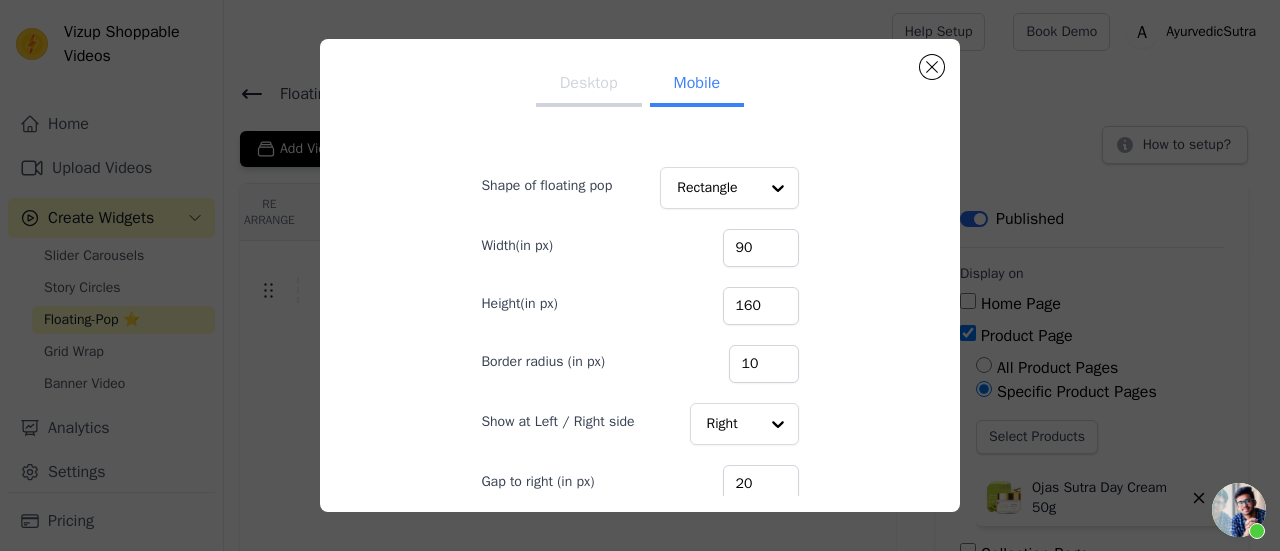 type on "I select customized and select mobile tab" 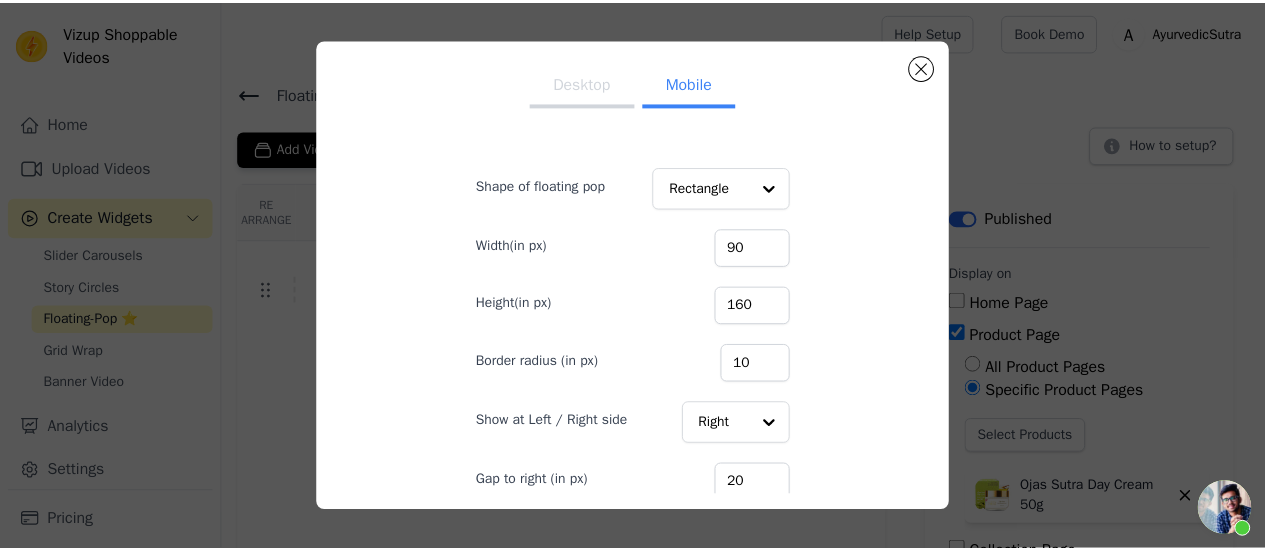 scroll, scrollTop: 1010, scrollLeft: 0, axis: vertical 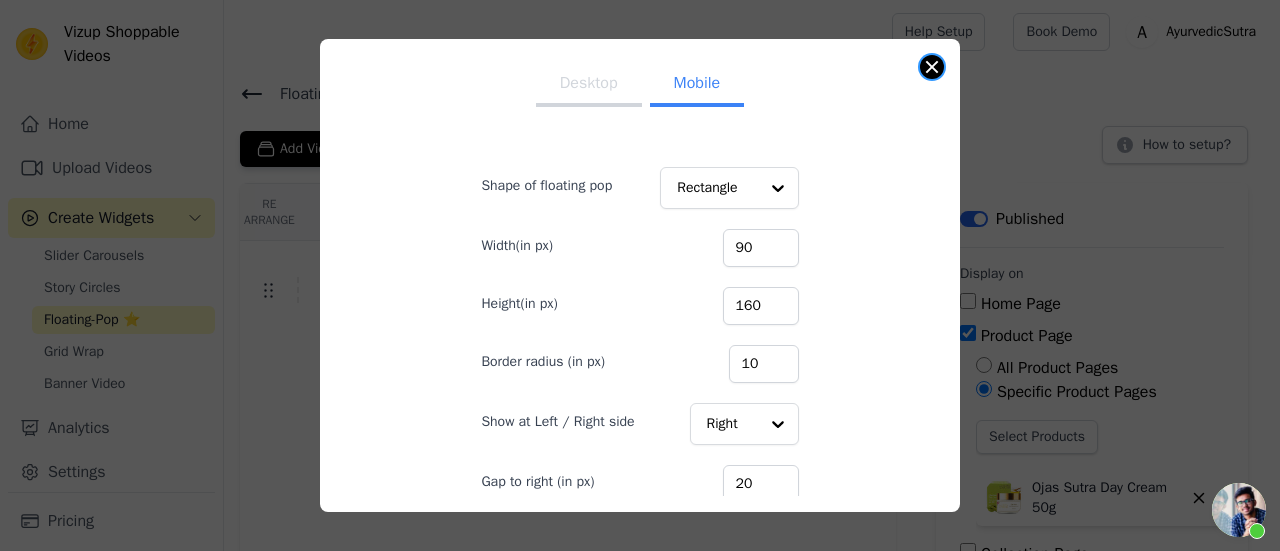 click at bounding box center [932, 67] 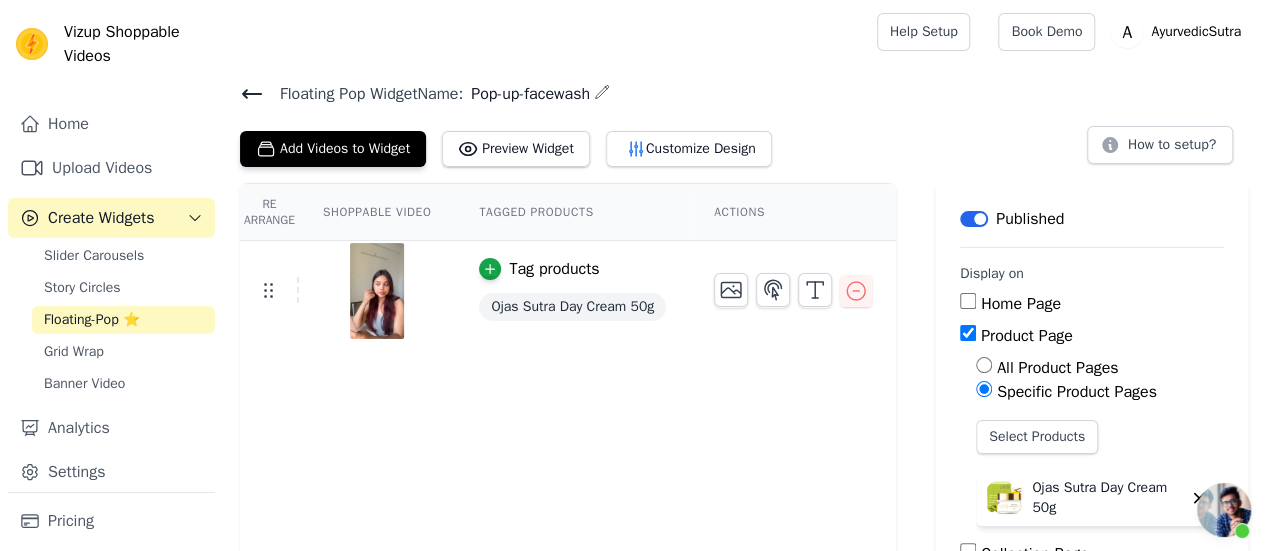 click 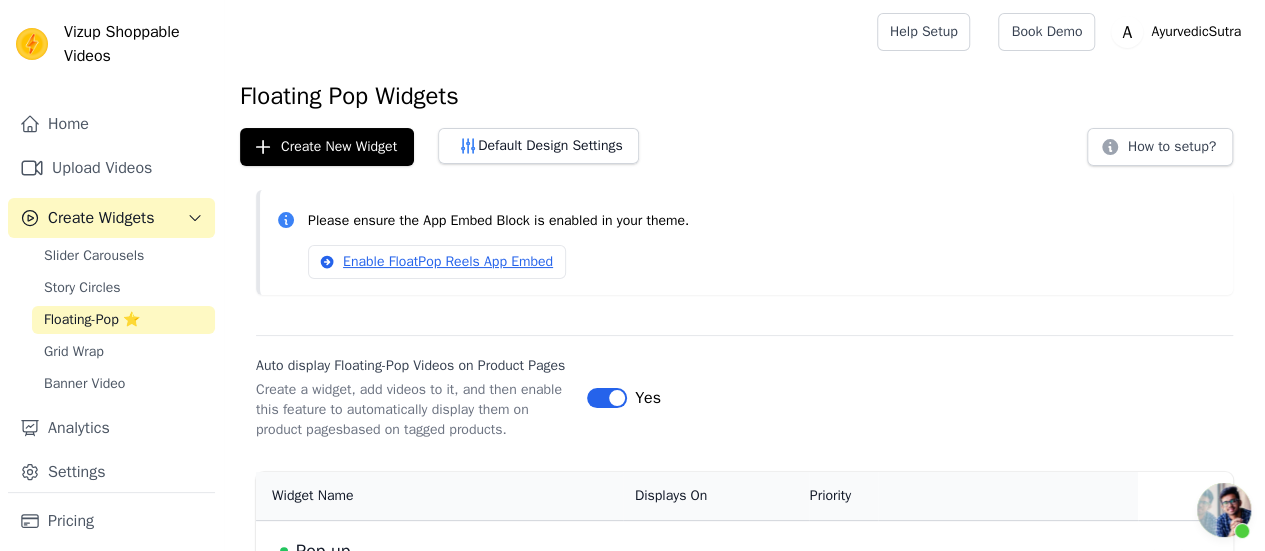scroll, scrollTop: 180, scrollLeft: 0, axis: vertical 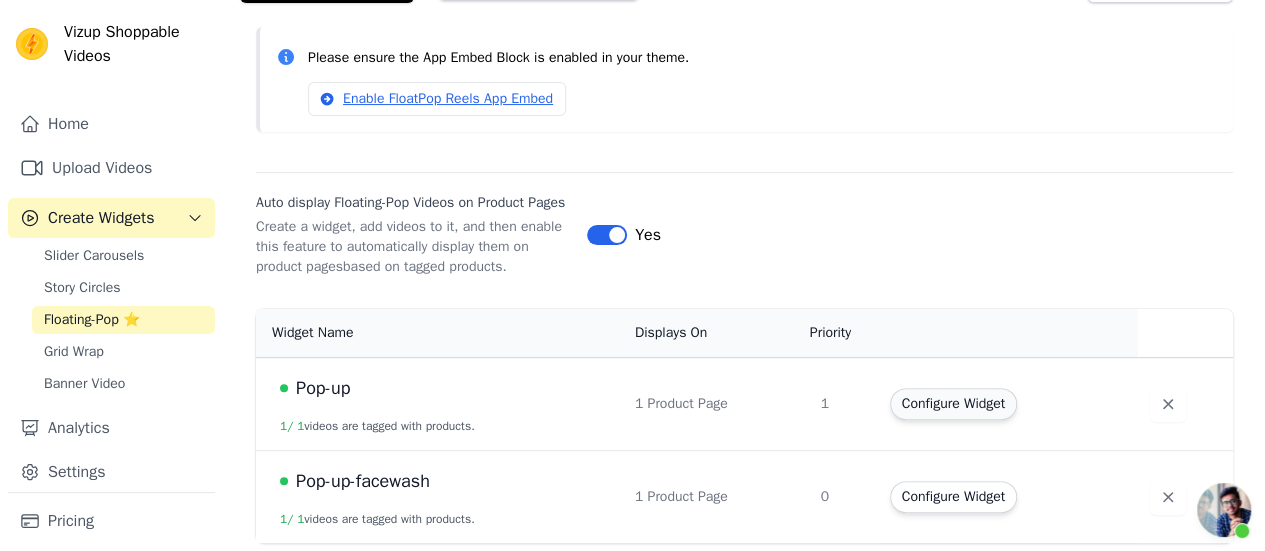 click on "Configure Widget" at bounding box center [953, 404] 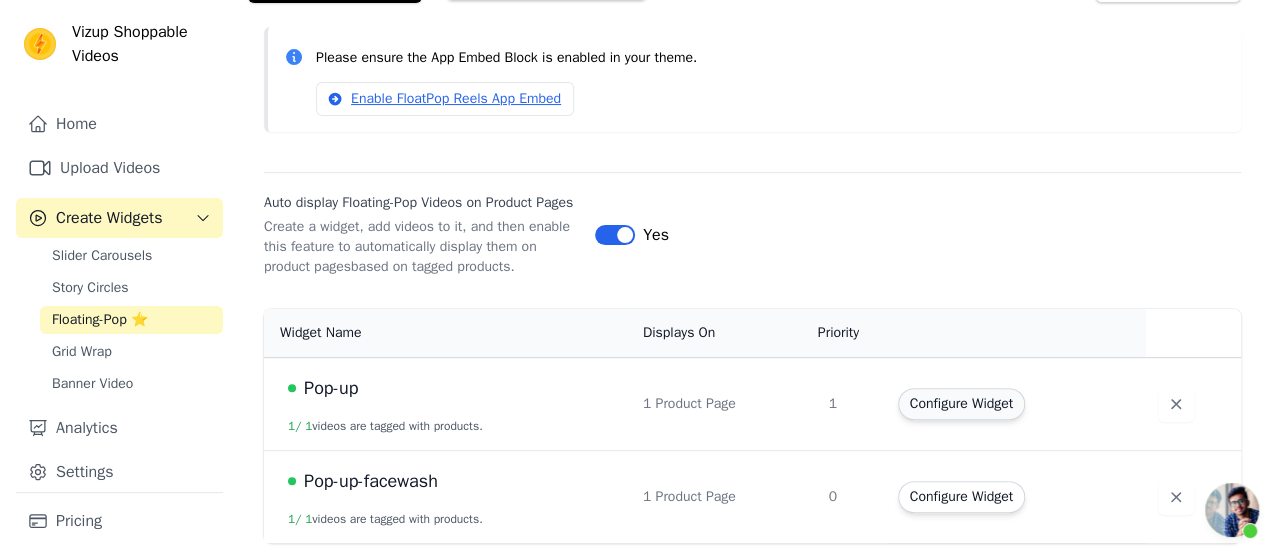 scroll, scrollTop: 0, scrollLeft: 0, axis: both 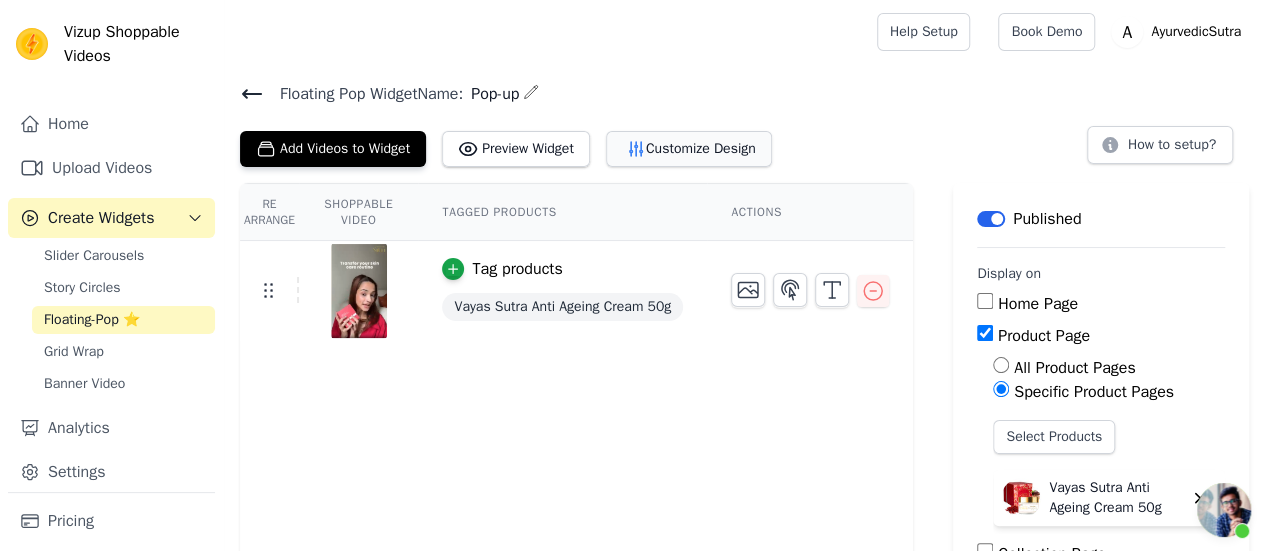 click on "Customize Design" at bounding box center (689, 149) 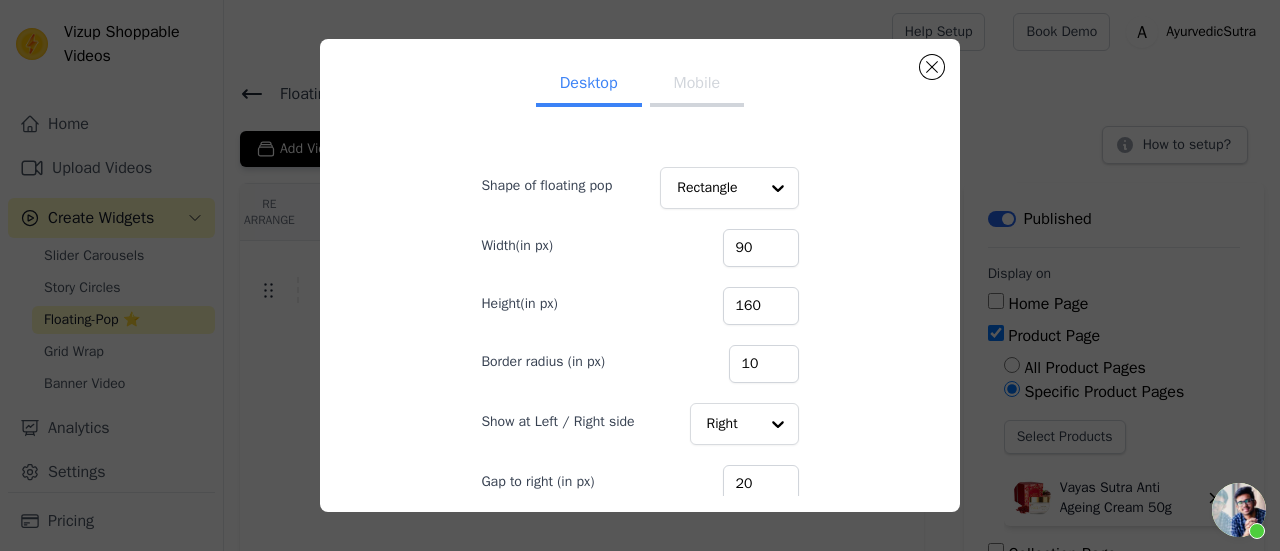 click on "Mobile" at bounding box center (697, 85) 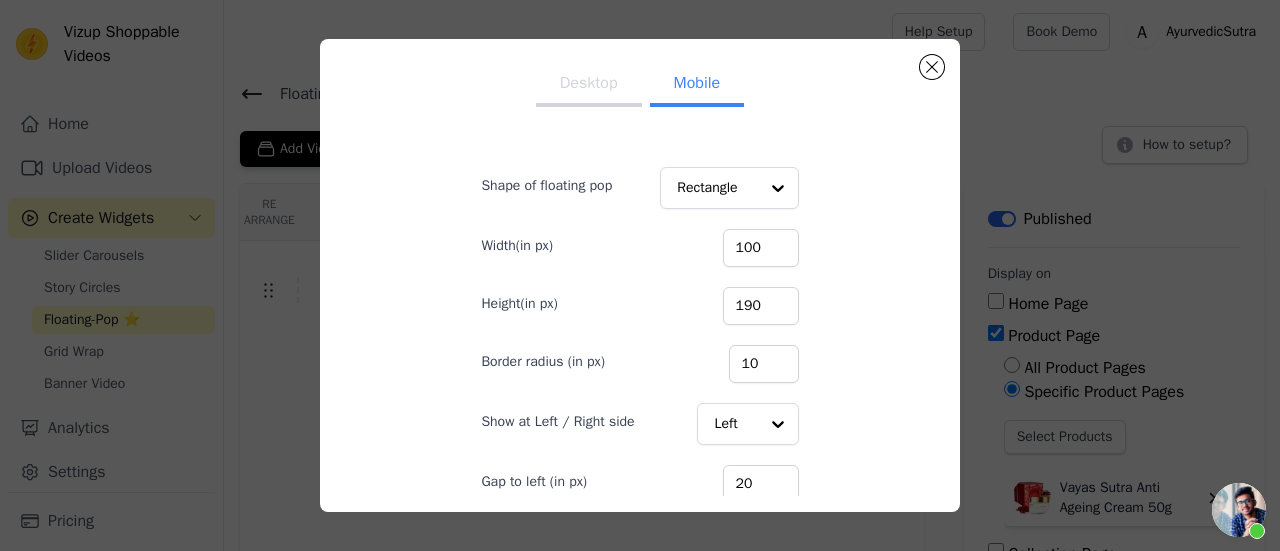 click on "Mobile" at bounding box center (697, 85) 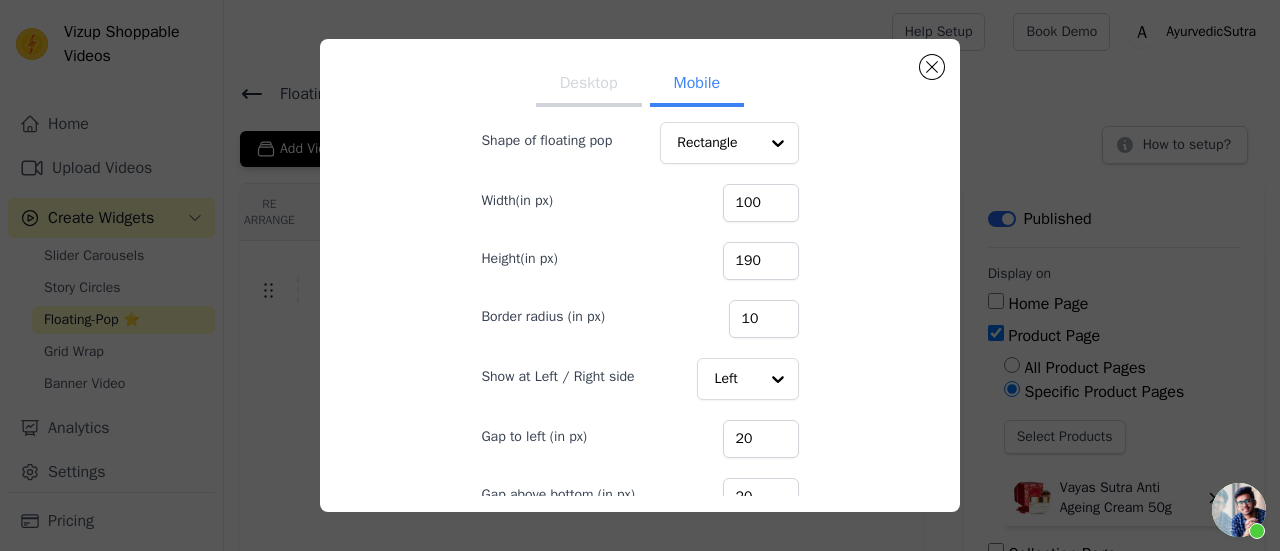 scroll, scrollTop: 43, scrollLeft: 0, axis: vertical 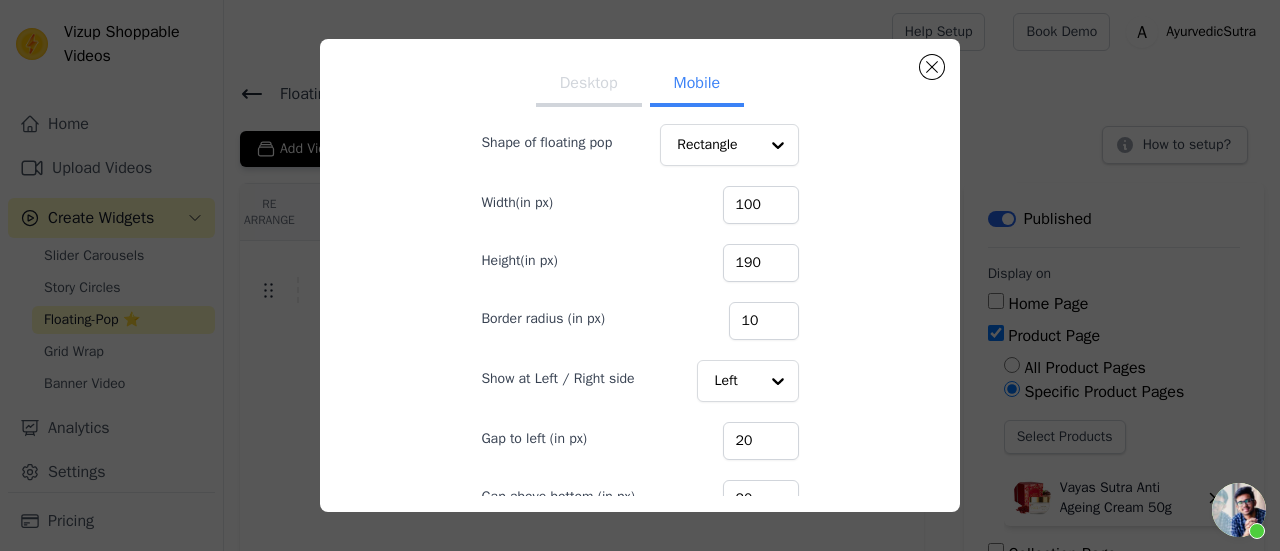 type 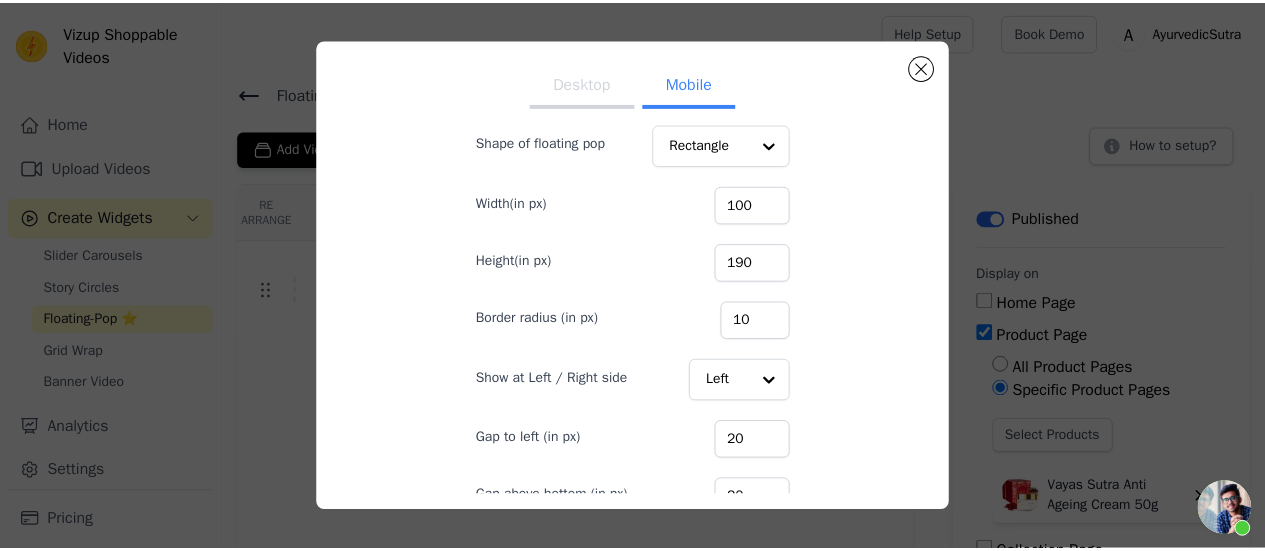 scroll, scrollTop: 1136, scrollLeft: 0, axis: vertical 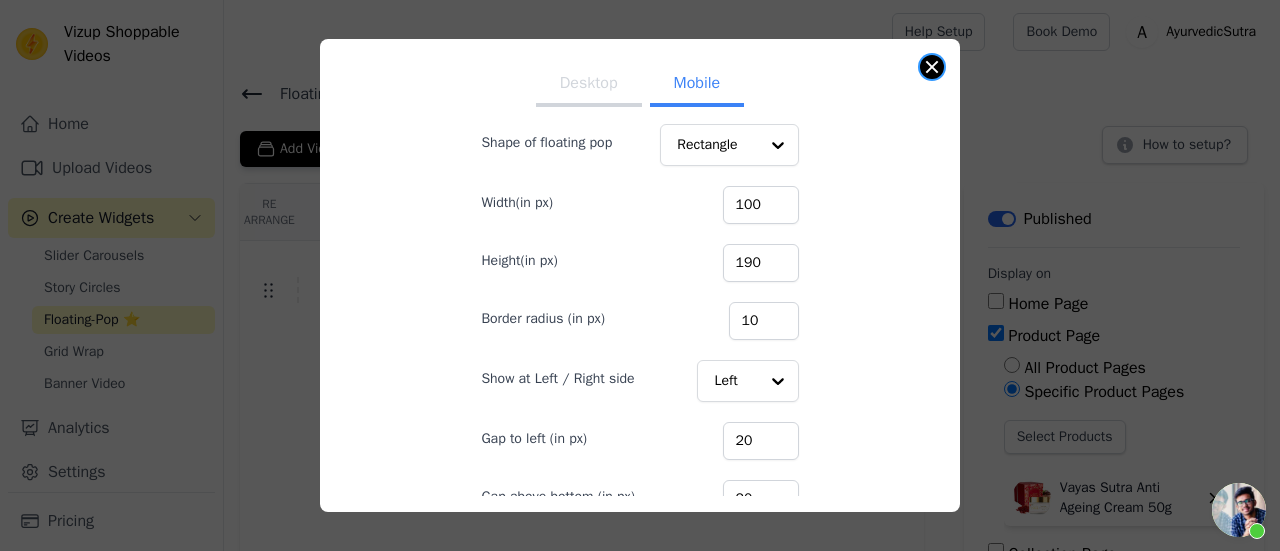 click at bounding box center [932, 67] 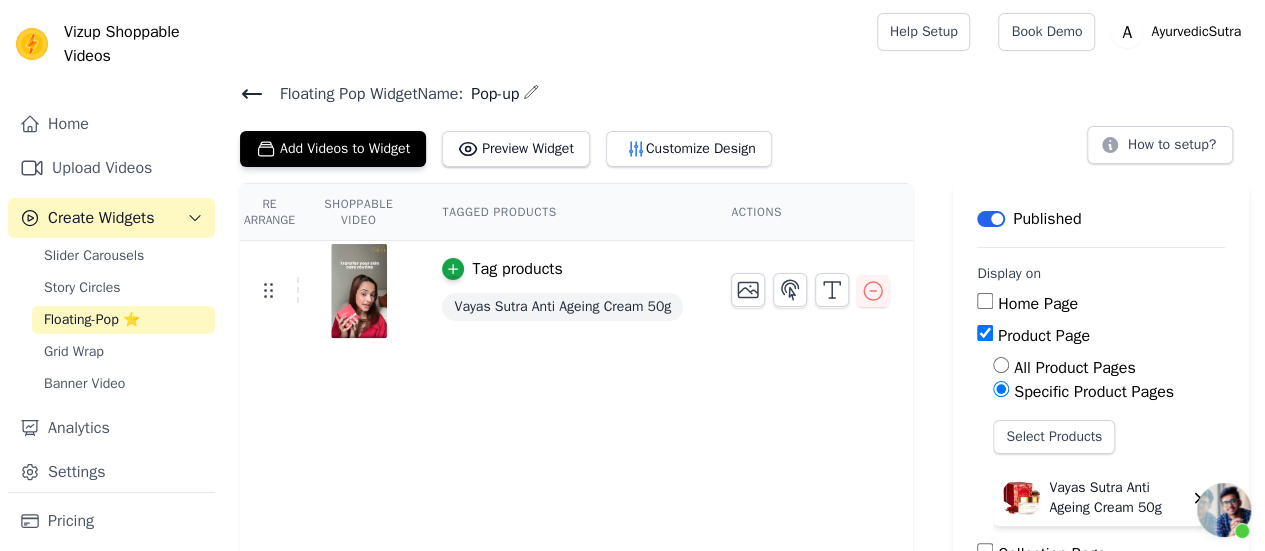 scroll, scrollTop: 1339, scrollLeft: 0, axis: vertical 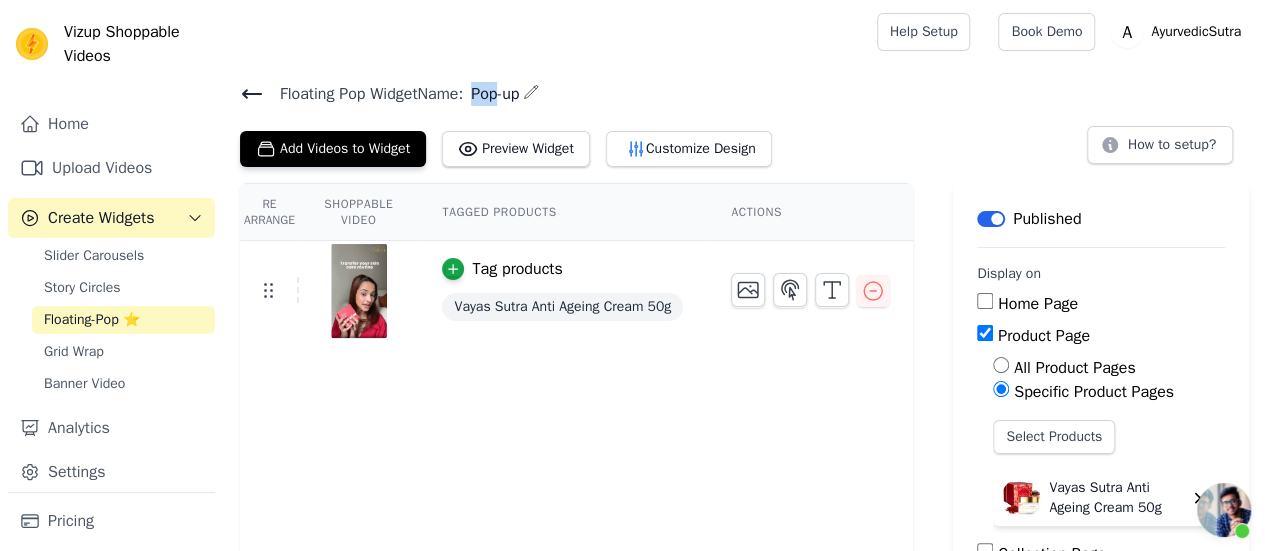 click on "Pop-up" at bounding box center (491, 94) 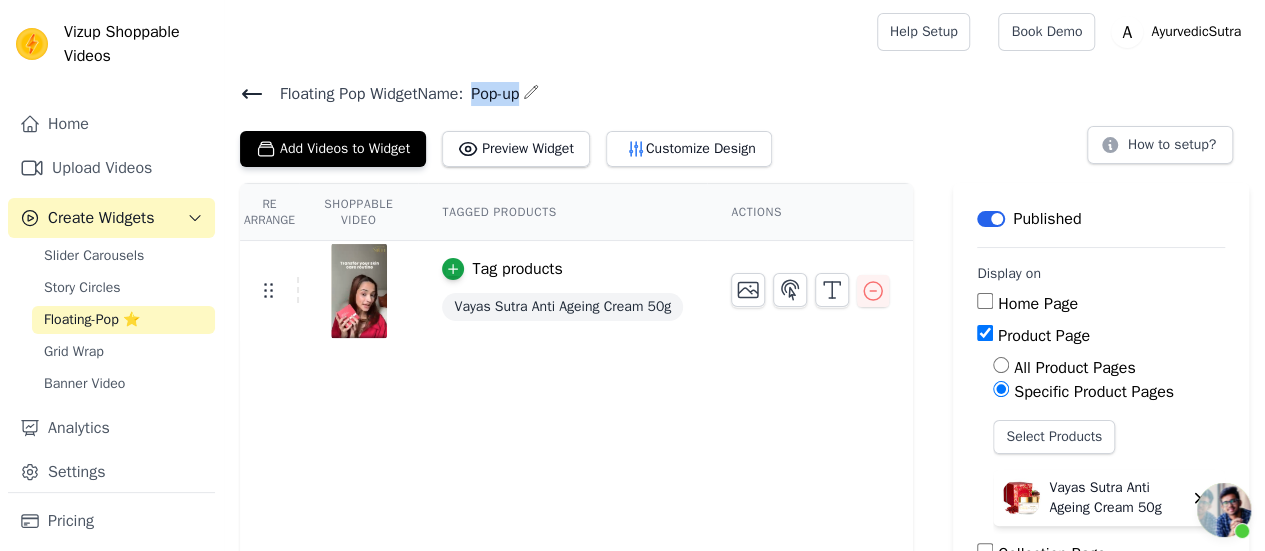 click on "Pop-up" at bounding box center (491, 94) 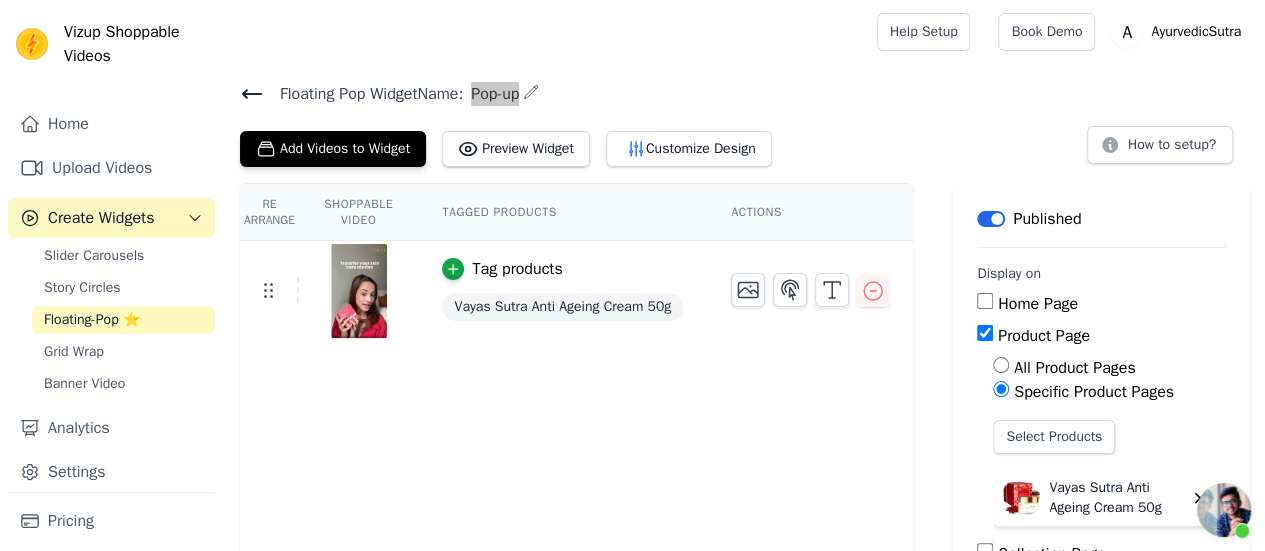 type on "Pop-up" 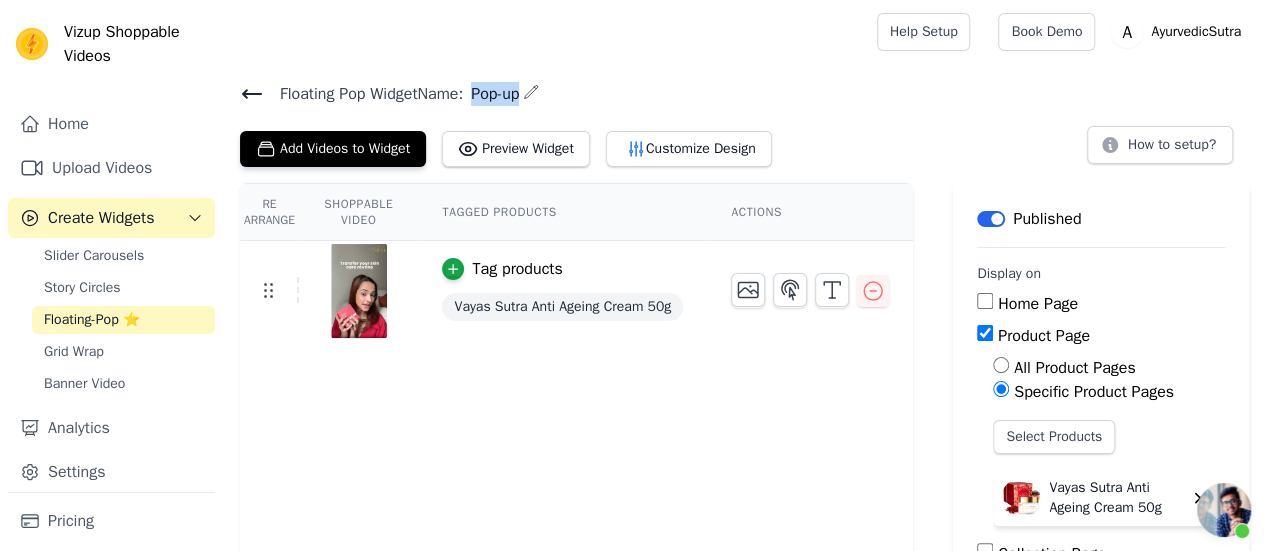 scroll, scrollTop: 1422, scrollLeft: 0, axis: vertical 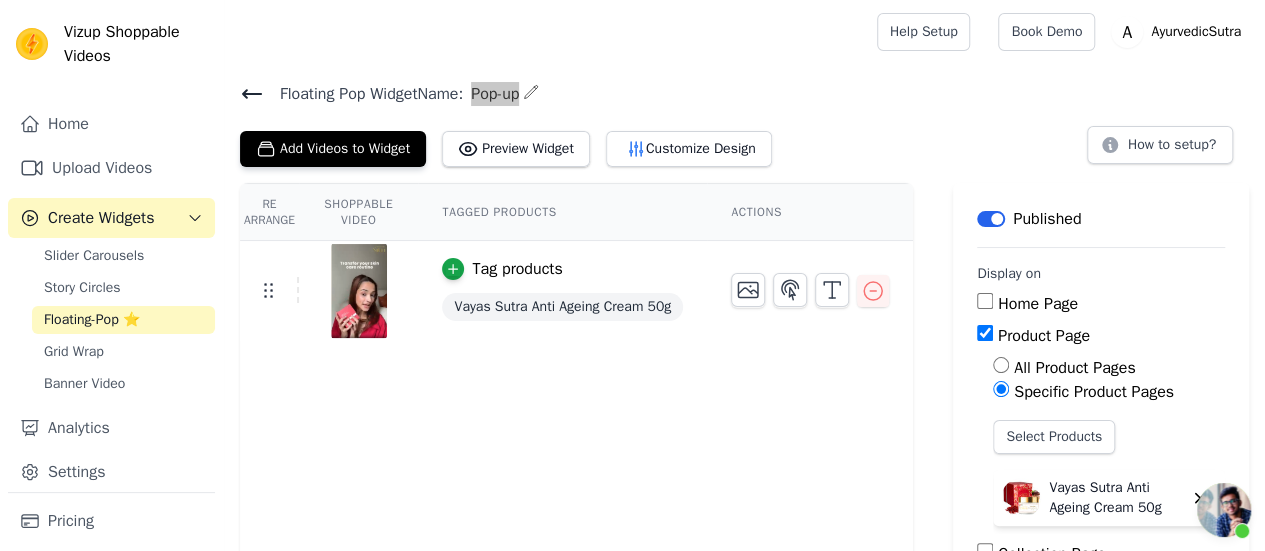 type on "can we show video or top right on" 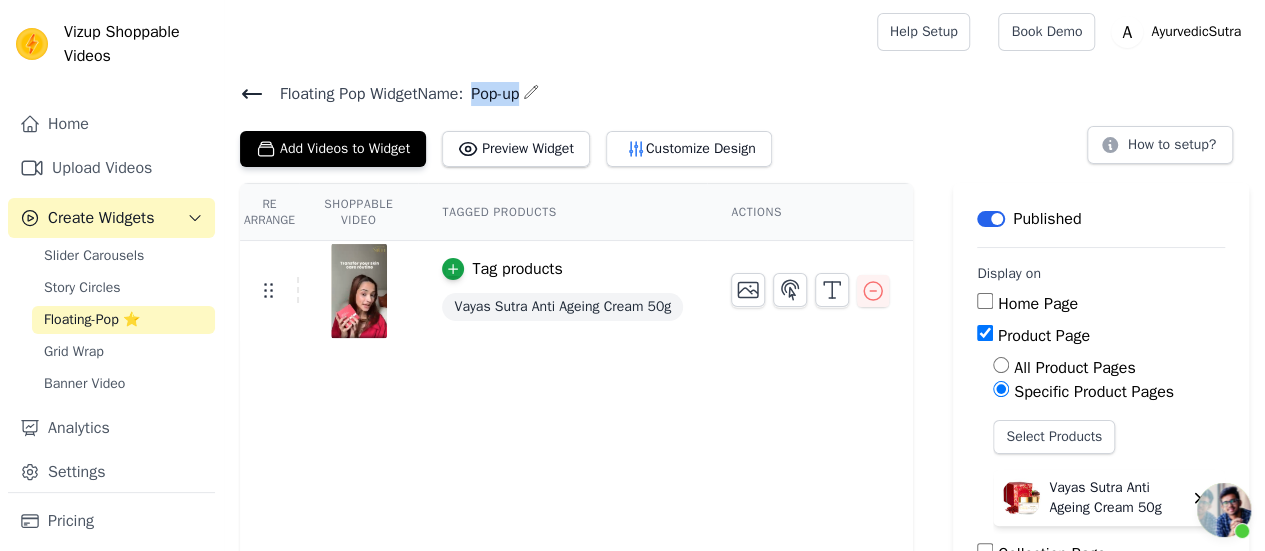 scroll, scrollTop: 1811, scrollLeft: 0, axis: vertical 